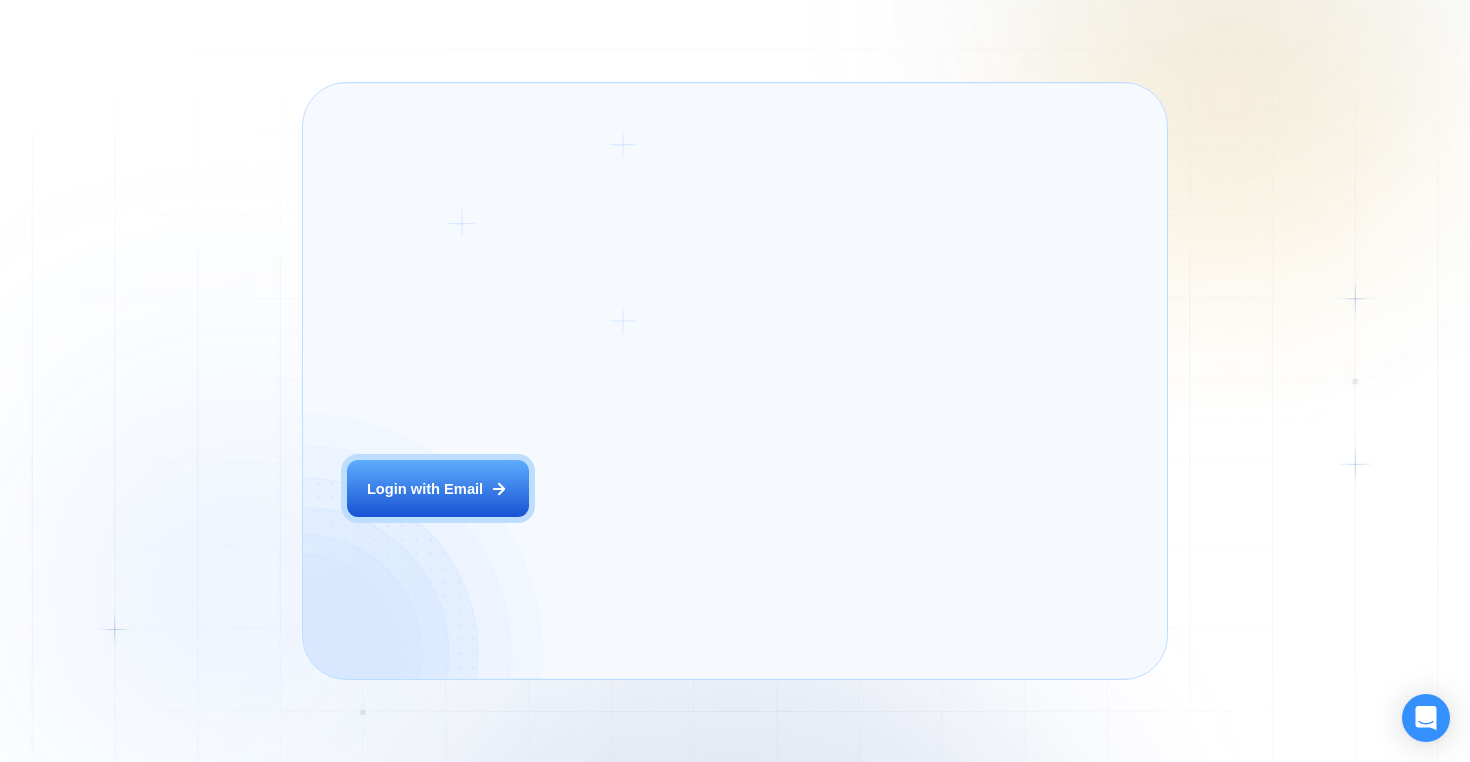 scroll, scrollTop: 0, scrollLeft: 0, axis: both 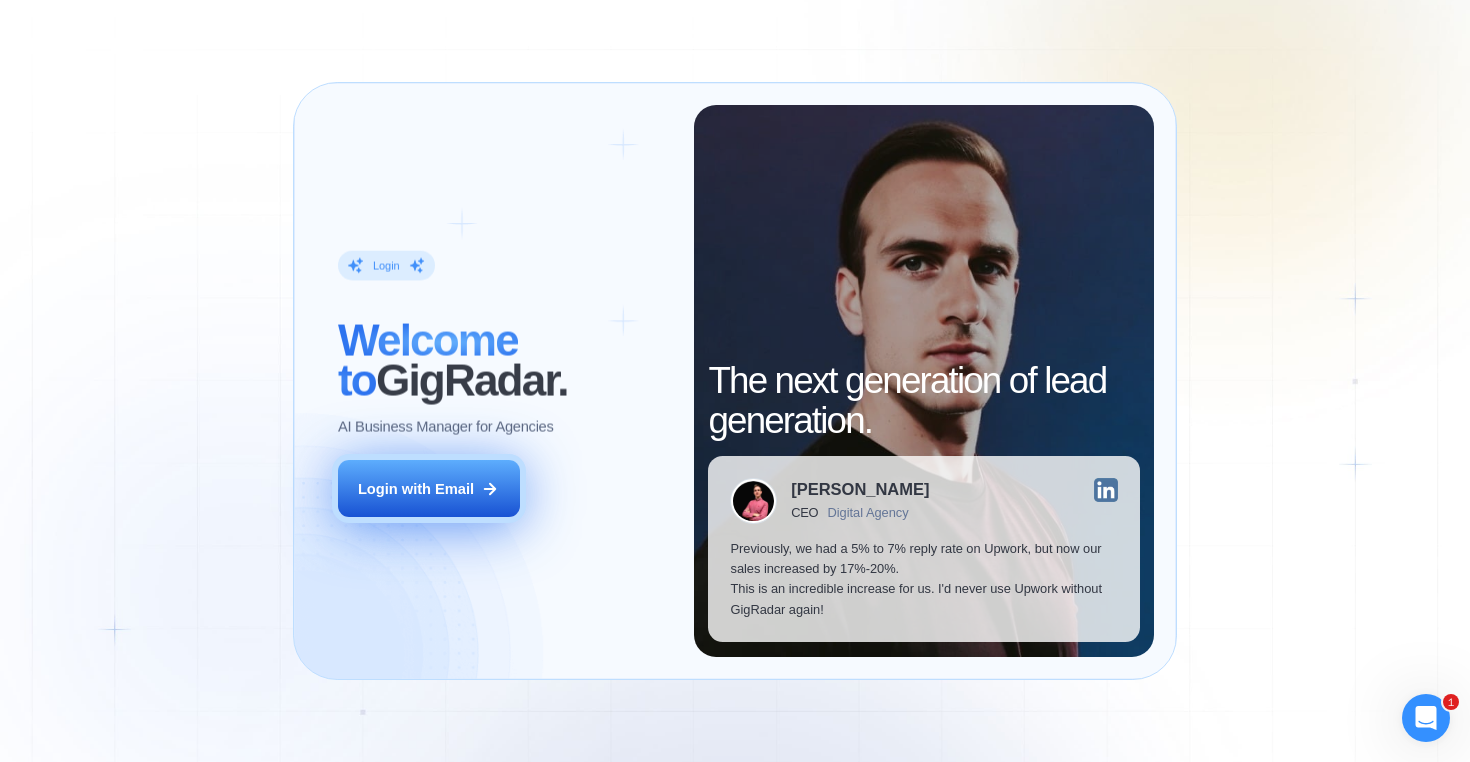 click on "Login with Email" at bounding box center [416, 489] 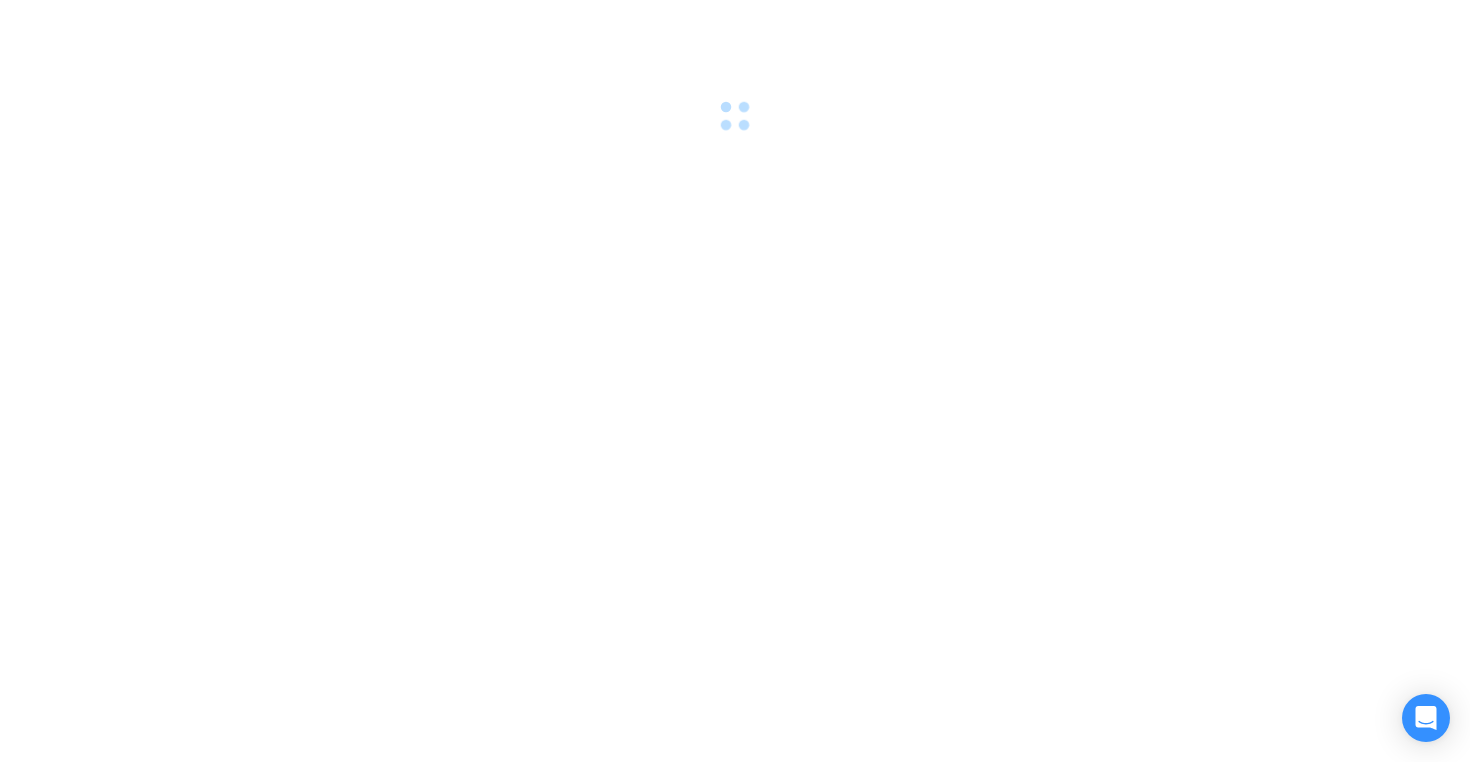 scroll, scrollTop: 0, scrollLeft: 0, axis: both 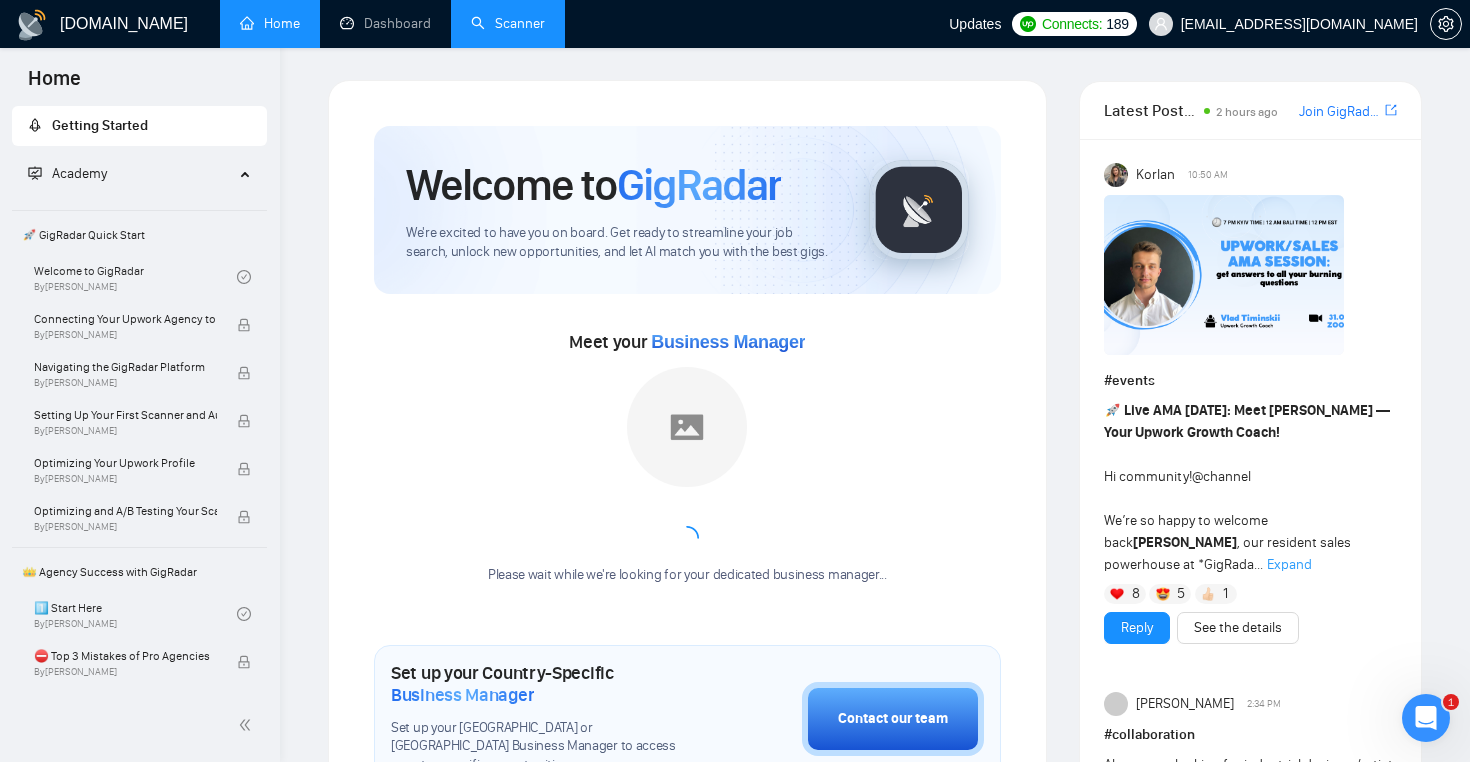 click on "Scanner" at bounding box center (508, 23) 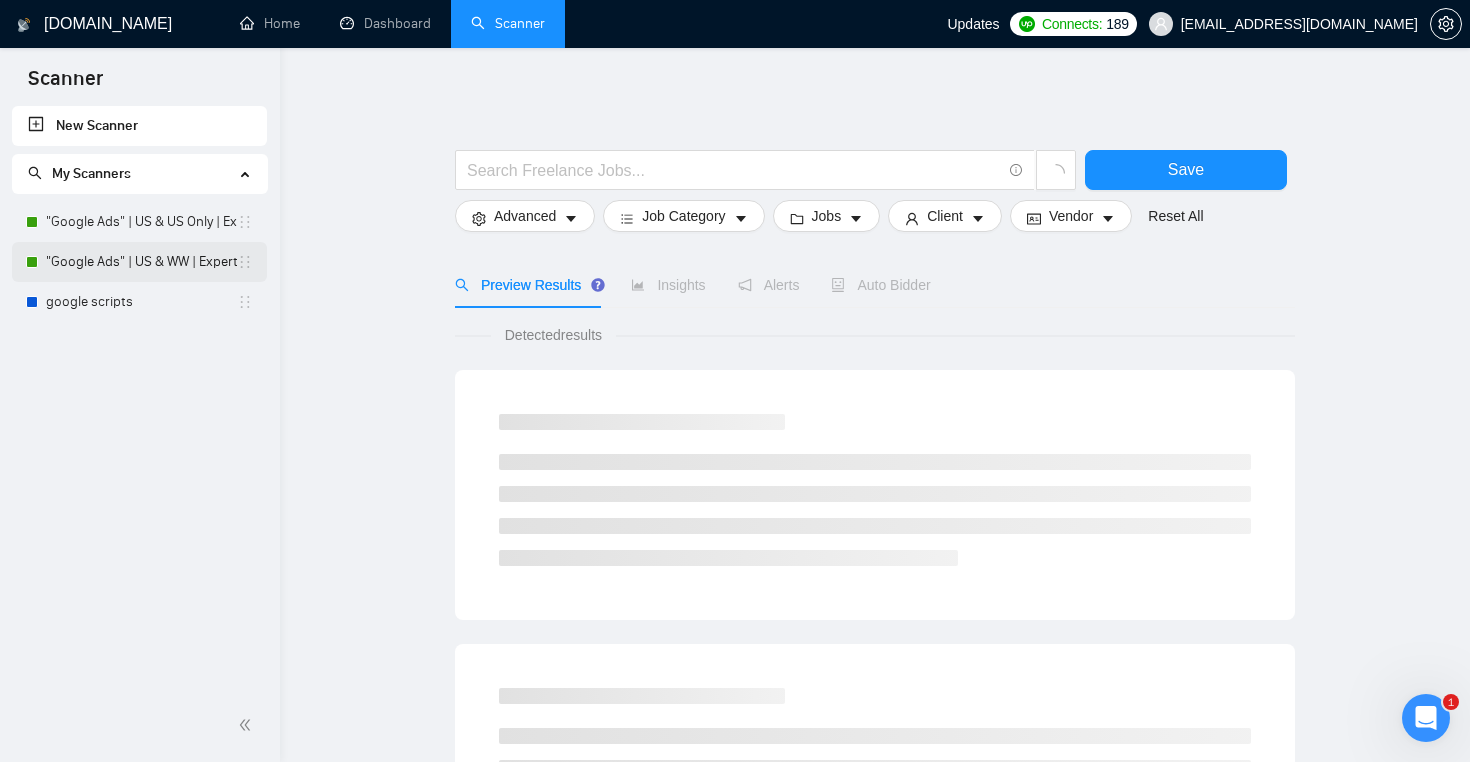 click on ""Google Ads" | US & WW | Expert" at bounding box center [141, 262] 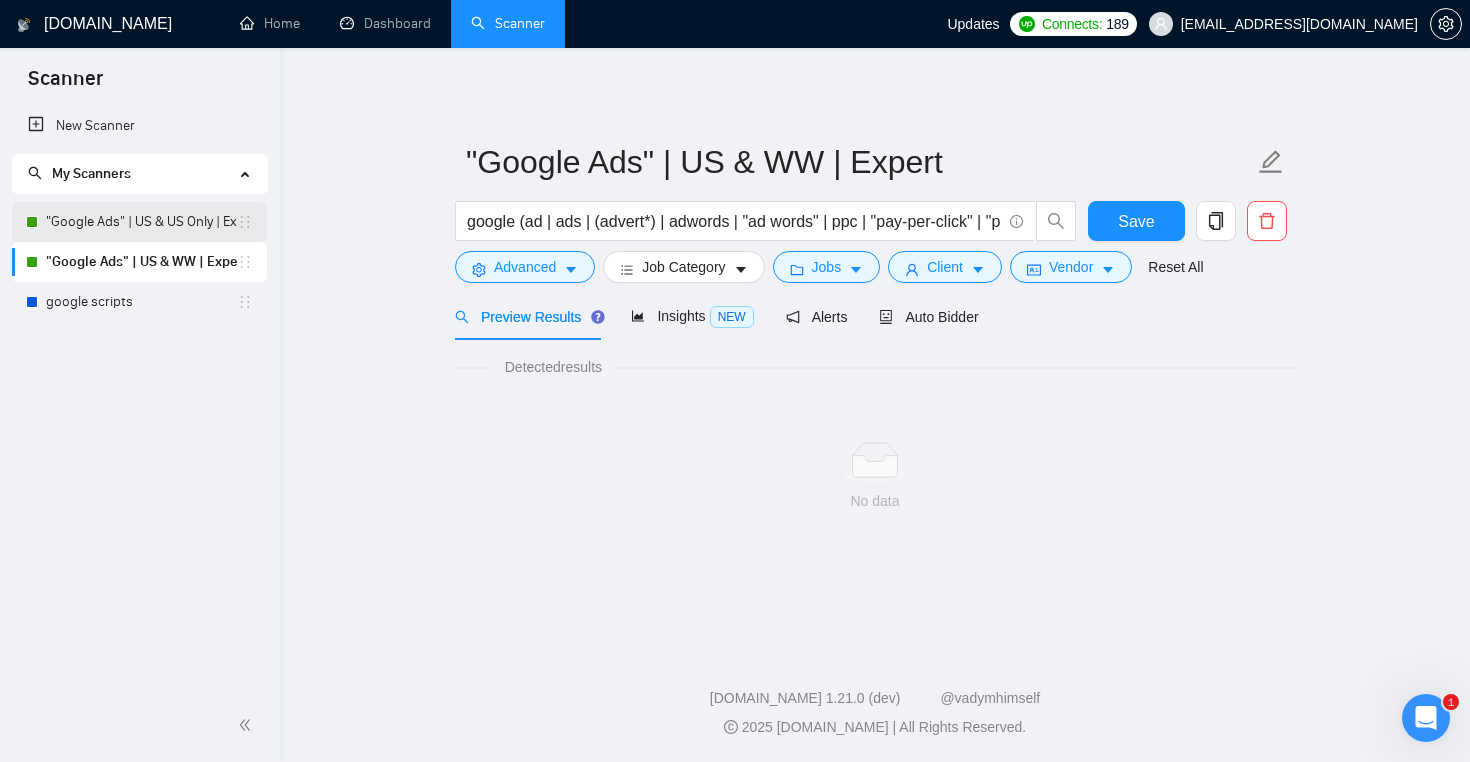 click on ""Google Ads" | US & US Only | Expert" at bounding box center (141, 222) 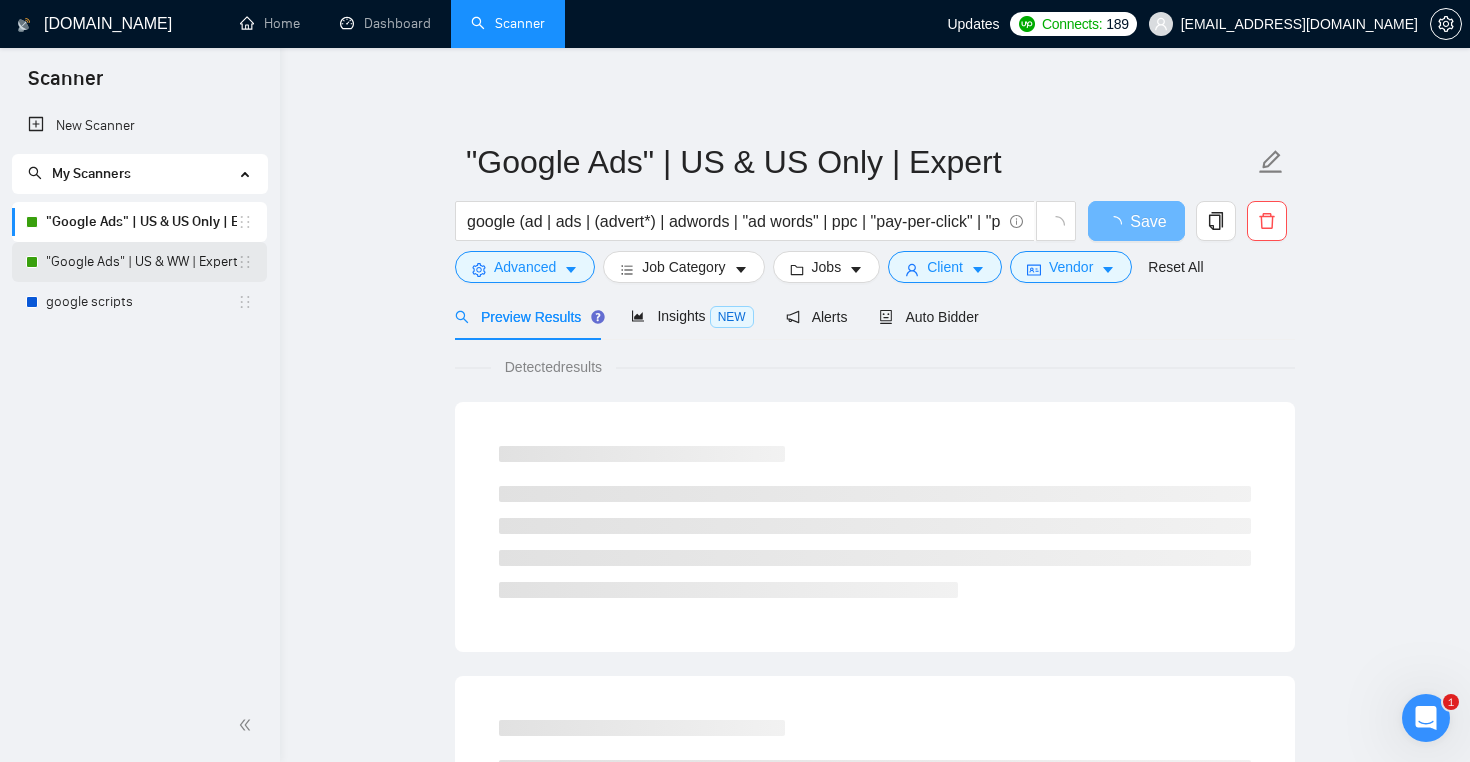 click on ""Google Ads" | US & WW | Expert" at bounding box center (141, 262) 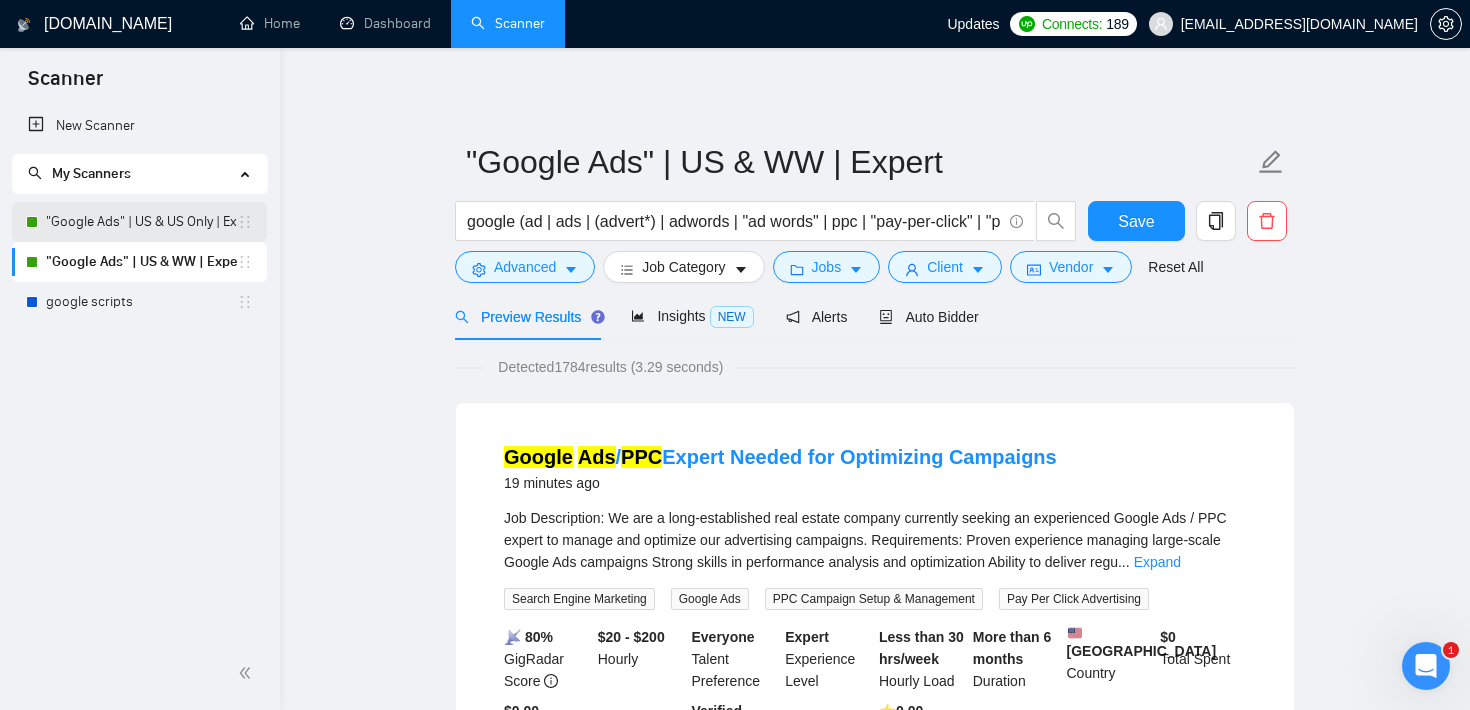 click on ""Google Ads" | US & US Only | Expert" at bounding box center (141, 222) 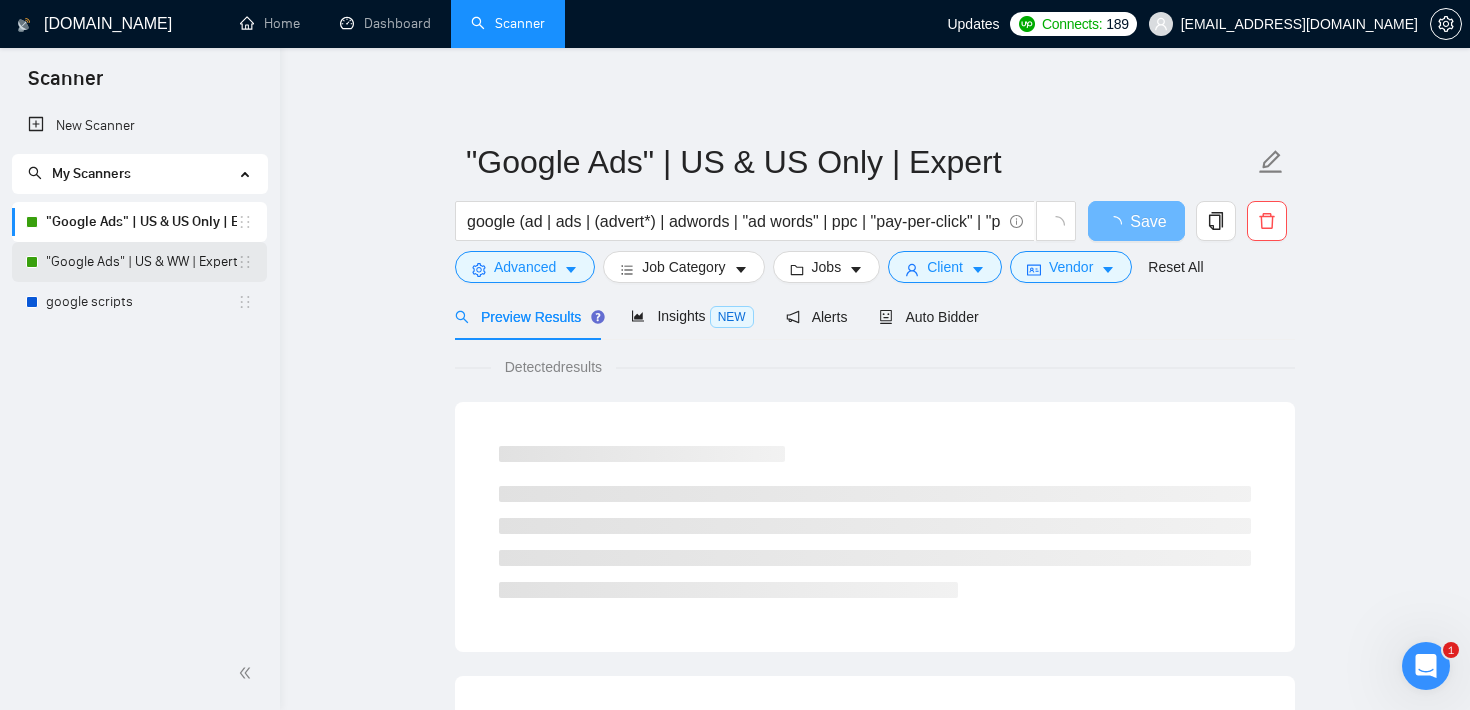 click on ""Google Ads" | US & WW | Expert" at bounding box center [141, 262] 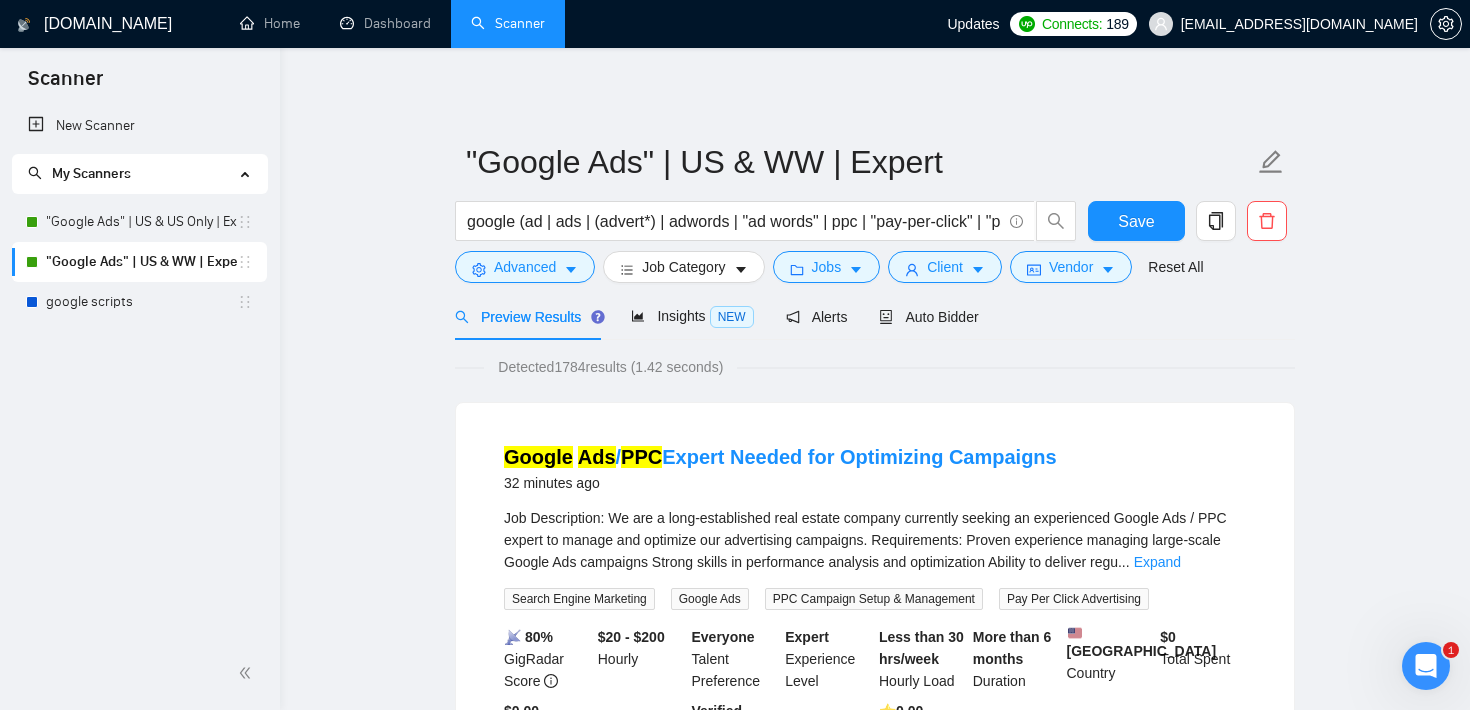click on ""Google Ads" | US & WW | Expert google (ad | ads | (advert*) | adwords | "ad words" | ppc | "pay-per-click" | "pay per click") Save Advanced   Job Category   Jobs   Client   Vendor   Reset All Preview Results Insights NEW Alerts Auto Bidder Detected   1784  results   (1.42 seconds) Google   Ads  /  PPC  Expert Needed for Optimizing Campaigns 32 minutes ago Job Description:
We are a long-established real estate company currently seeking an experienced Google Ads / PPC expert to manage and optimize our advertising campaigns.
Requirements:
Proven experience managing large-scale Google Ads campaigns
Strong skills in performance analysis and optimization
Ability to deliver regu ... Expand Search Engine Marketing Google Ads PPC Campaign Setup & Management Pay Per Click Advertising 📡   80% GigRadar Score   $20 - $200 Hourly Everyone Talent Preference Expert Experience Level Less than 30 hrs/week Hourly Load More than 6 months Duration   [GEOGRAPHIC_DATA] Country $ 0 Total Spent $0.00 Avg Rate Paid - Company Size" at bounding box center (875, 2447) 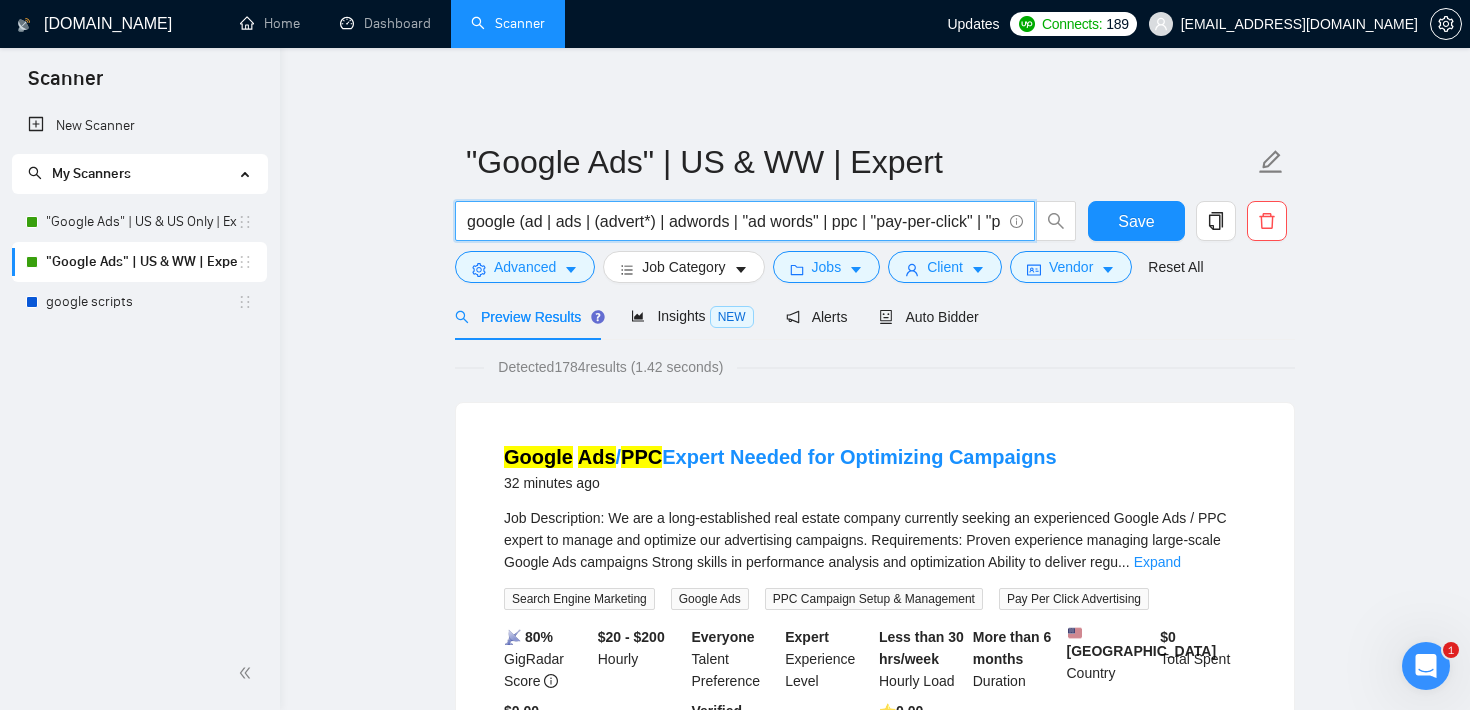 click on "google (ad | ads | (advert*) | adwords | "ad words" | ppc | "pay-per-click" | "pay per click")" at bounding box center (734, 221) 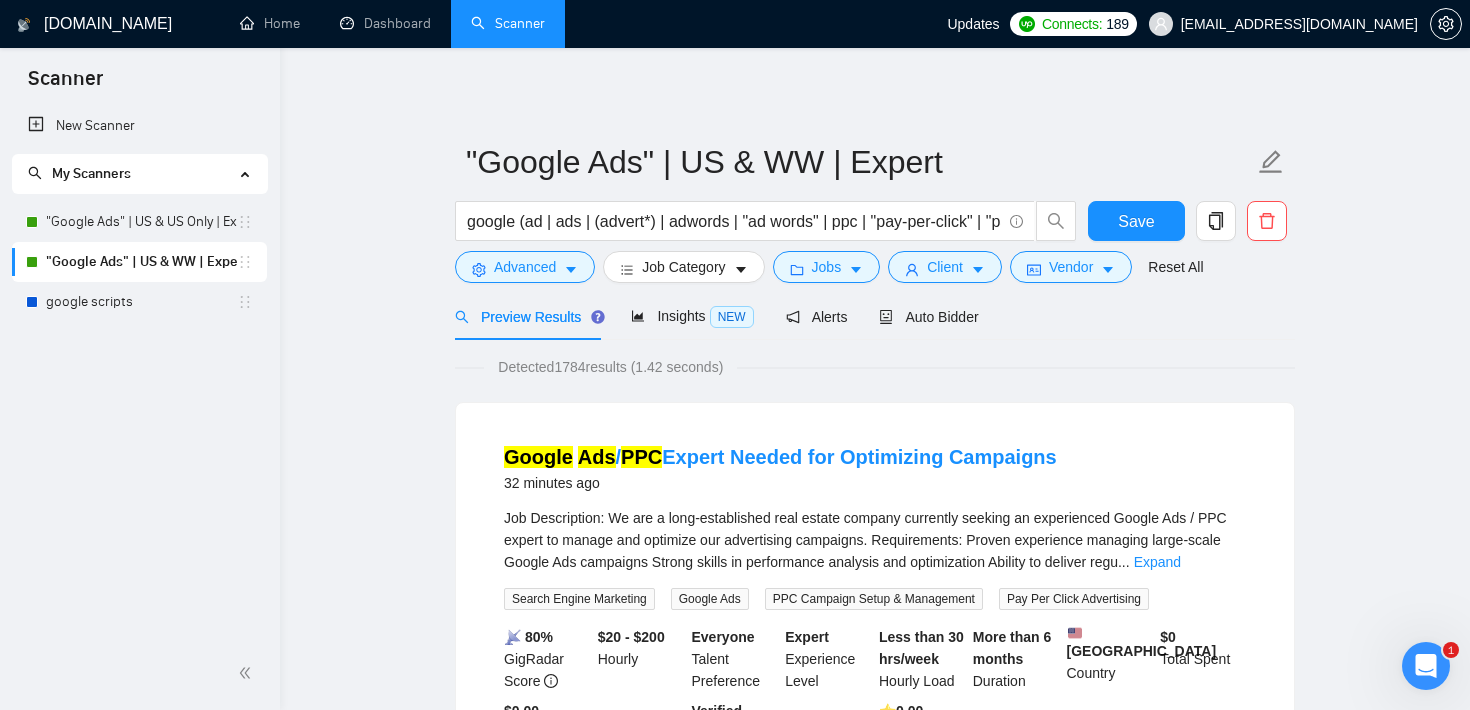click on ""Google Ads" | US & WW | Expert google (ad | ads | (advert*) | adwords | "ad words" | ppc | "pay-per-click" | "pay per click") Save Advanced   Job Category   Jobs   Client   Vendor   Reset All Preview Results Insights NEW Alerts Auto Bidder Detected   1784  results   (1.42 seconds) Google   Ads  /  PPC  Expert Needed for Optimizing Campaigns 32 minutes ago Job Description:
We are a long-established real estate company currently seeking an experienced Google Ads / PPC expert to manage and optimize our advertising campaigns.
Requirements:
Proven experience managing large-scale Google Ads campaigns
Strong skills in performance analysis and optimization
Ability to deliver regu ... Expand Search Engine Marketing Google Ads PPC Campaign Setup & Management Pay Per Click Advertising 📡   80% GigRadar Score   $20 - $200 Hourly Everyone Talent Preference Expert Experience Level Less than 30 hrs/week Hourly Load More than 6 months Duration   [GEOGRAPHIC_DATA] Country $ 0 Total Spent $0.00 Avg Rate Paid - Company Size" at bounding box center (875, 2447) 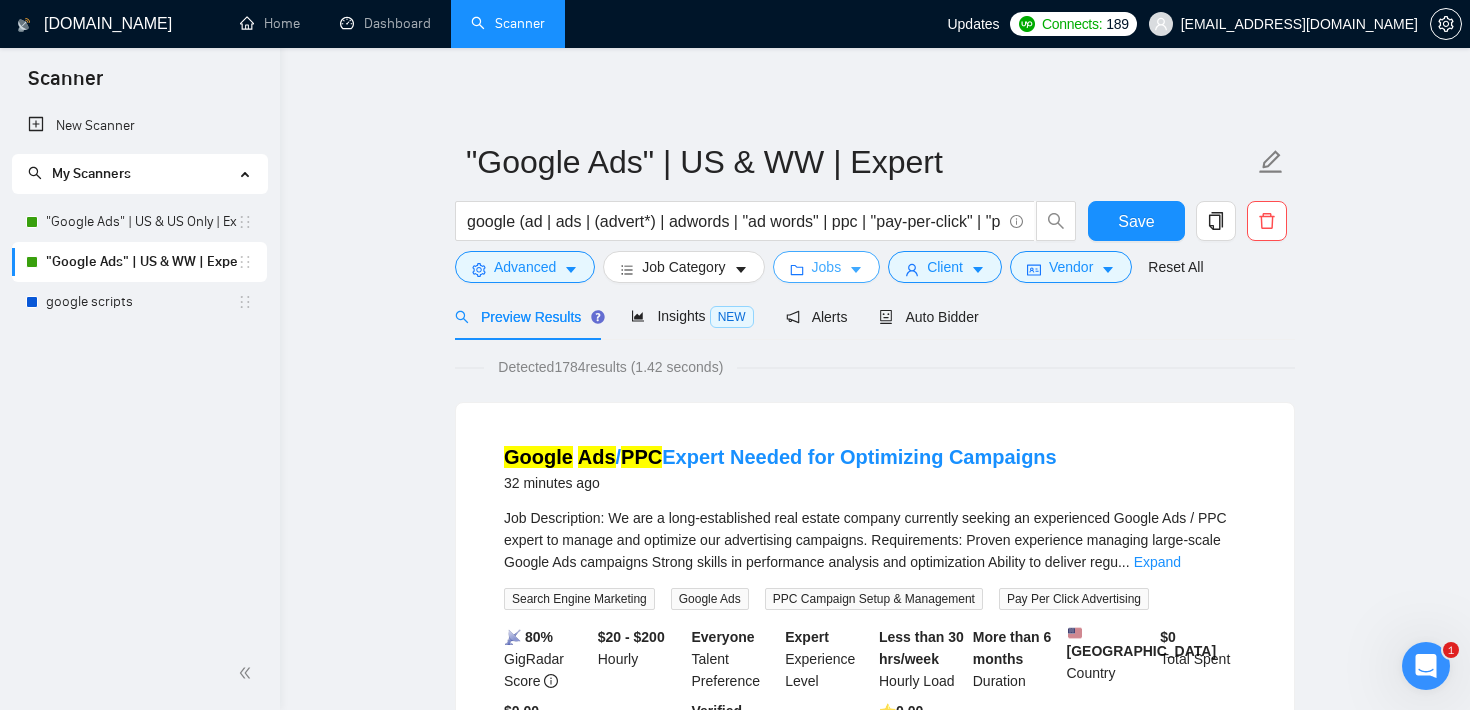 click on "Jobs" at bounding box center [827, 267] 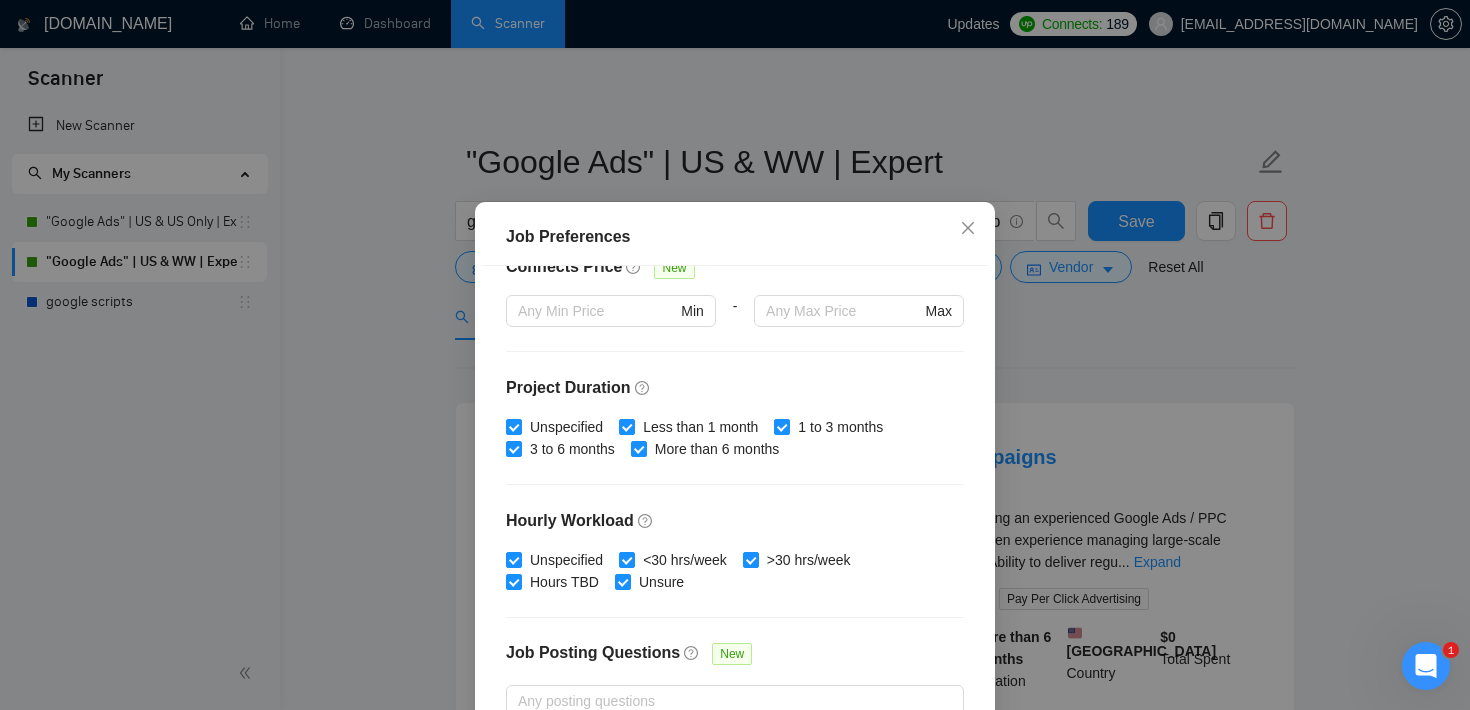 scroll, scrollTop: 565, scrollLeft: 0, axis: vertical 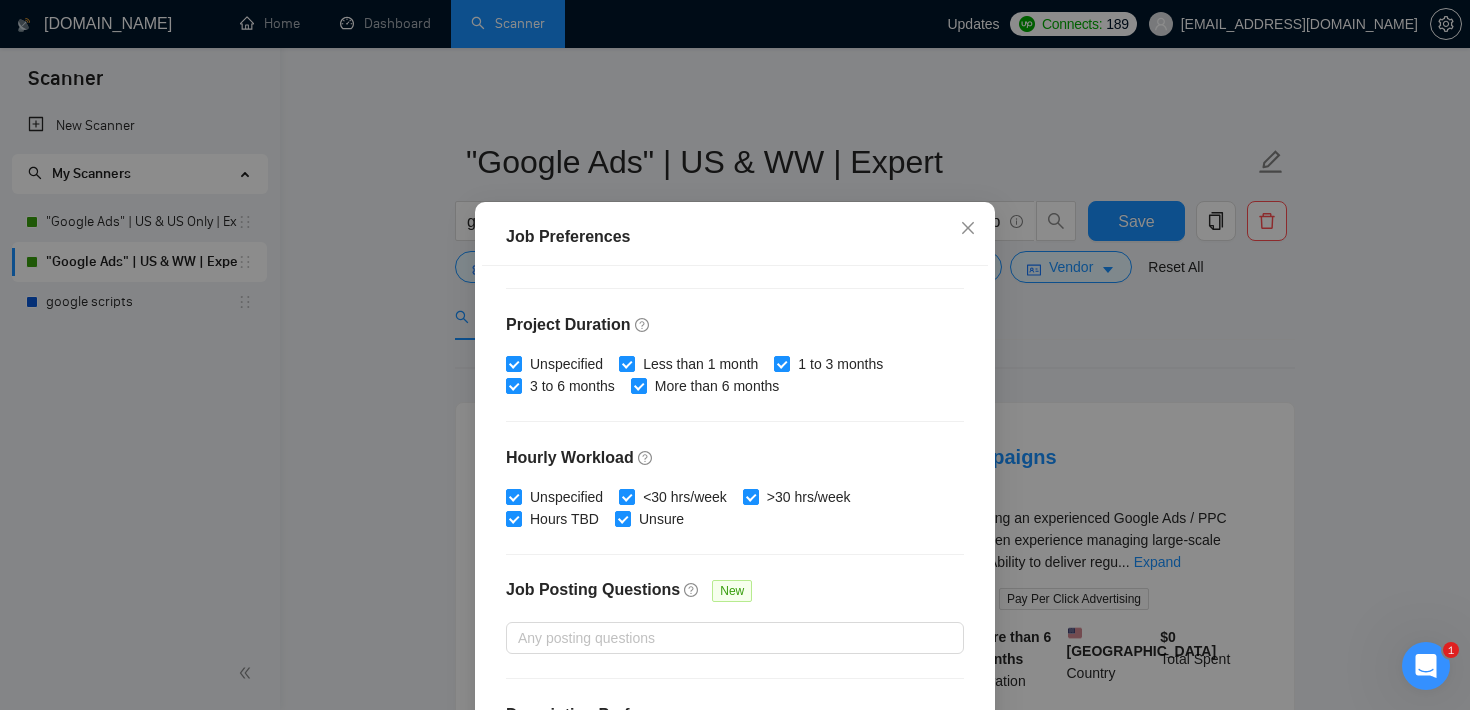 click on "Job Preferences Budget Project Type All Fixed Price Hourly Rate   Fixed Price Budget $ Min - $ Max Estimate Fixed Price When It’s Not Available New   Hourly Rate Price Budget $ 50 Min - $ Max Estimate Hourly Rate When It’s Not Available New Include Budget Placeholders Include Jobs with Unspecified Budget   Connects Price New Min - Max Project Duration   Unspecified Less than 1 month 1 to 3 months 3 to 6 months More than 6 months Hourly Workload   Unspecified <30 hrs/week >30 hrs/week Hours TBD Unsure Job Posting Questions New   Any posting questions Description Preferences Description Size New   Any description size Reset OK" at bounding box center [735, 355] 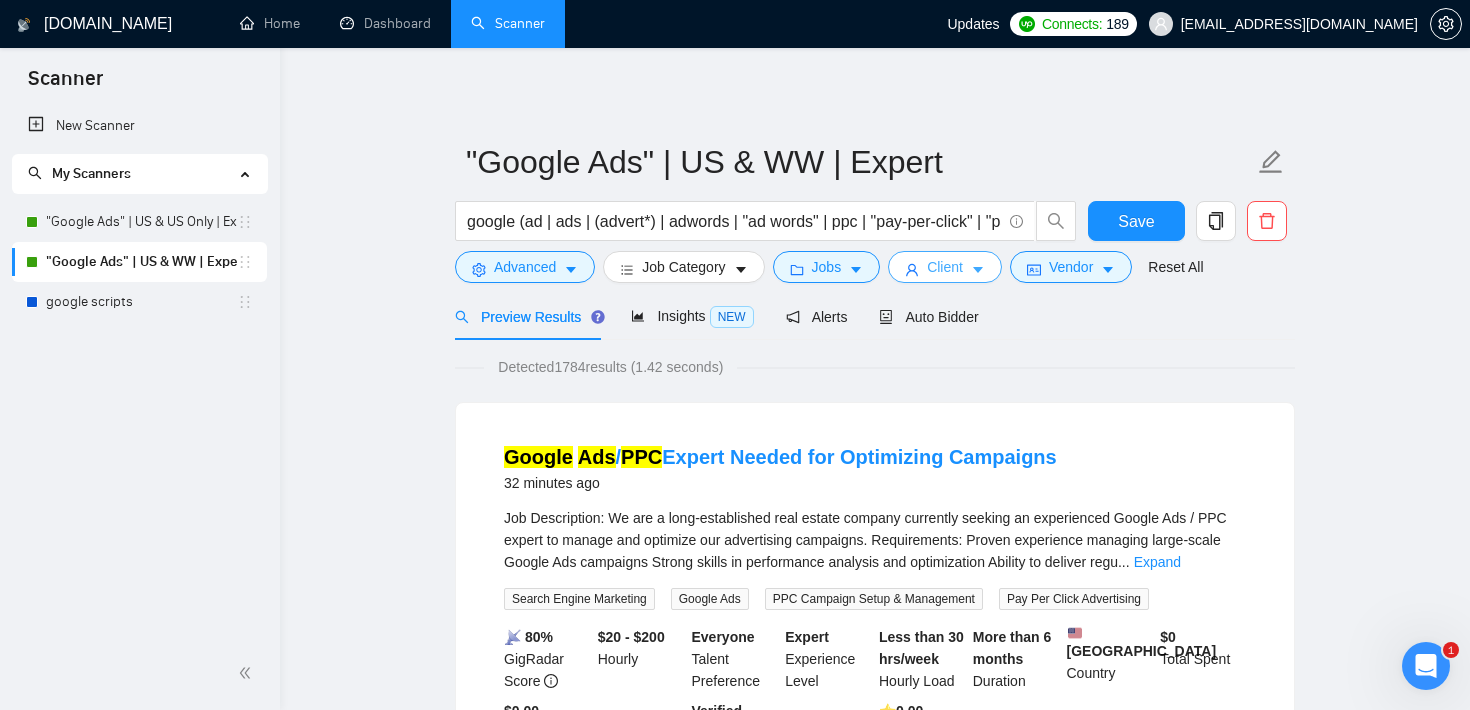 click 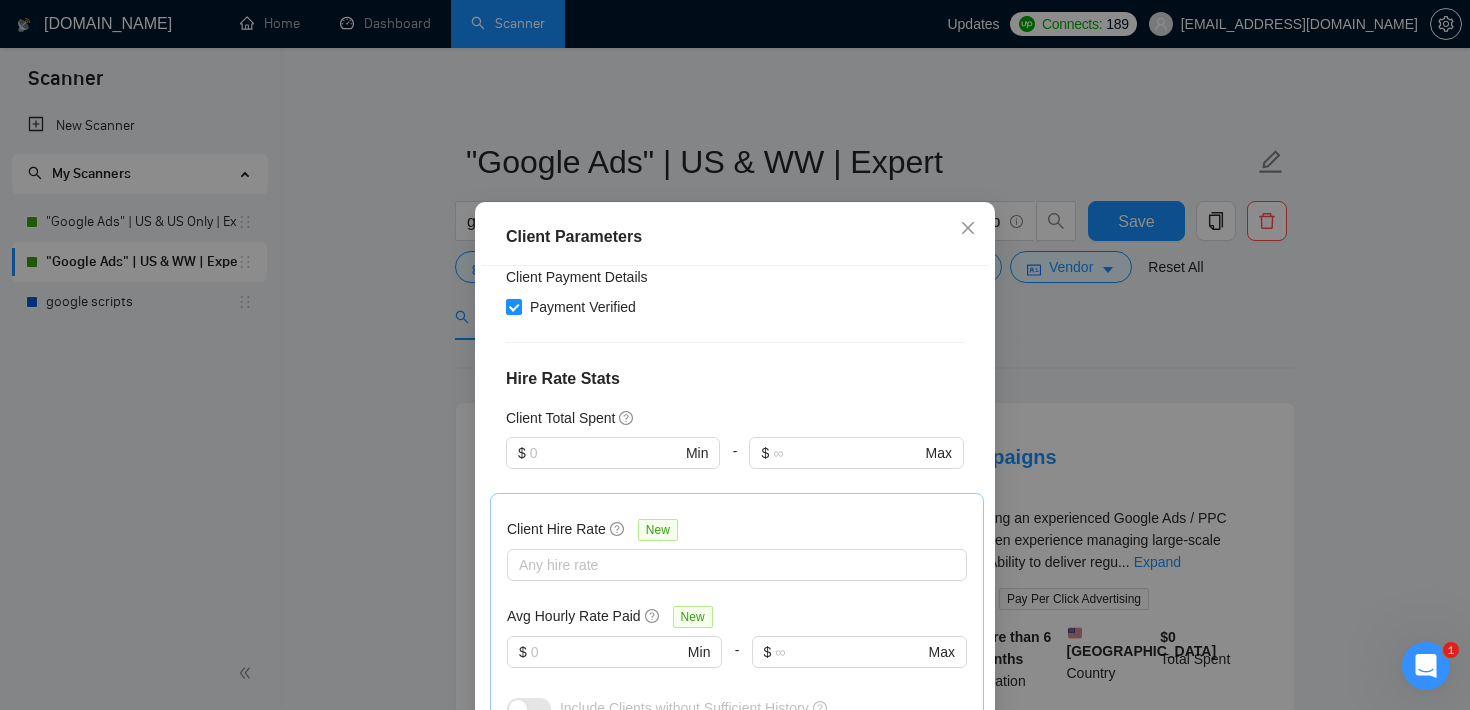 scroll, scrollTop: 532, scrollLeft: 0, axis: vertical 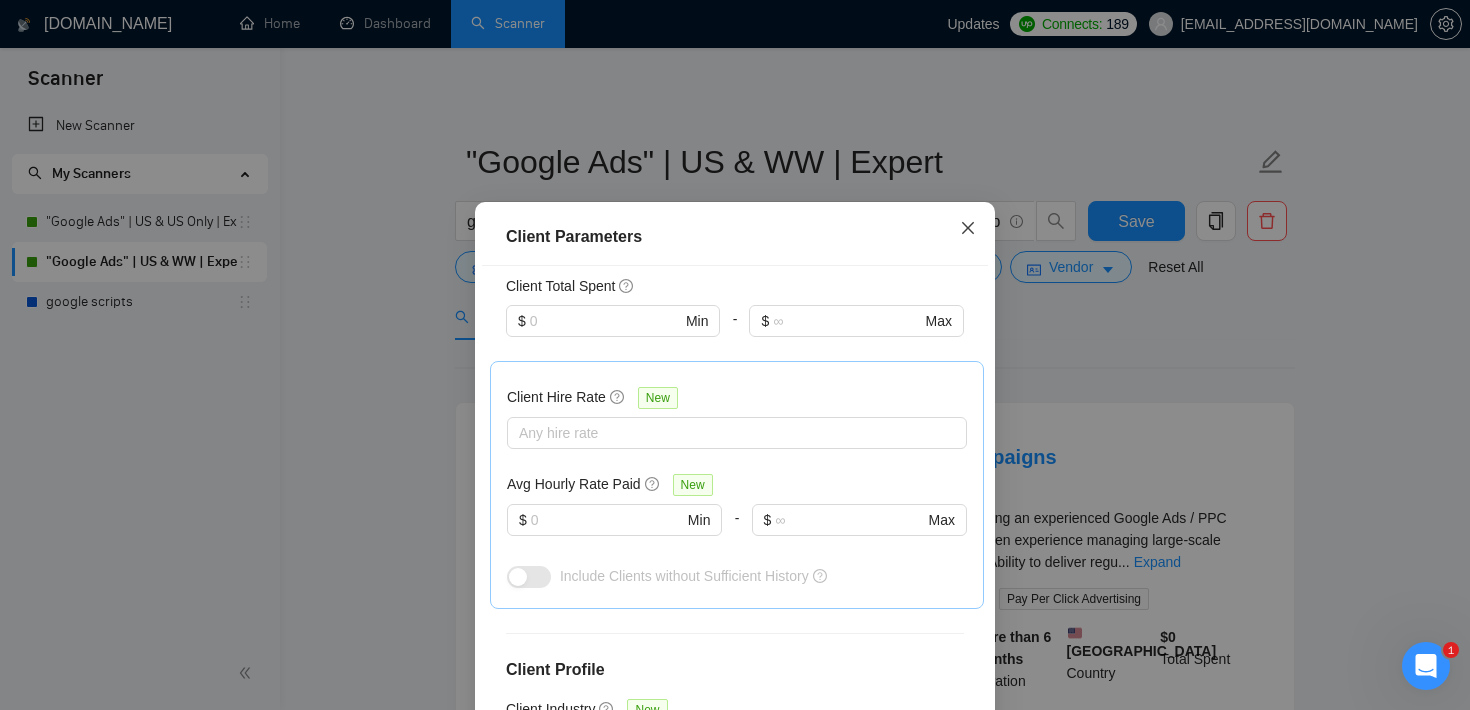 click 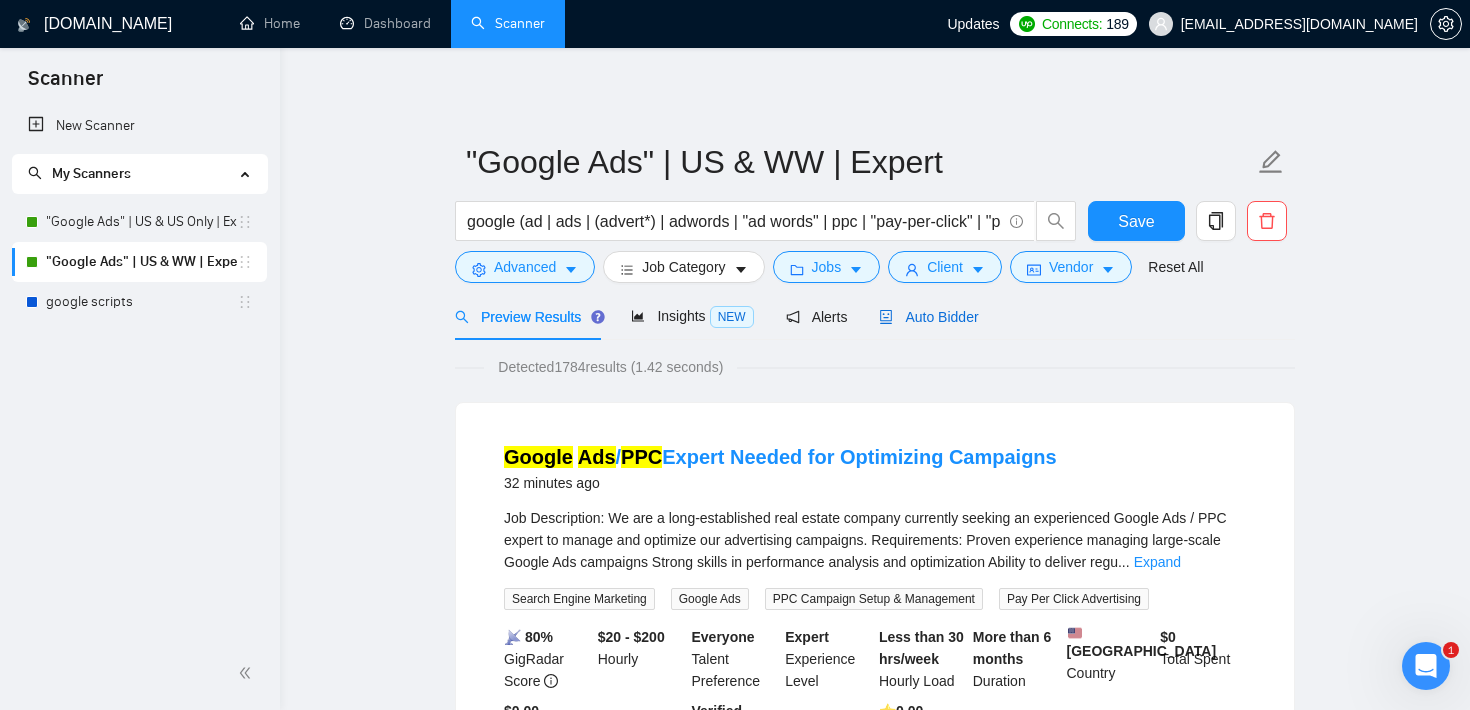 click on "Auto Bidder" at bounding box center [928, 317] 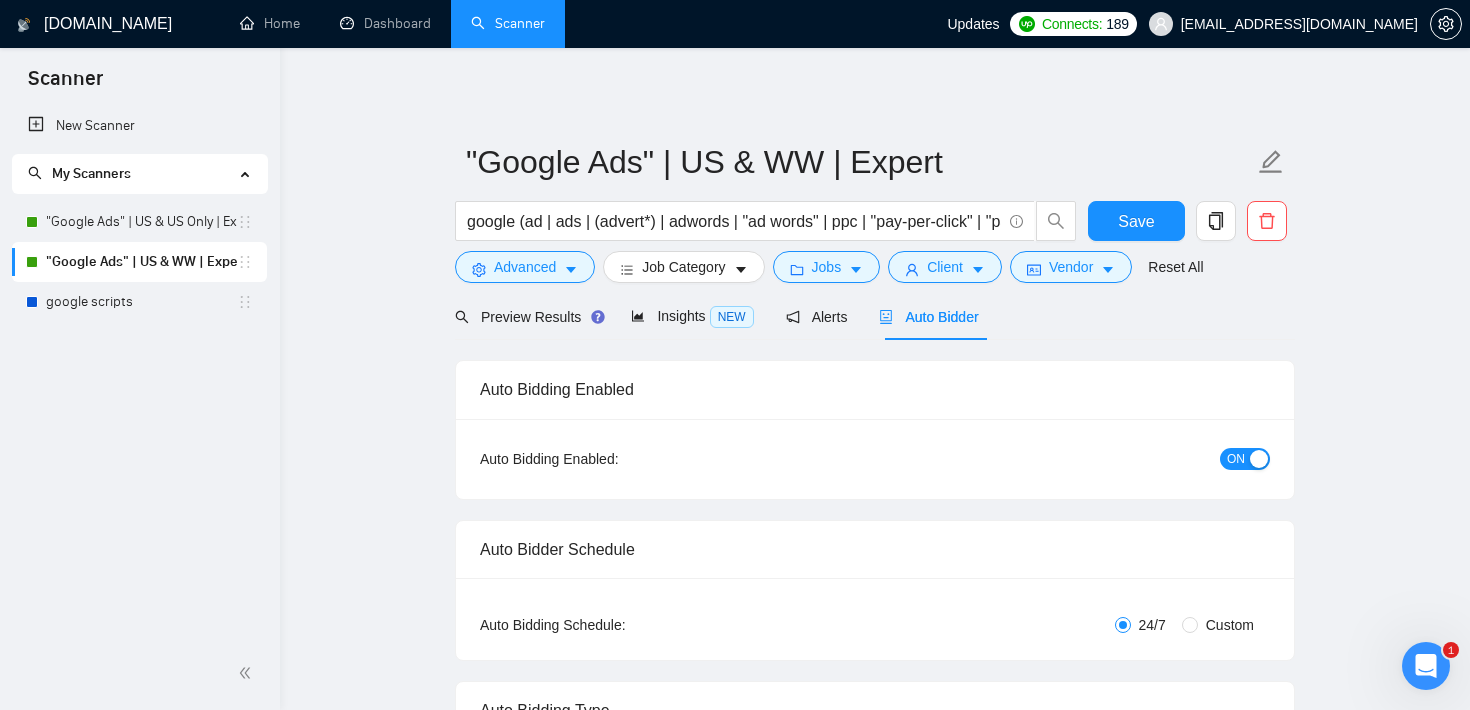 type 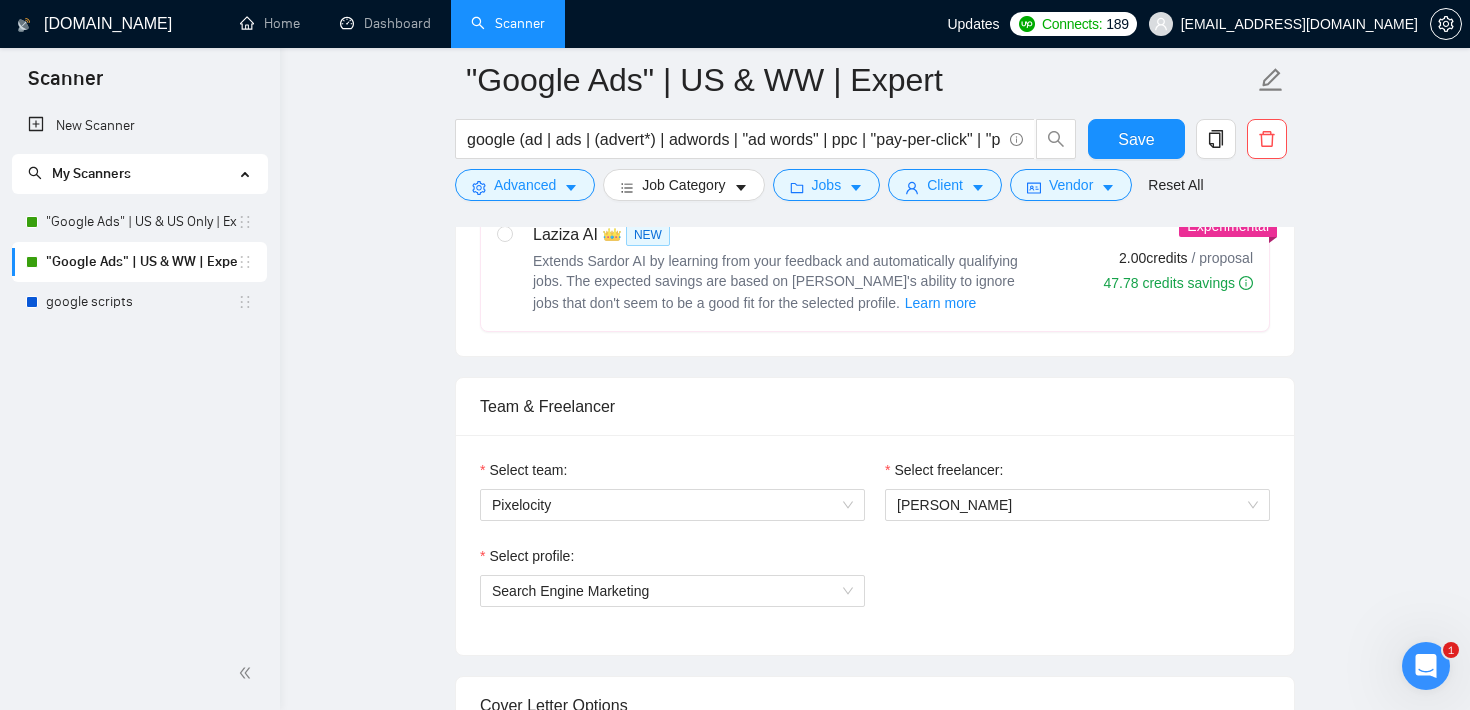 scroll, scrollTop: 881, scrollLeft: 0, axis: vertical 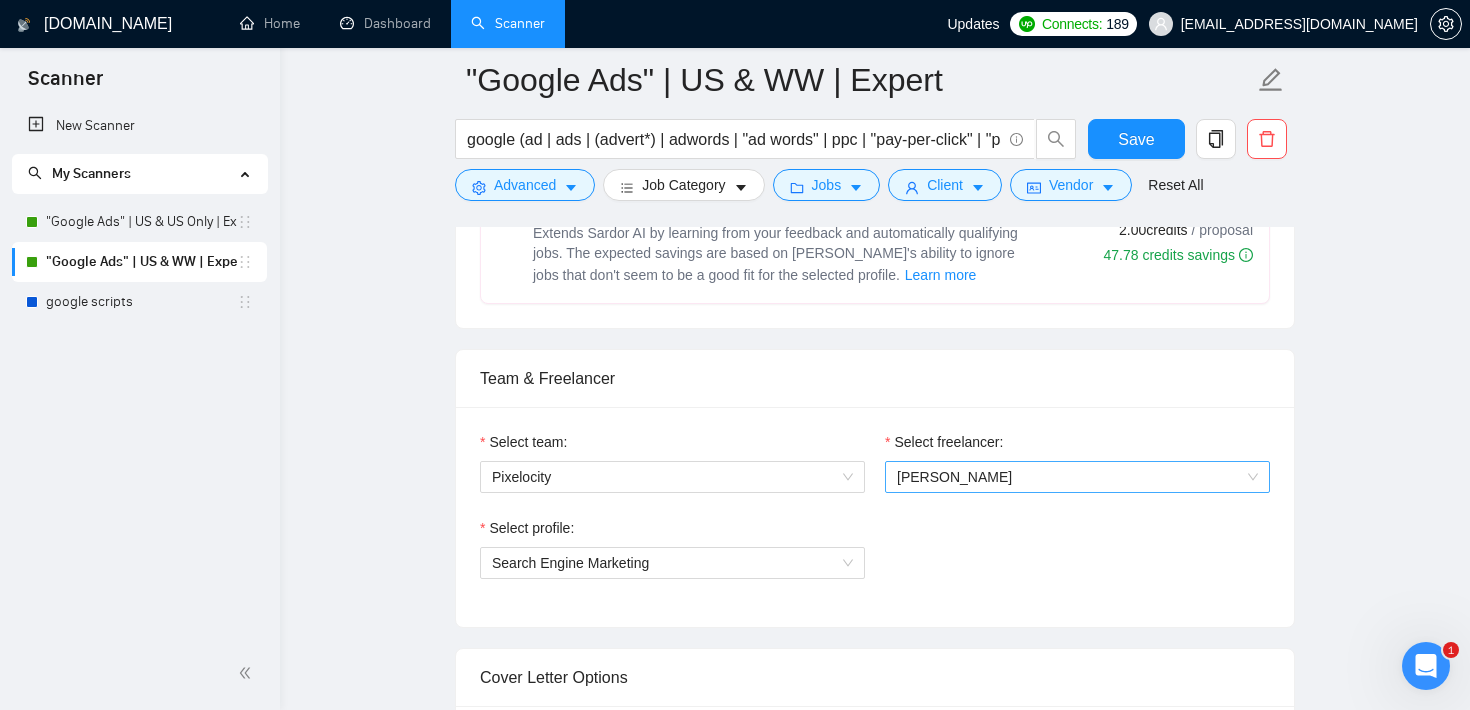 click on "[PERSON_NAME]" at bounding box center [1077, 477] 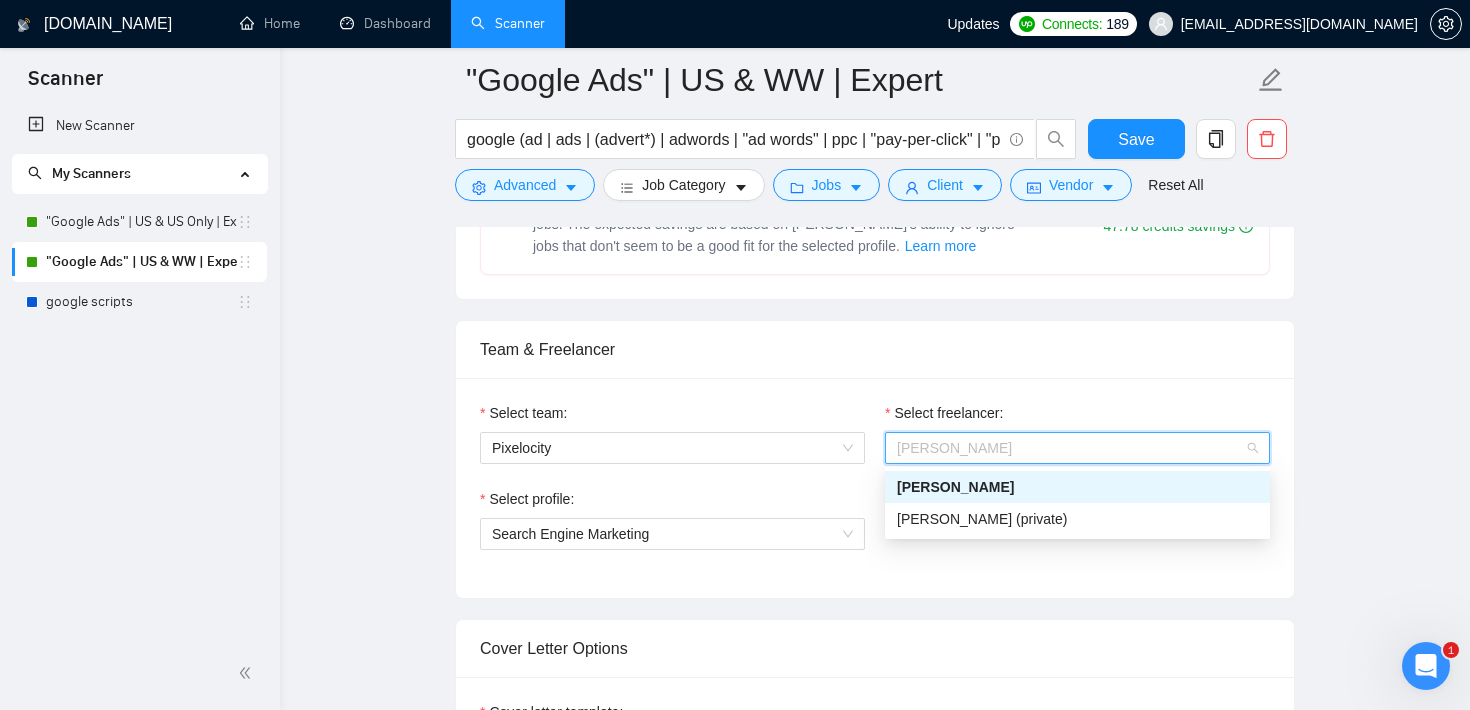 scroll, scrollTop: 912, scrollLeft: 0, axis: vertical 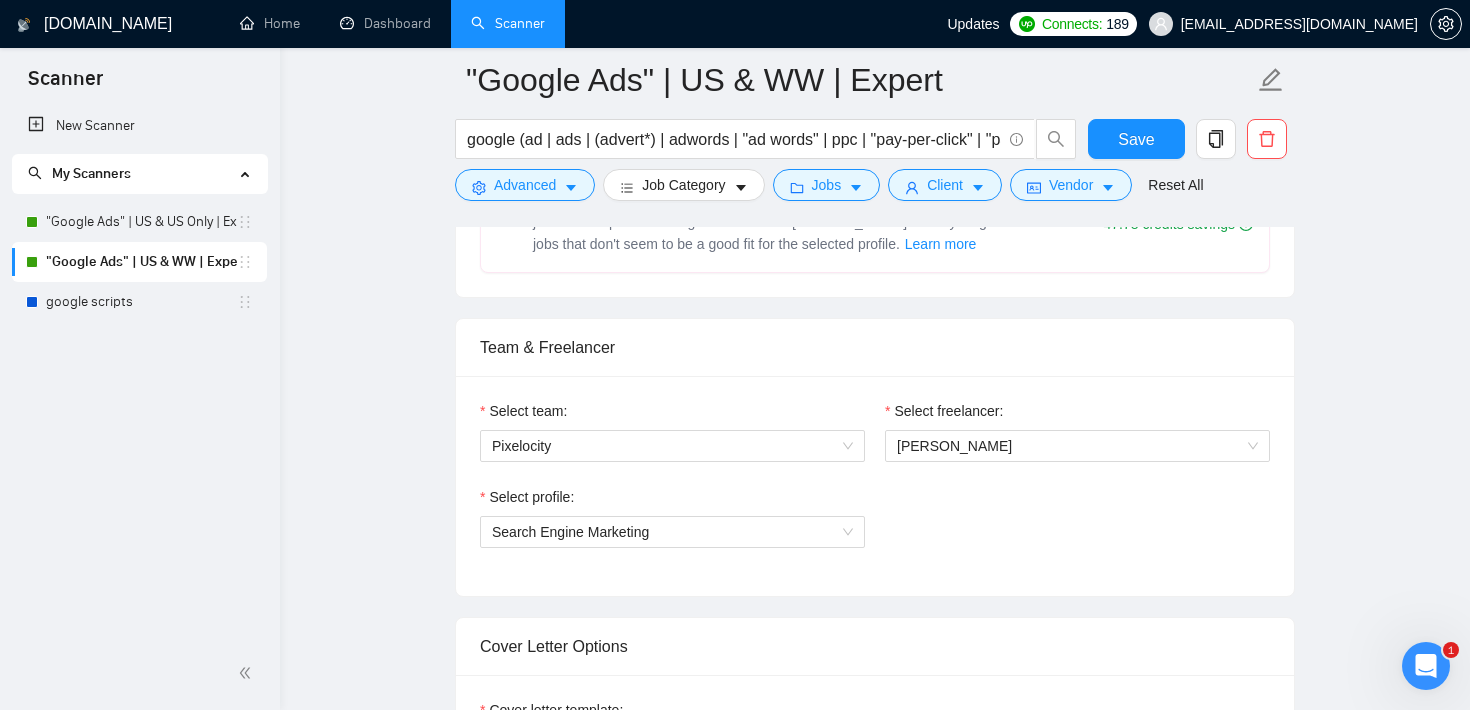 click on "Team & Freelancer" at bounding box center (875, 347) 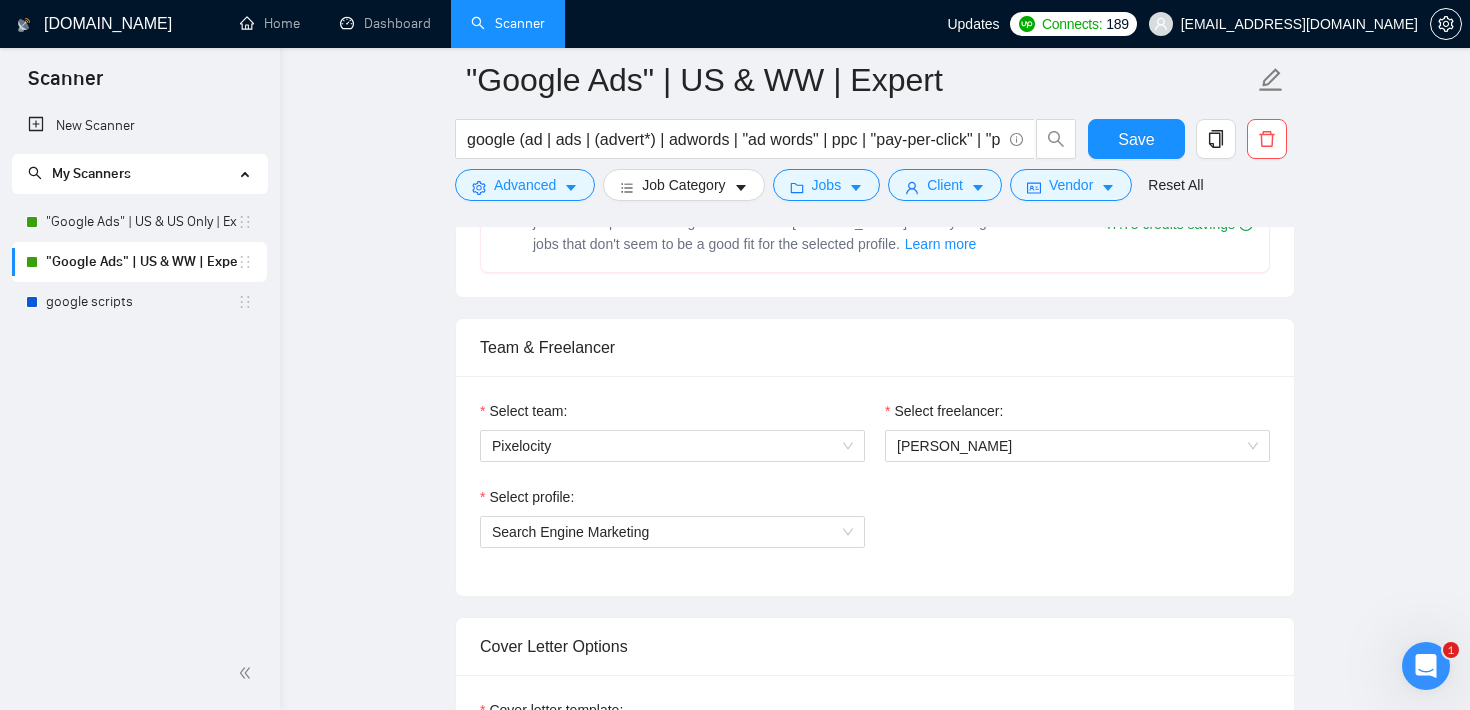 click on "Team & Freelancer" at bounding box center [875, 347] 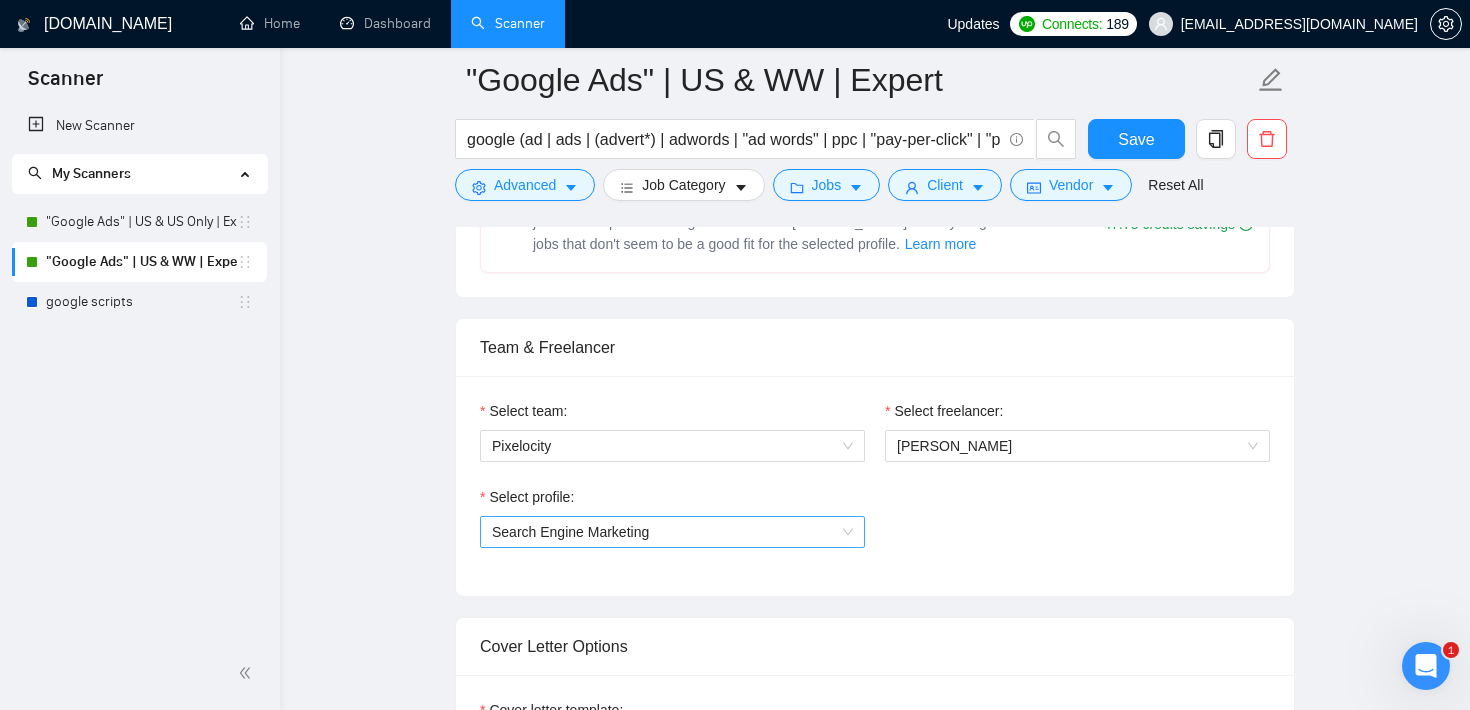click on "Search Engine Marketing" at bounding box center (672, 532) 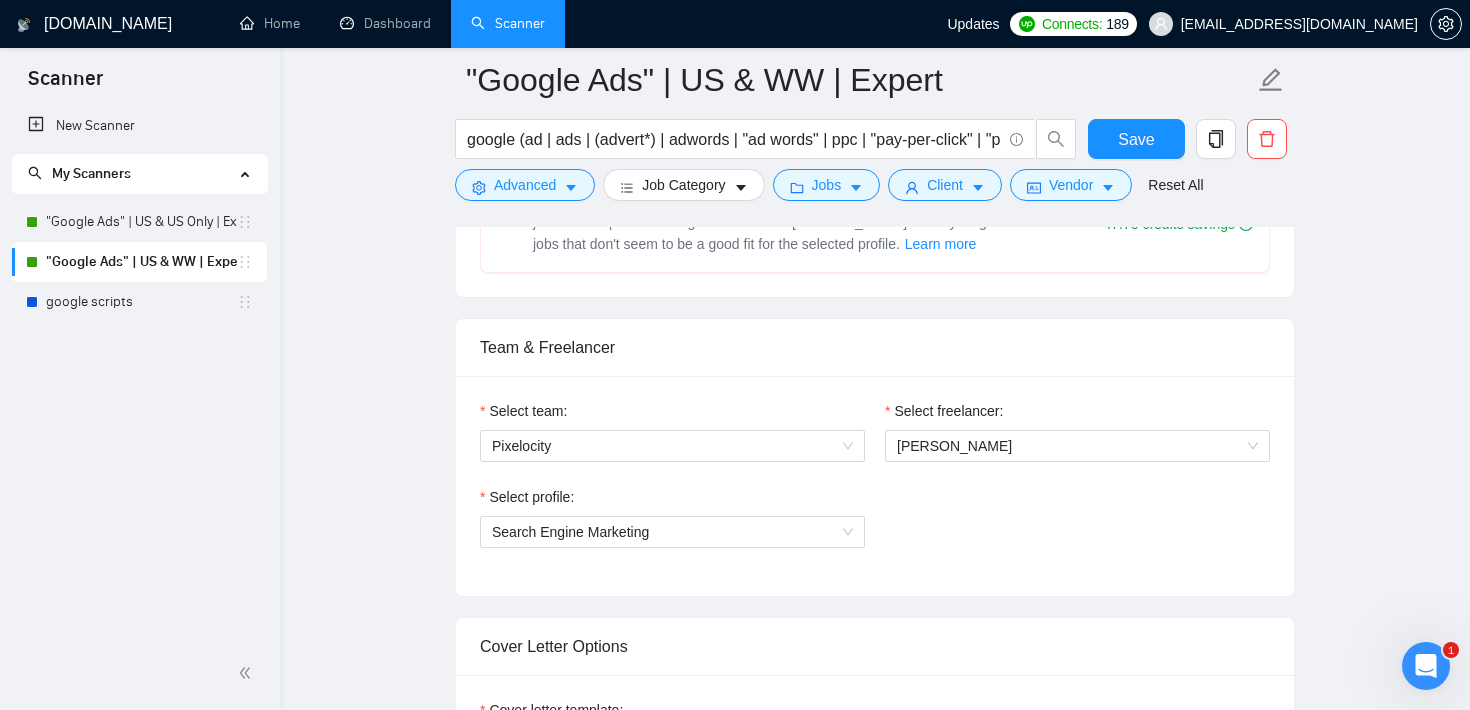 click on "Select profile: Search Engine Marketing" at bounding box center (875, 529) 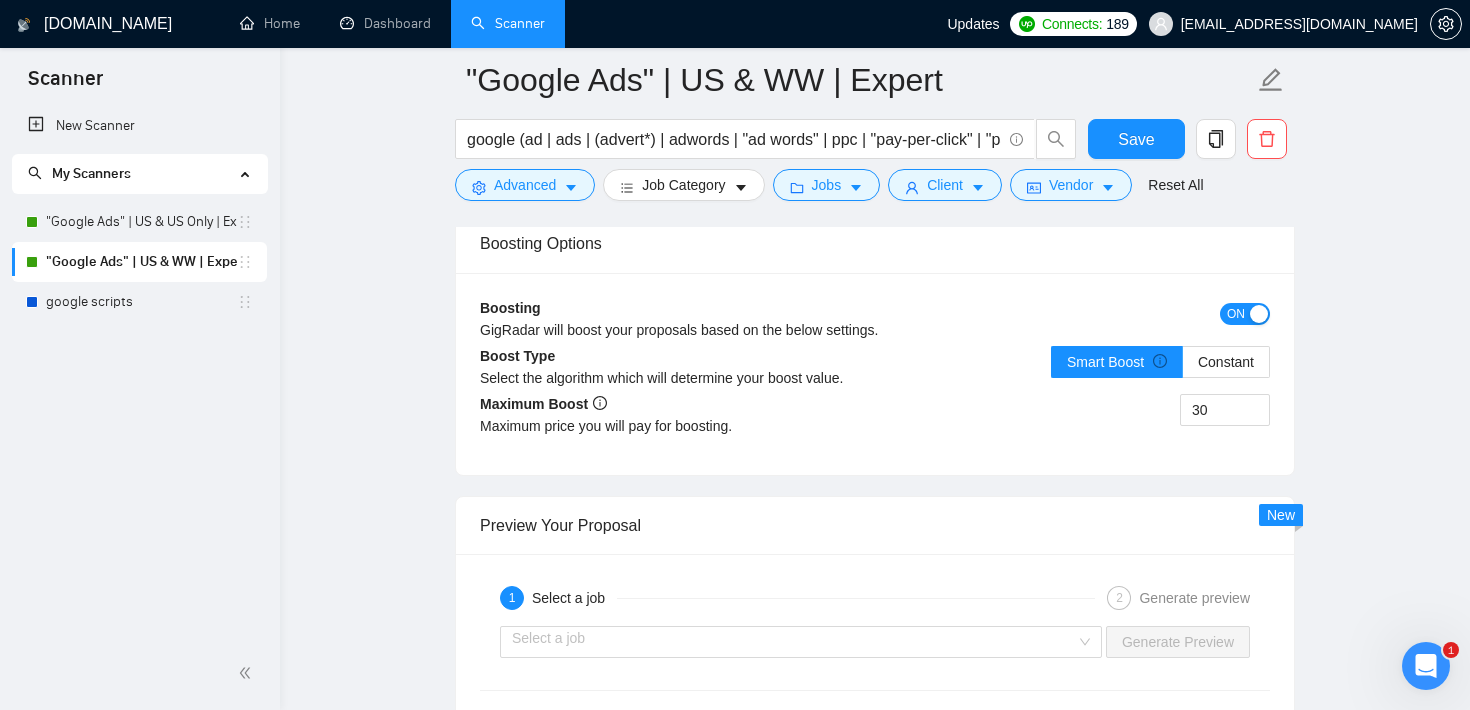 scroll, scrollTop: 2790, scrollLeft: 0, axis: vertical 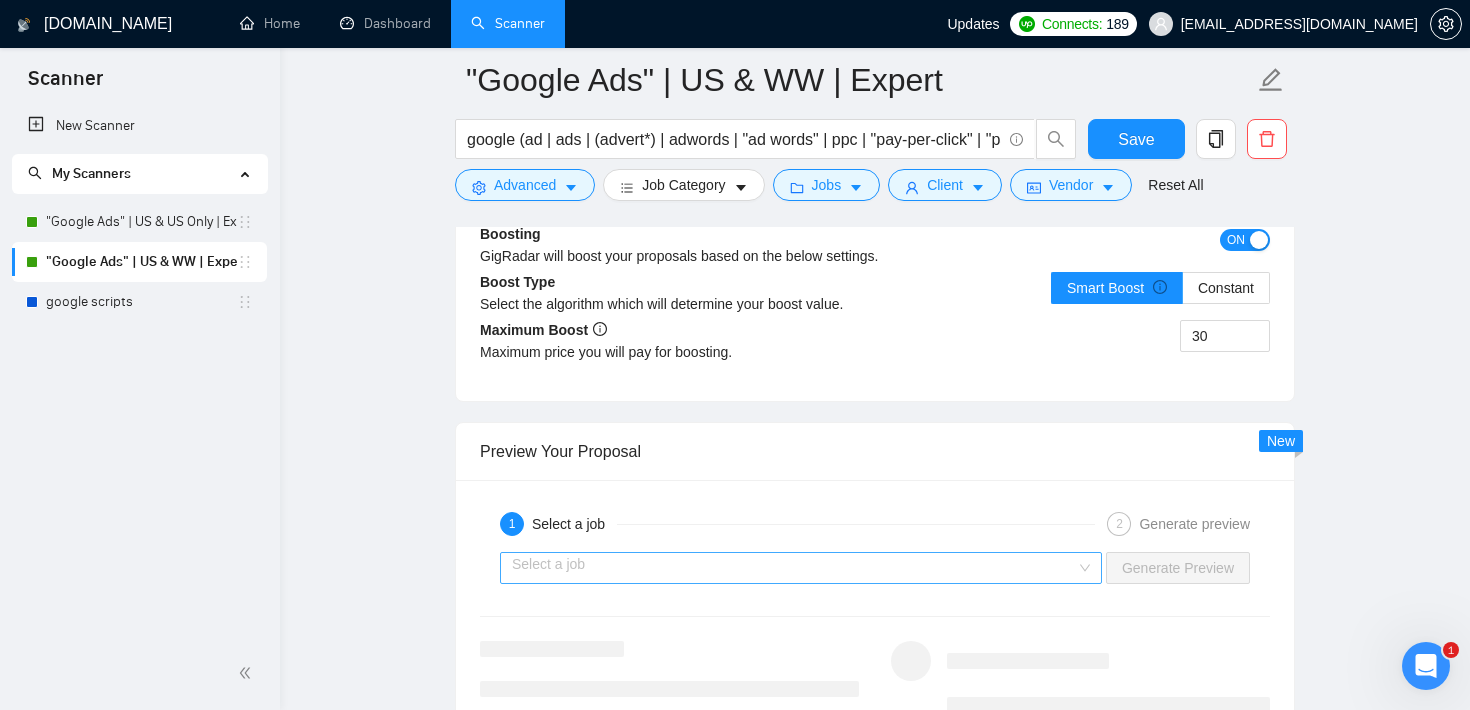 click at bounding box center [794, 568] 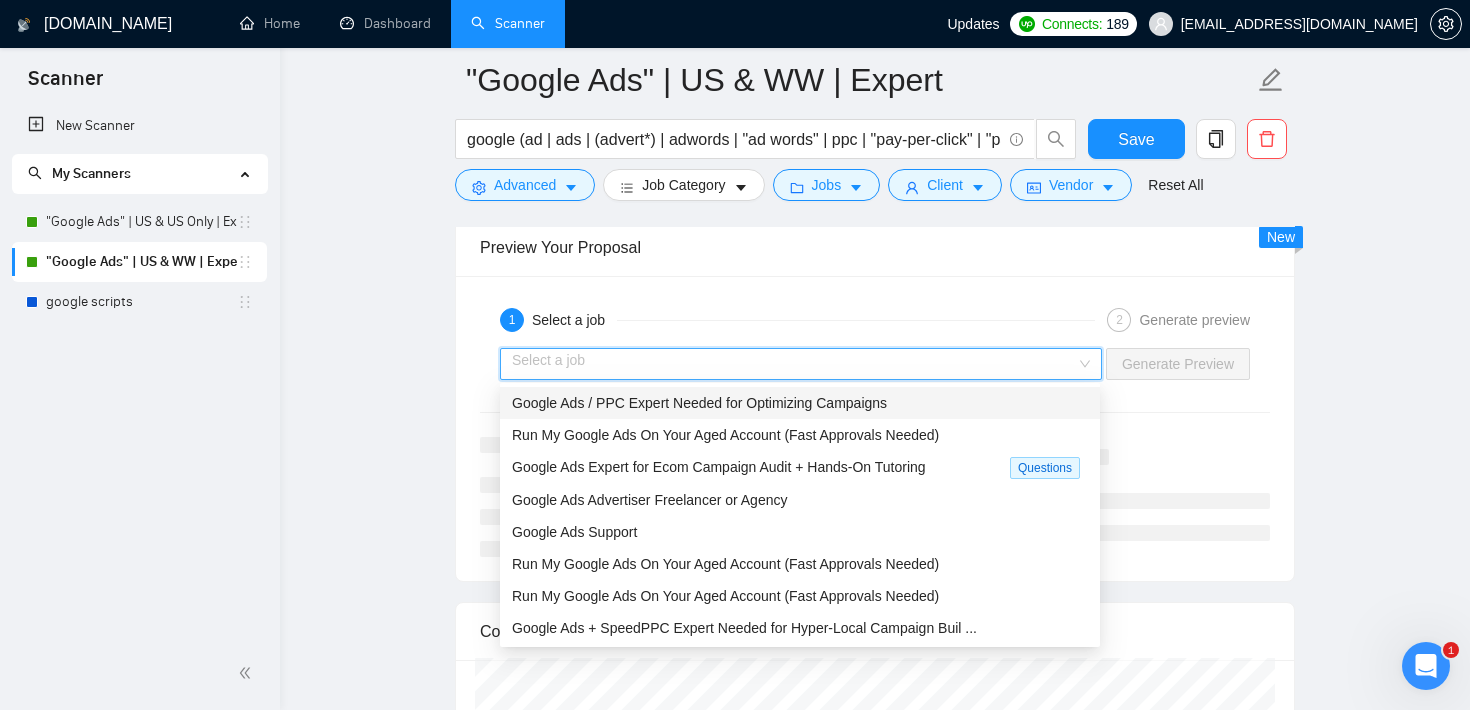 scroll, scrollTop: 2996, scrollLeft: 0, axis: vertical 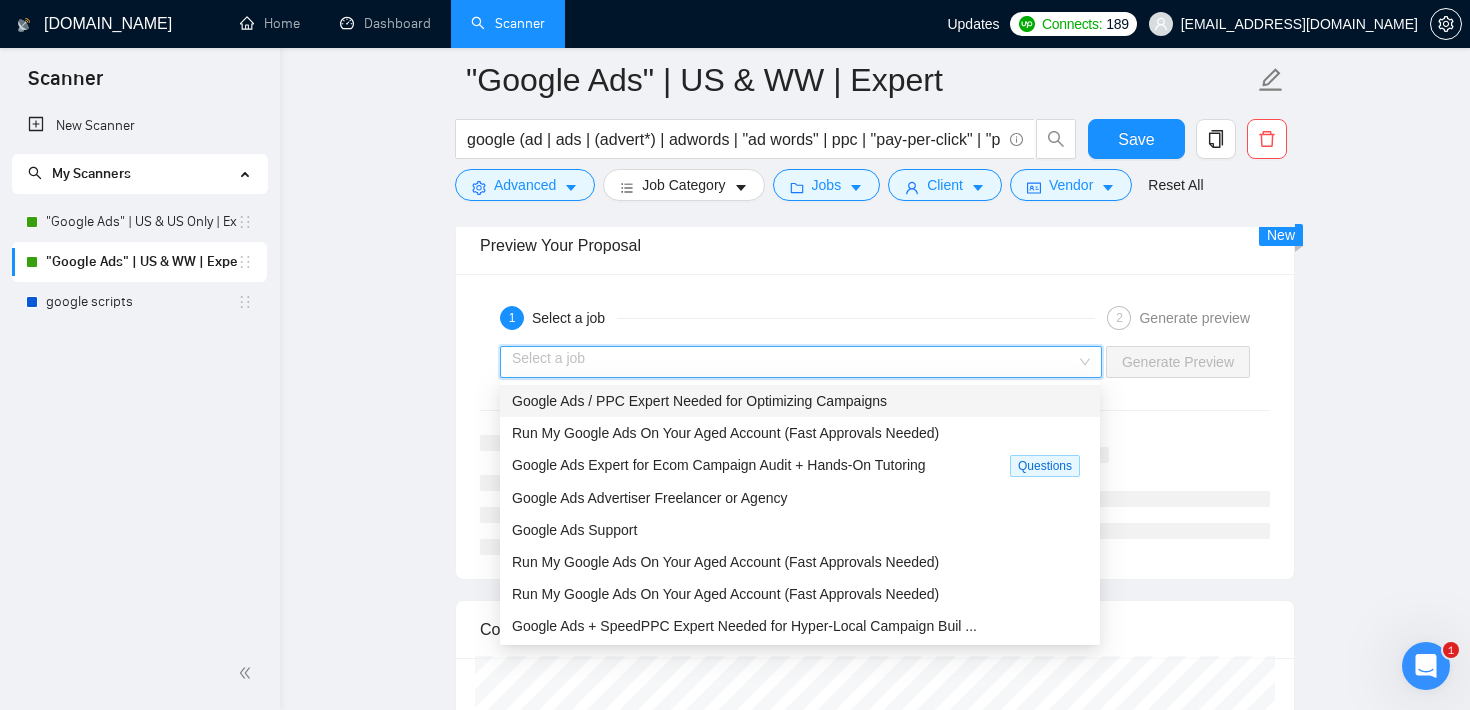 click on "Preview Your Proposal" at bounding box center (875, 245) 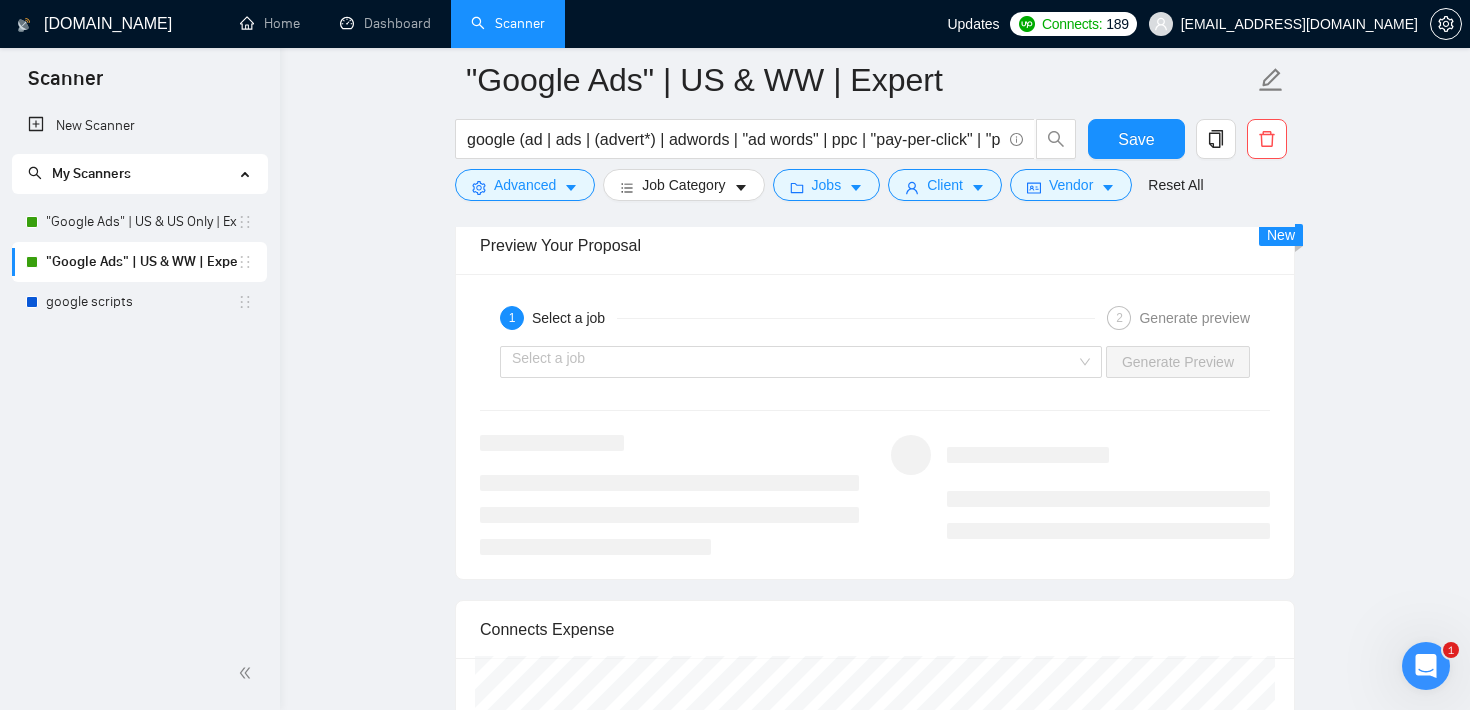 click 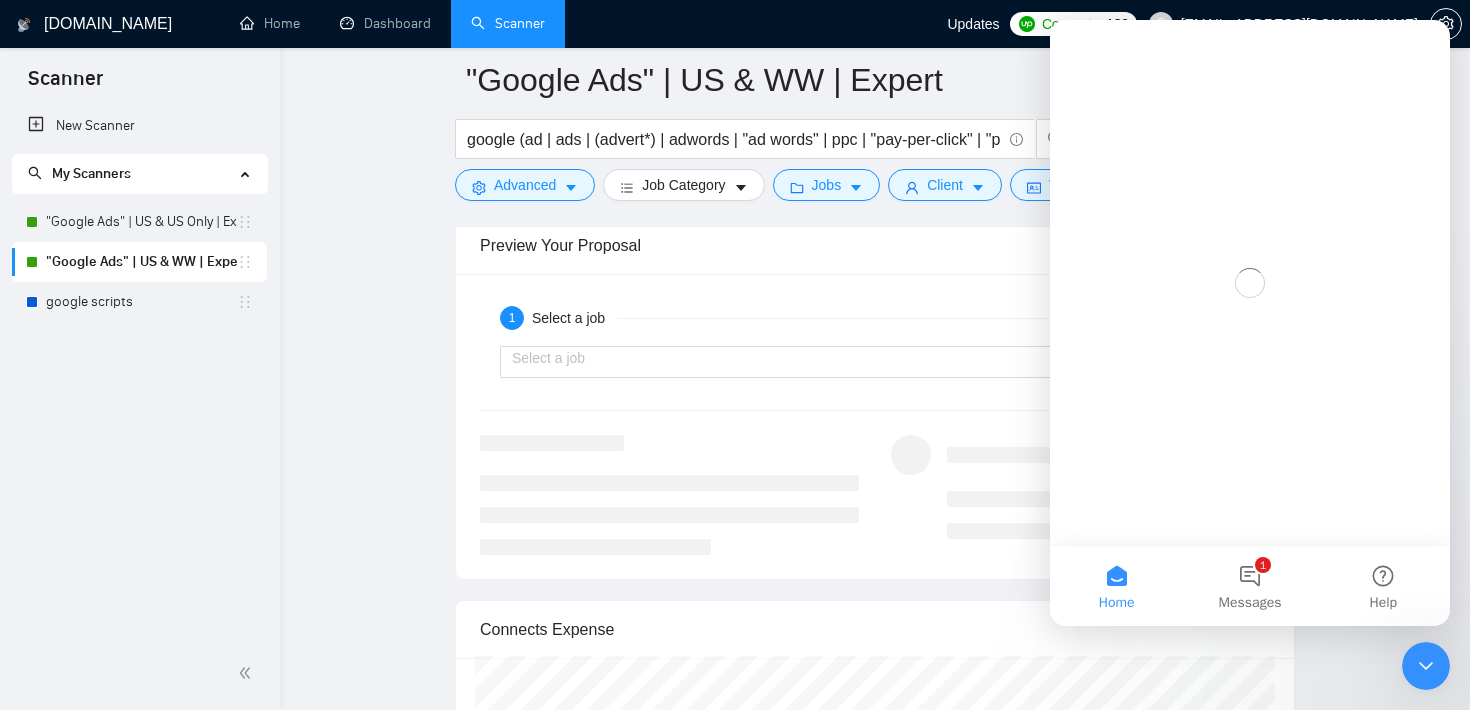scroll, scrollTop: 0, scrollLeft: 0, axis: both 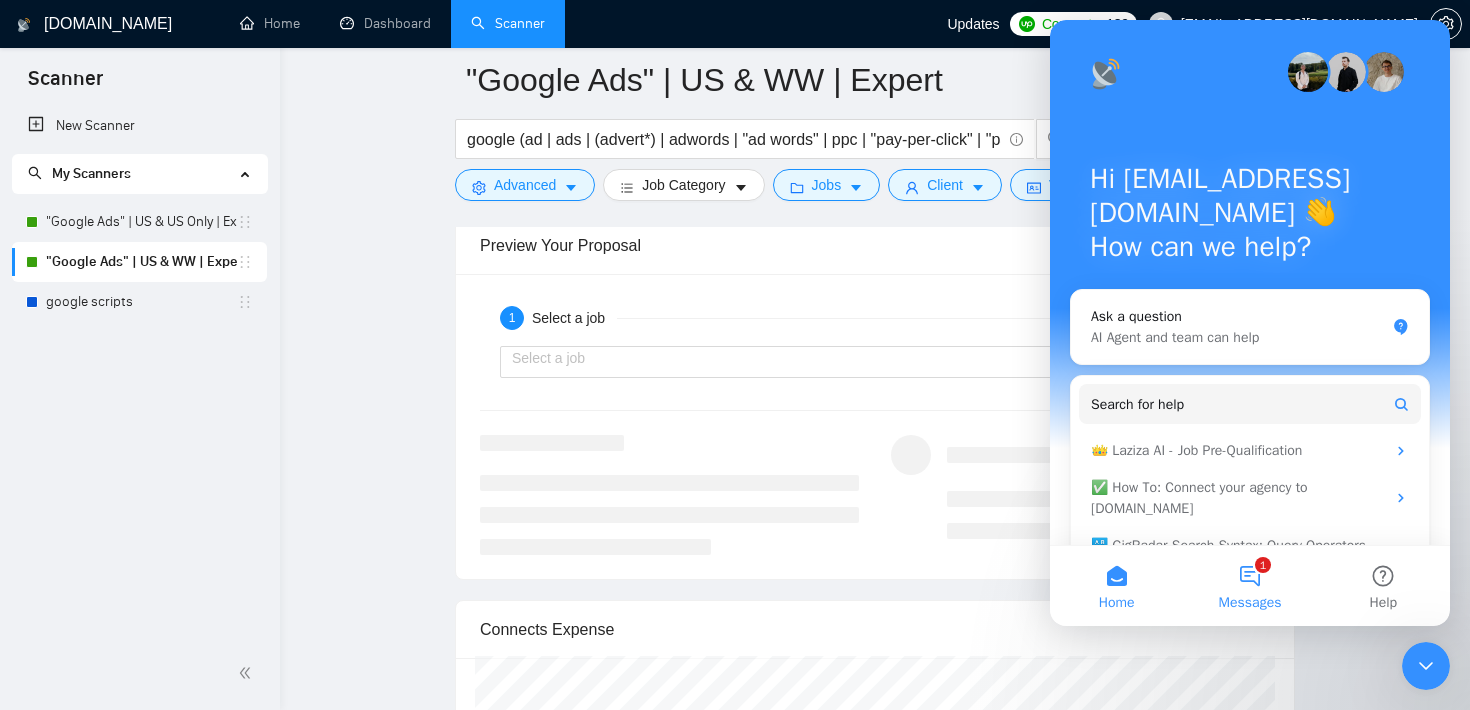 click on "1 Messages" at bounding box center (1249, 586) 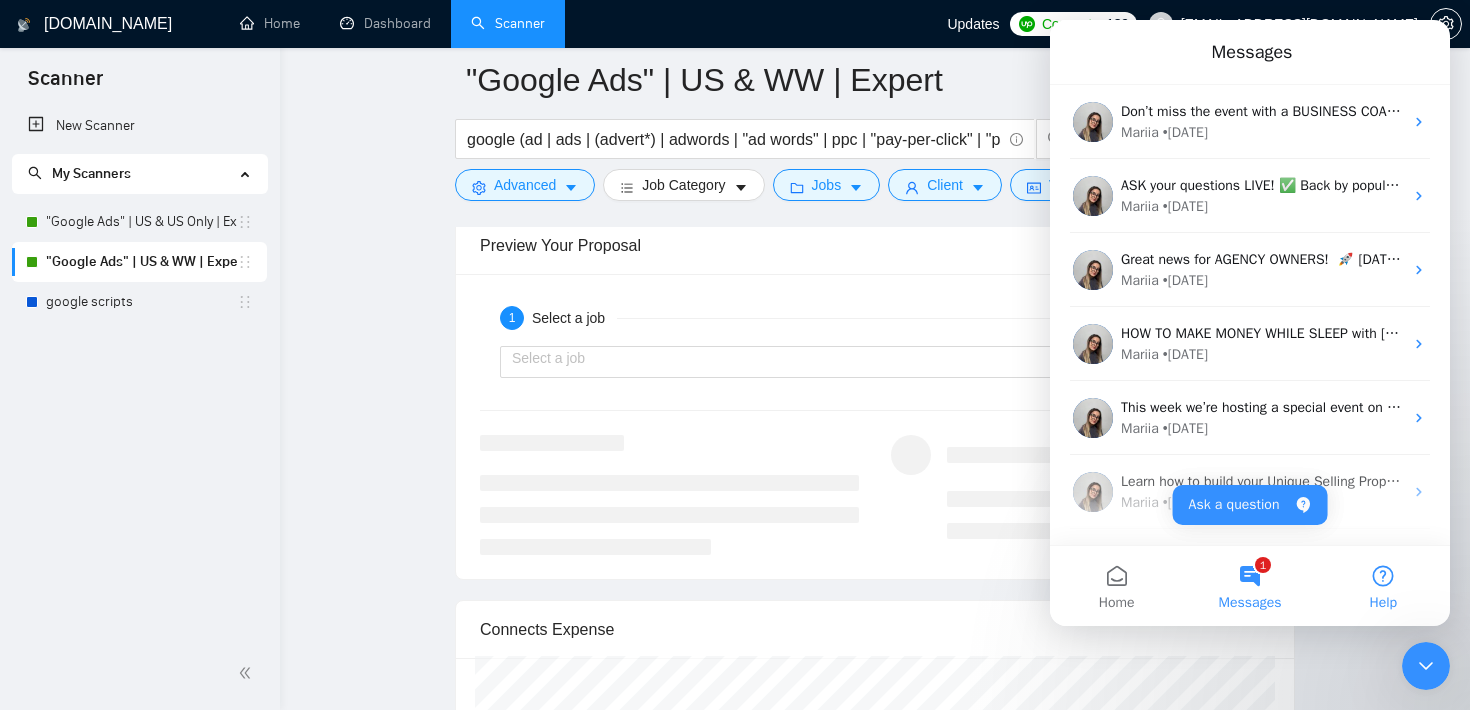 click on "Help" at bounding box center (1383, 586) 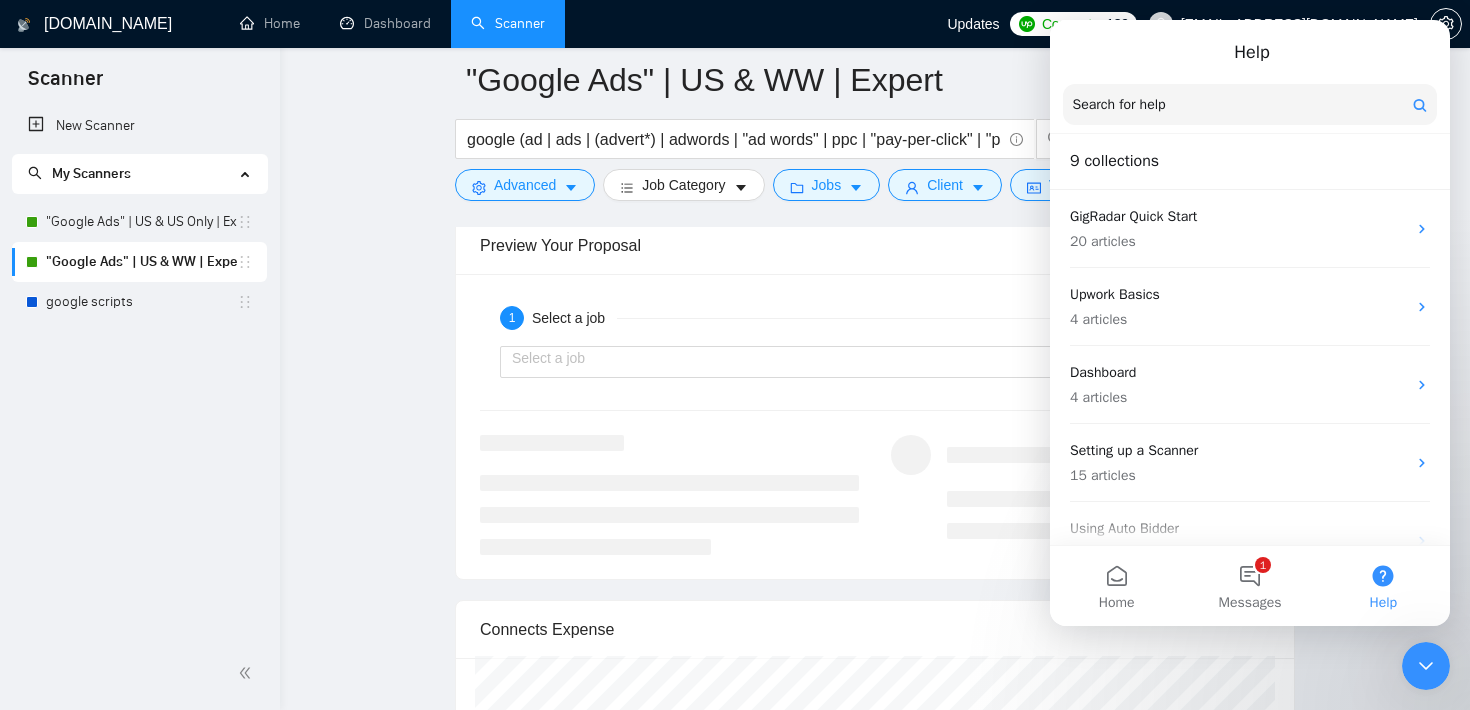 click on ""Google Ads" | US & WW | Expert google (ad | ads | (advert*) | adwords | "ad words" | ppc | "pay-per-click" | "pay per click") Save Advanced   Job Category   Jobs   Client   Vendor   Reset All Preview Results Insights NEW Alerts Auto Bidder Auto Bidding Enabled Auto Bidding Enabled: ON Auto Bidder Schedule Auto Bidding Type: Automated (recommended) Semi-automated Auto Bidding Schedule: 24/7 Custom Custom Auto Bidder Schedule Repeat every week [DATE] [DATE] [DATE] [DATE] [DATE] [DATE] [DATE] Active Hours ( America/Los_Angeles ): From: To: ( 24  hours) [GEOGRAPHIC_DATA]/Los_Angeles Auto Bidding Type Select your bidding algorithm: Choose the algorithm for you bidding. The price per proposal does not include your connects expenditure. Template Bidder Works great for narrow segments and short cover letters that don't change. 0.50  credits / proposal Sardor AI 🤖 Personalise your cover letter with ai [placeholders] 1.00  credits / proposal Experimental Laziza AI  👑   NEW   Learn more 2.00  credits / proposal" at bounding box center [875, -335] 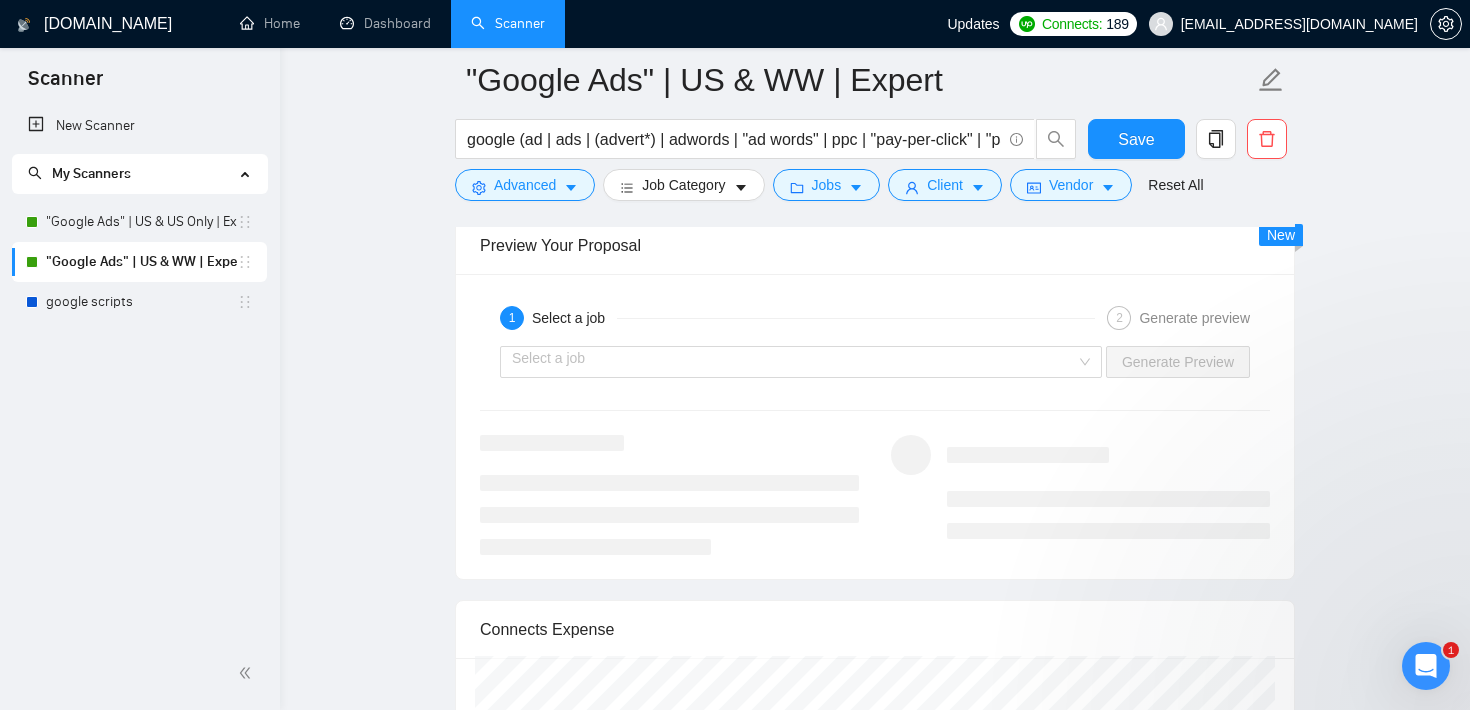 scroll, scrollTop: 0, scrollLeft: 0, axis: both 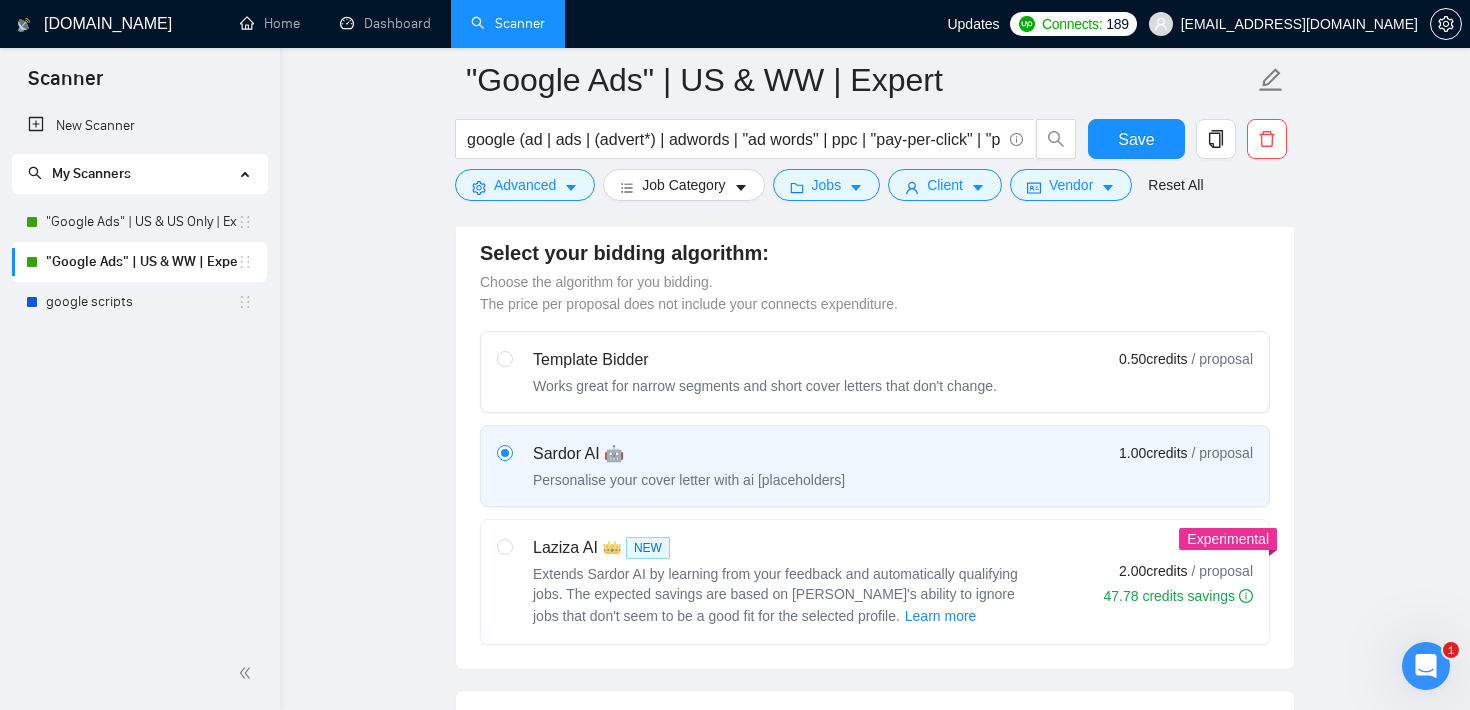 click on "Select your bidding algorithm:" at bounding box center [875, 253] 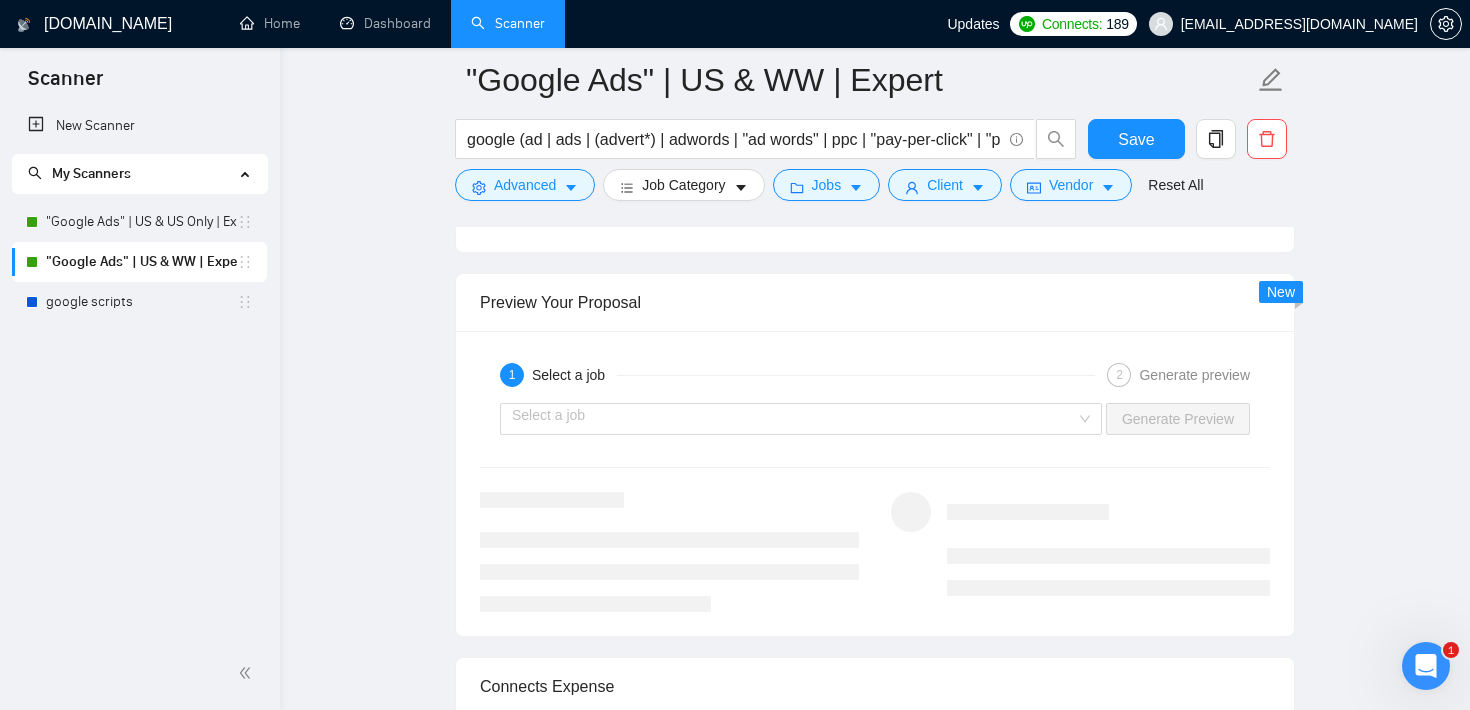 scroll, scrollTop: 2940, scrollLeft: 0, axis: vertical 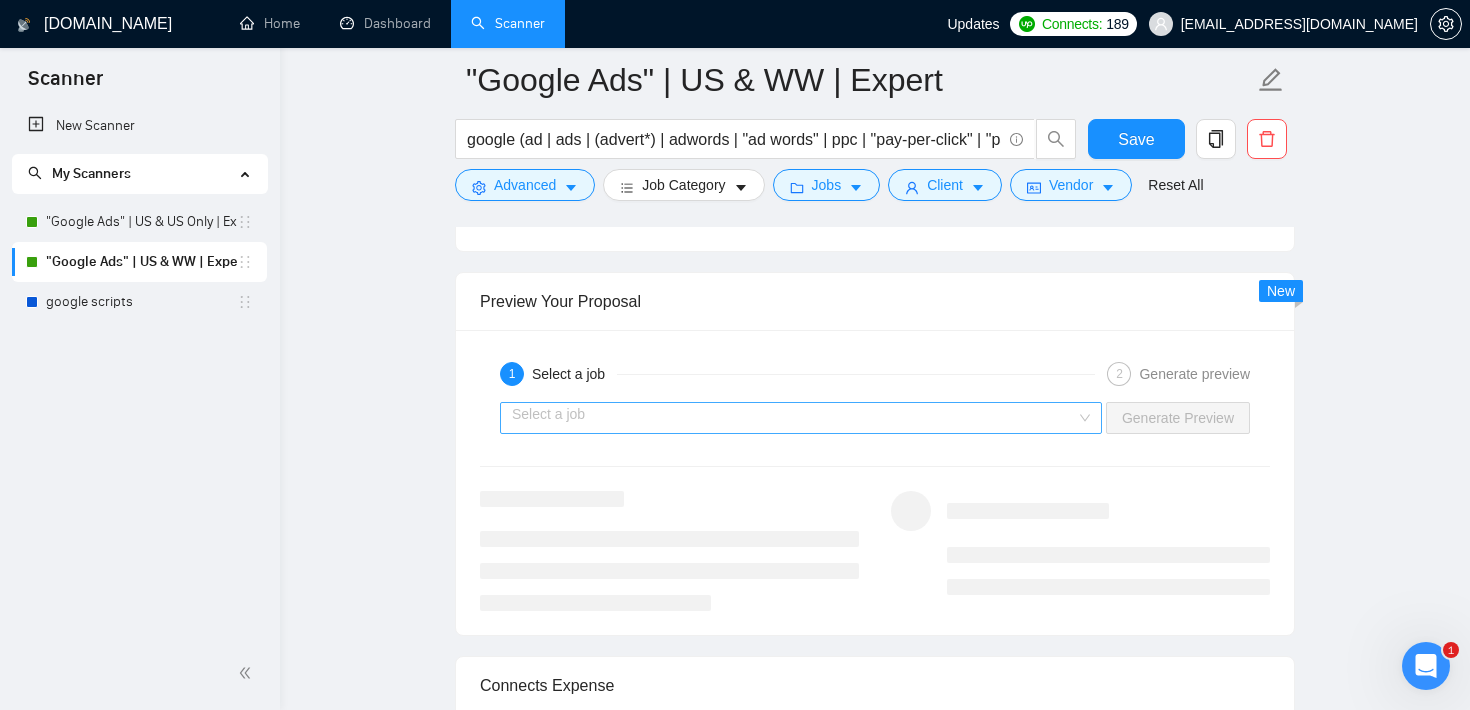 click at bounding box center [794, 418] 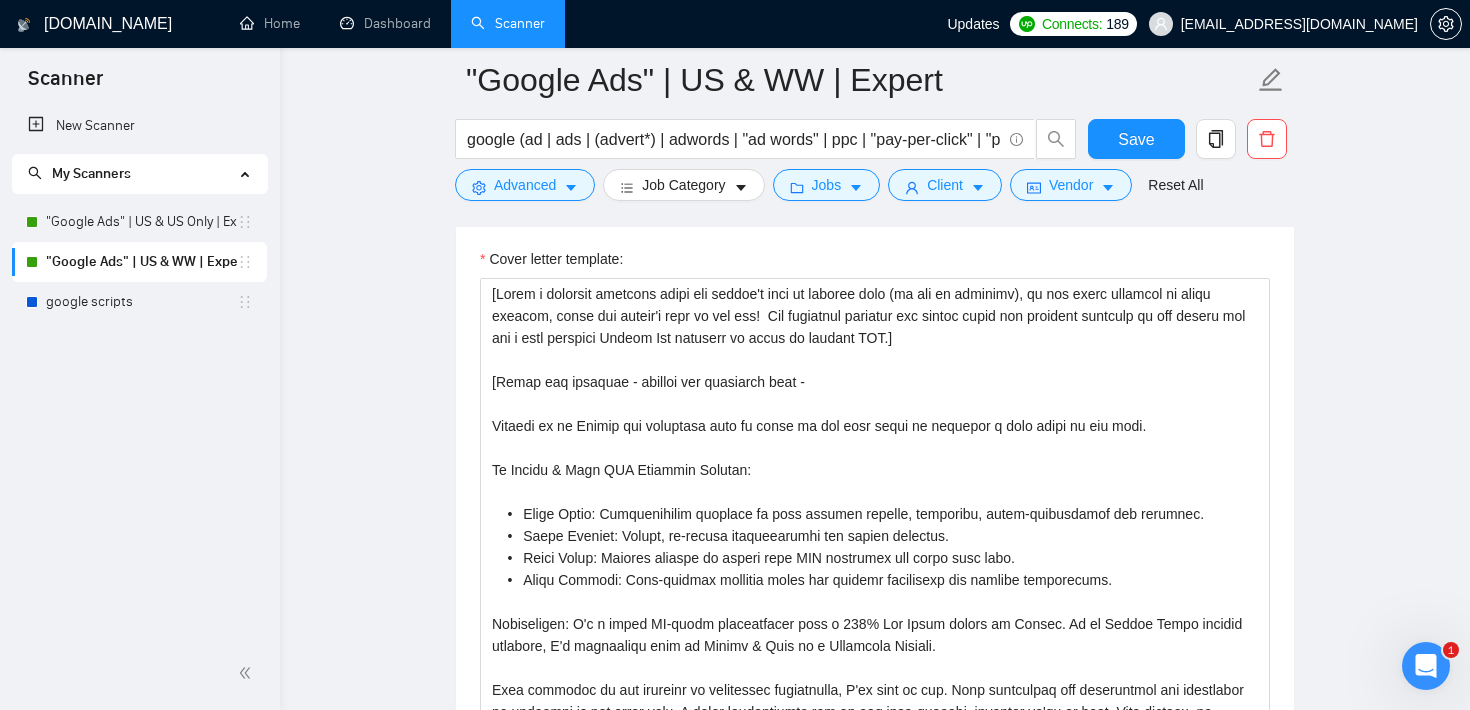 scroll, scrollTop: 1393, scrollLeft: 0, axis: vertical 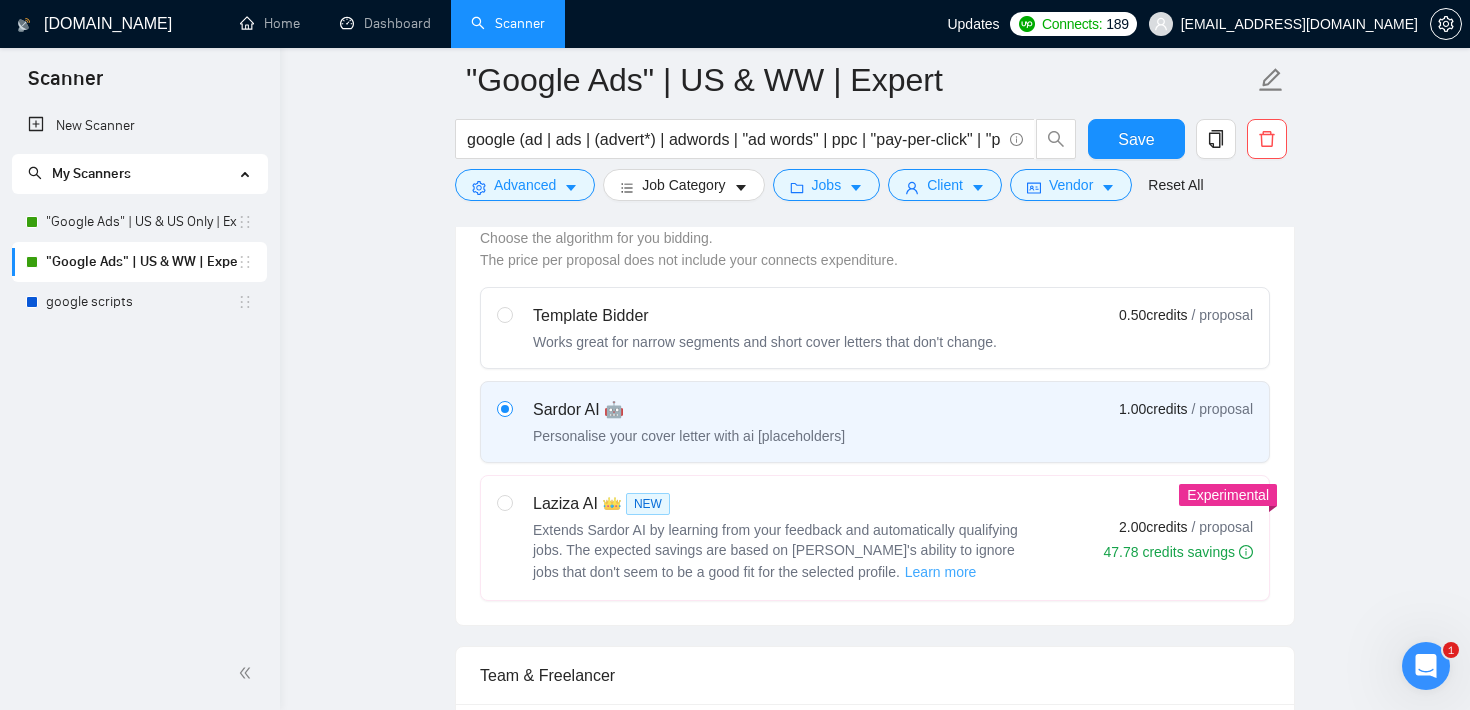 click on "Learn more" at bounding box center [941, 572] 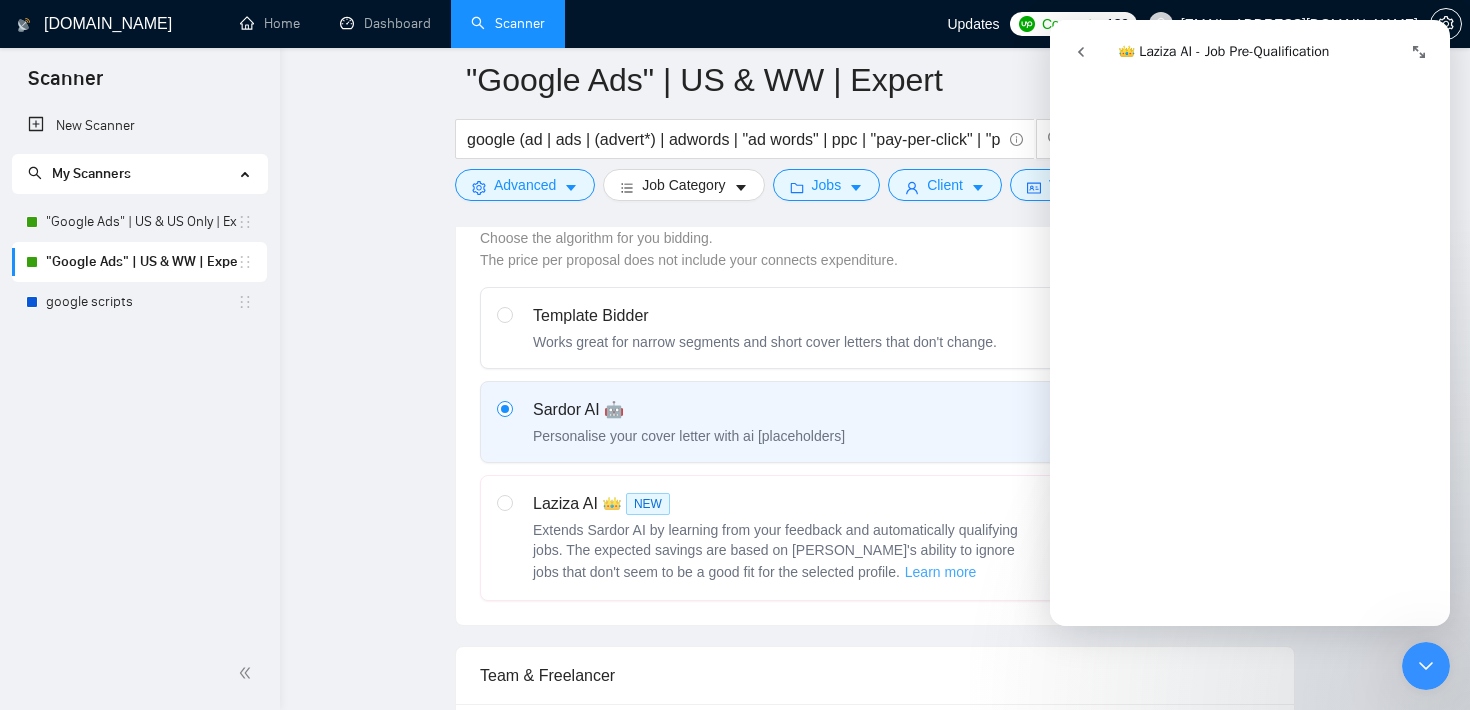 scroll, scrollTop: 532, scrollLeft: 0, axis: vertical 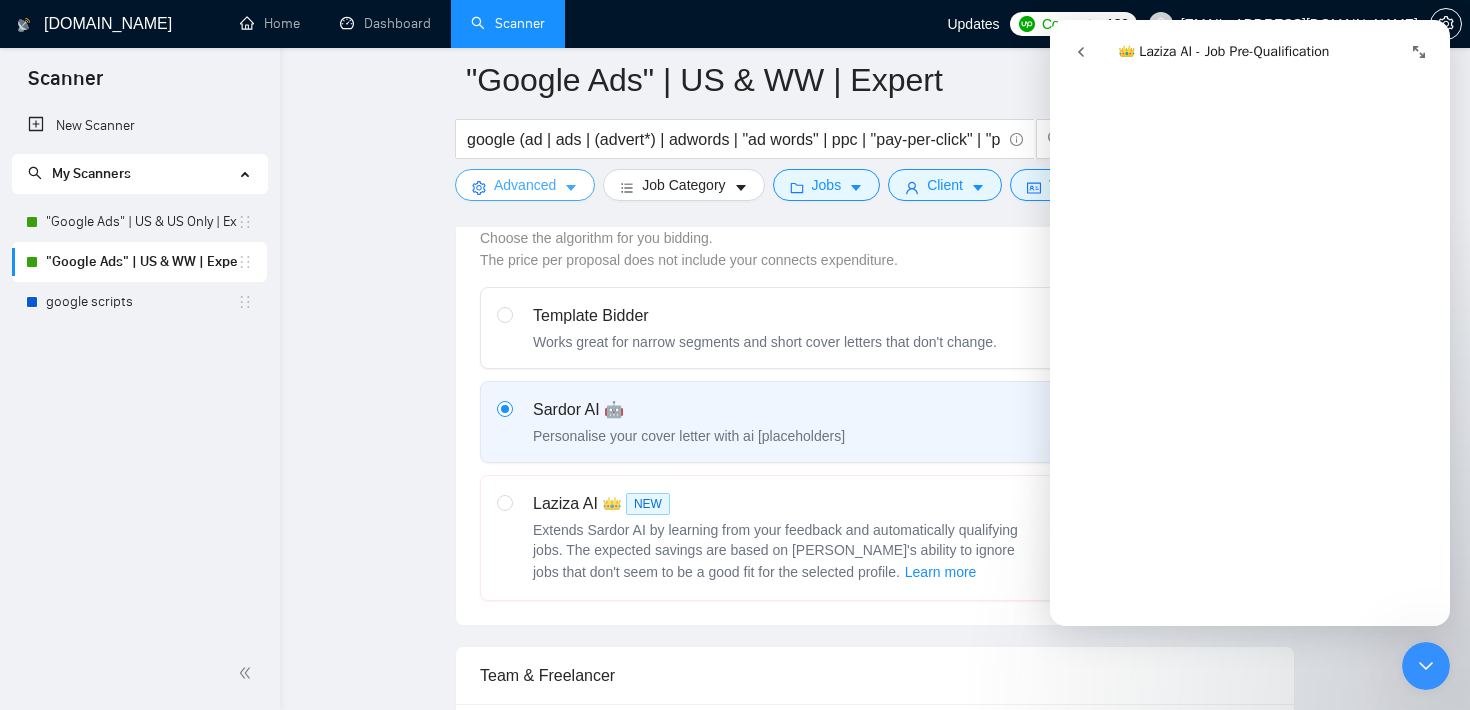 click on "Advanced" at bounding box center [525, 185] 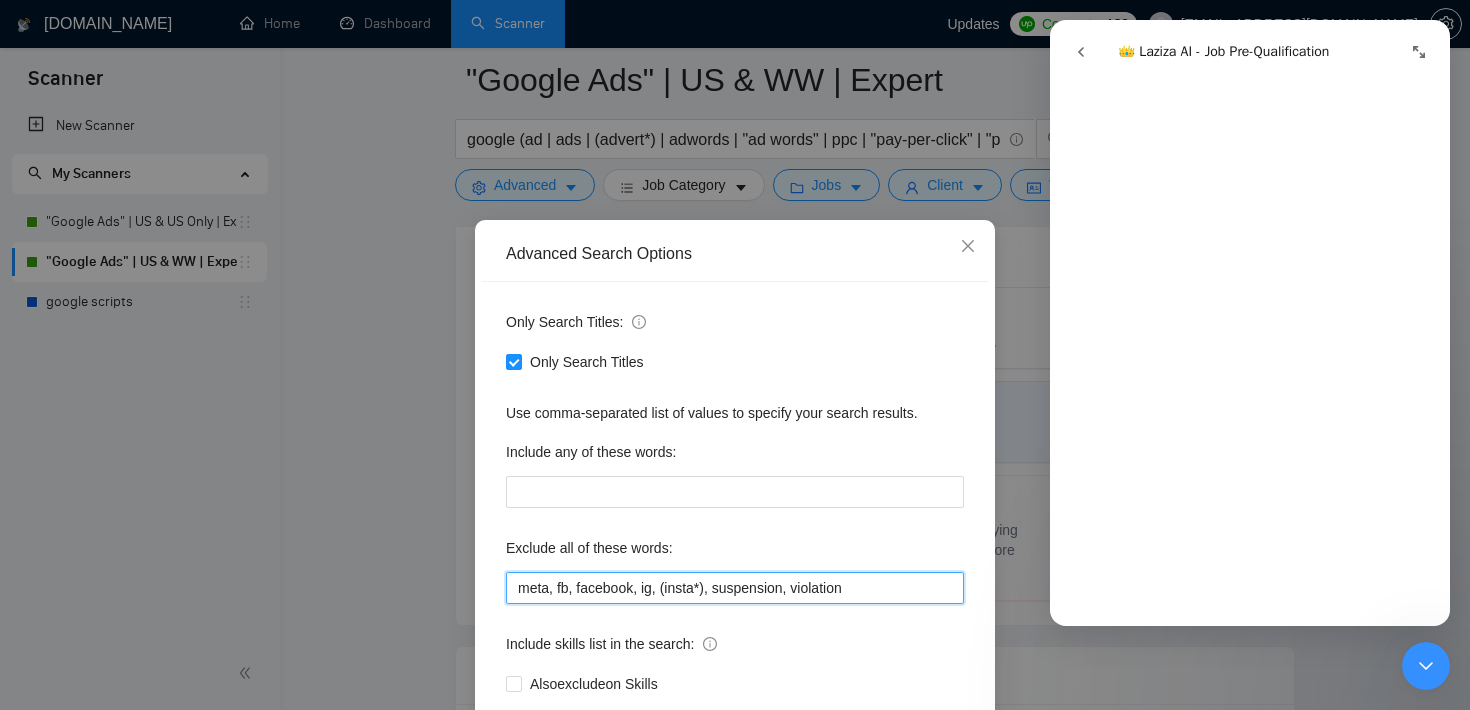 click on "meta, fb, facebook, ig, (insta*), suspension, violation" at bounding box center [735, 588] 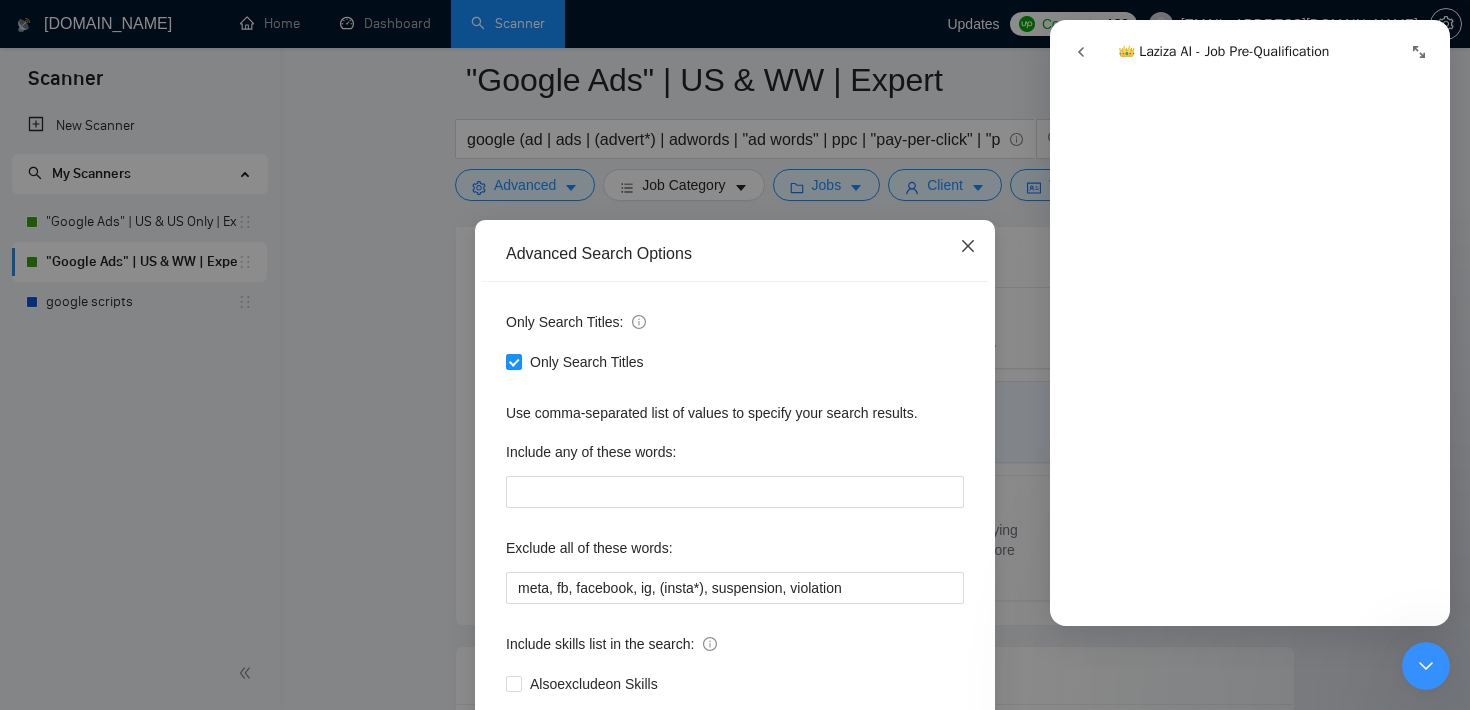 click at bounding box center (968, 247) 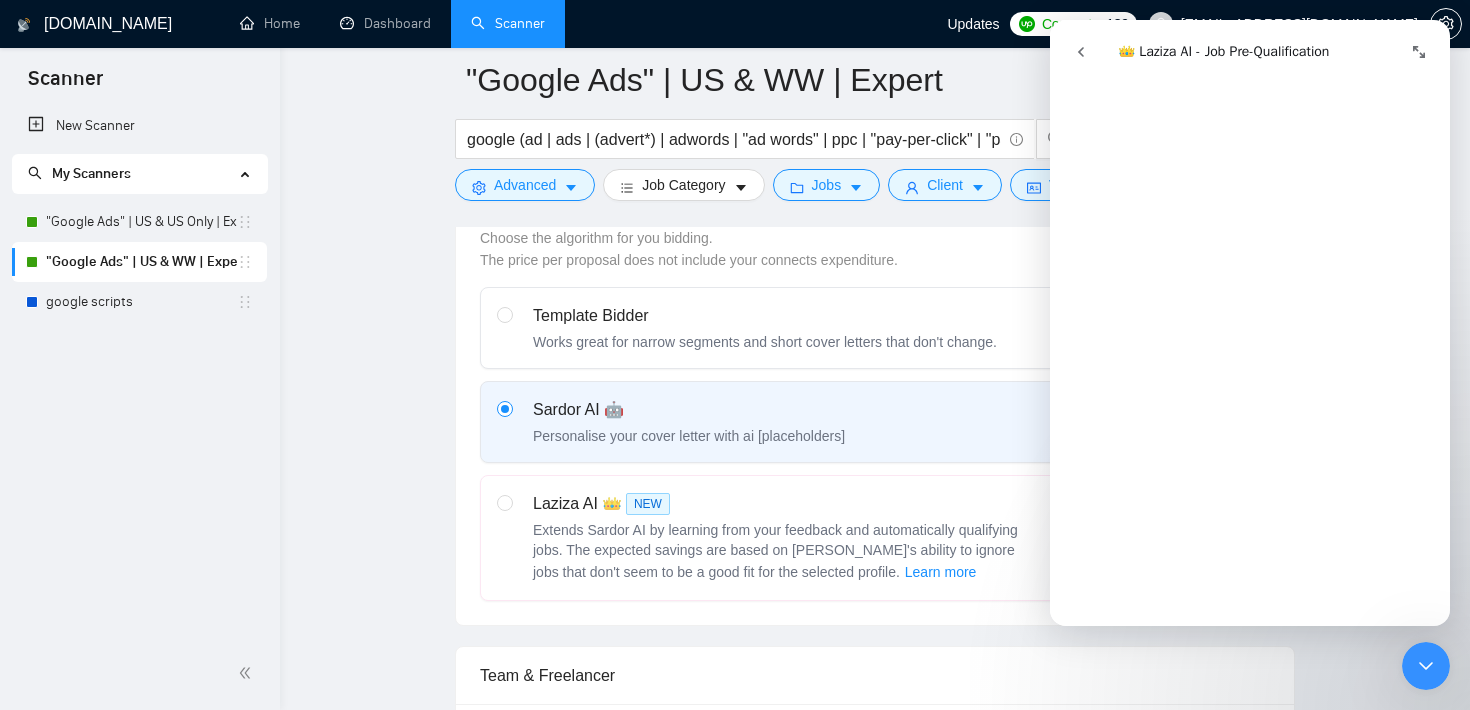click at bounding box center [1081, 52] 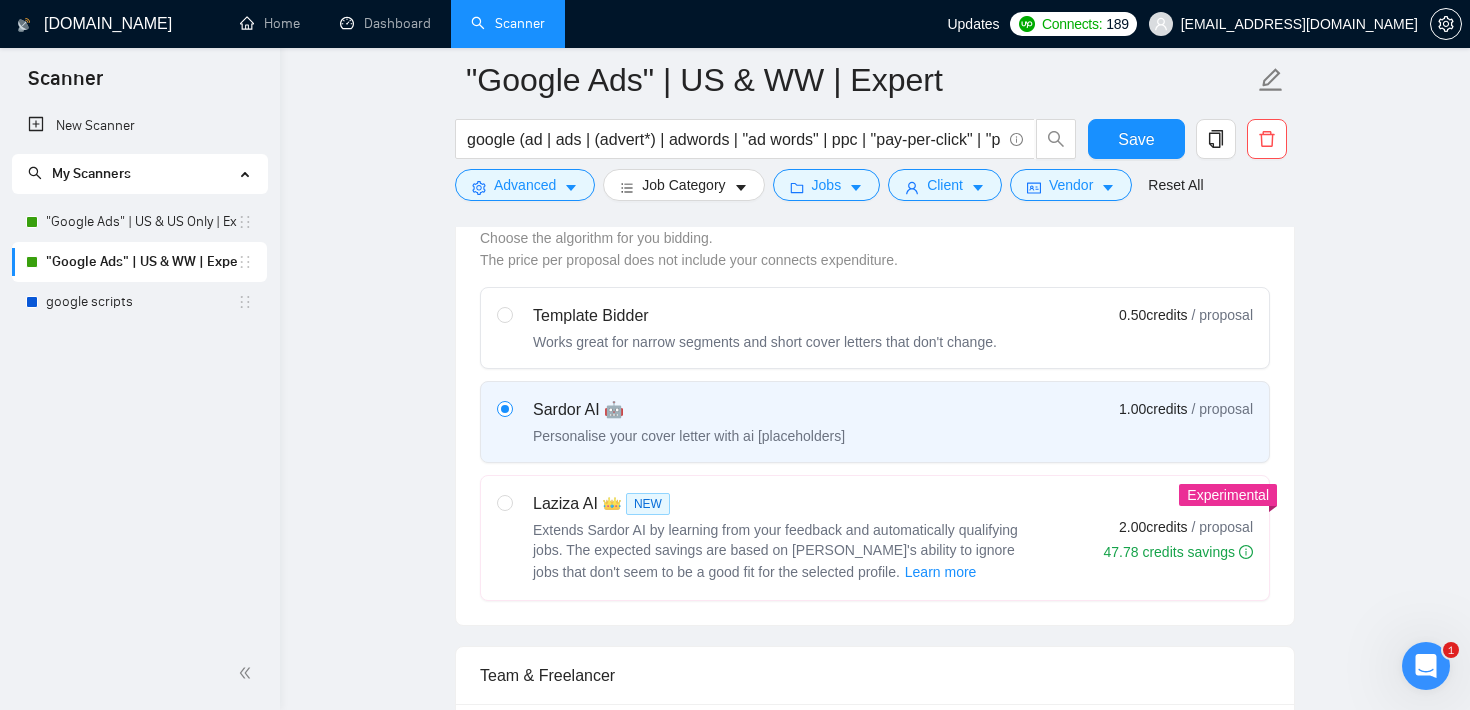 click on ""Google Ads" | US & WW | Expert google (ad | ads | (advert*) | adwords | "ad words" | ppc | "pay-per-click" | "pay per click") Save Advanced   Job Category   Jobs   Client   Vendor   Reset All Preview Results Insights NEW Alerts Auto Bidder Auto Bidding Enabled Auto Bidding Enabled: ON Auto Bidder Schedule Auto Bidding Type: Automated (recommended) Semi-automated Auto Bidding Schedule: 24/7 Custom Custom Auto Bidder Schedule Repeat every week [DATE] [DATE] [DATE] [DATE] [DATE] [DATE] [DATE] Active Hours ( America/Los_Angeles ): From: To: ( 24  hours) [GEOGRAPHIC_DATA]/Los_Angeles Auto Bidding Type Select your bidding algorithm: Choose the algorithm for you bidding. The price per proposal does not include your connects expenditure. Template Bidder Works great for narrow segments and short cover letters that don't change. 0.50  credits / proposal Sardor AI 🤖 Personalise your cover letter with ai [placeholders] 1.00  credits / proposal Experimental Laziza AI  👑   NEW   Learn more 2.00  credits / proposal" at bounding box center (875, 2077) 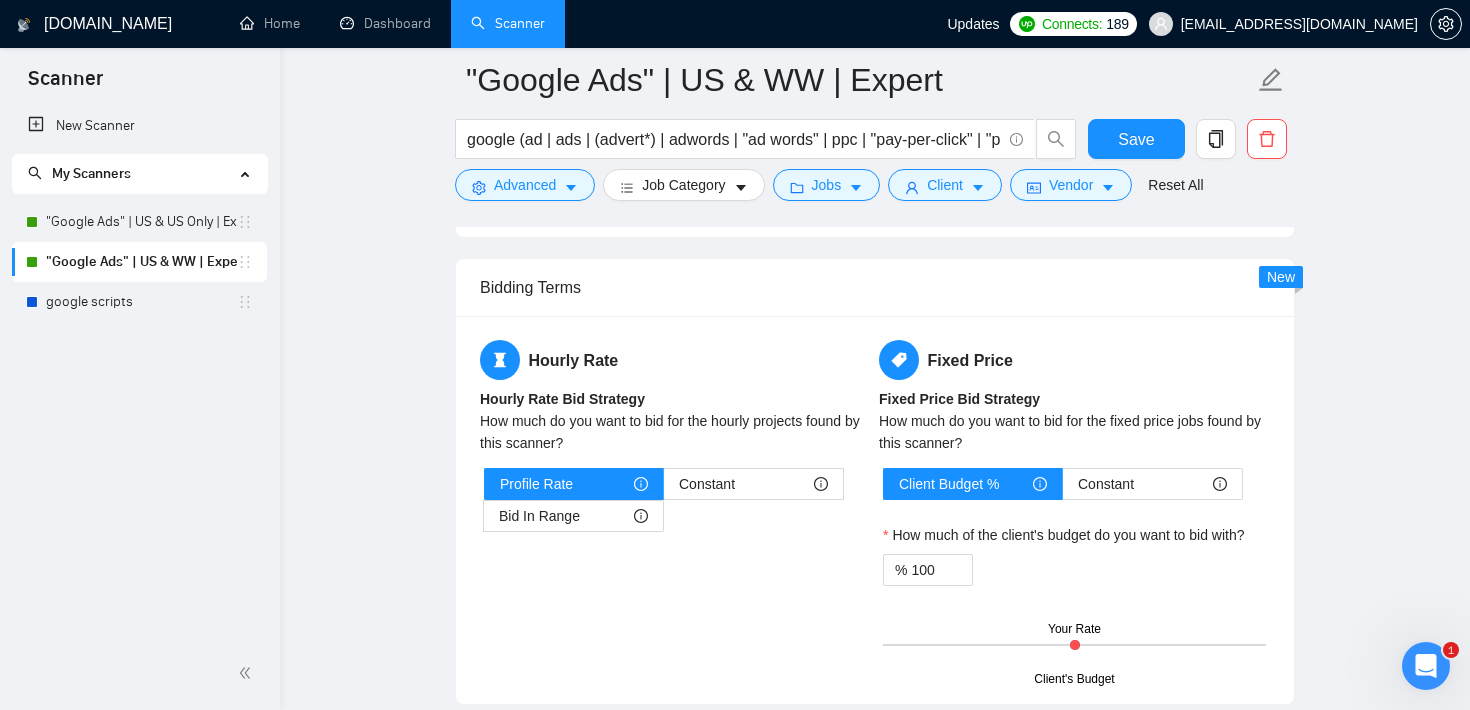 scroll, scrollTop: 2204, scrollLeft: 0, axis: vertical 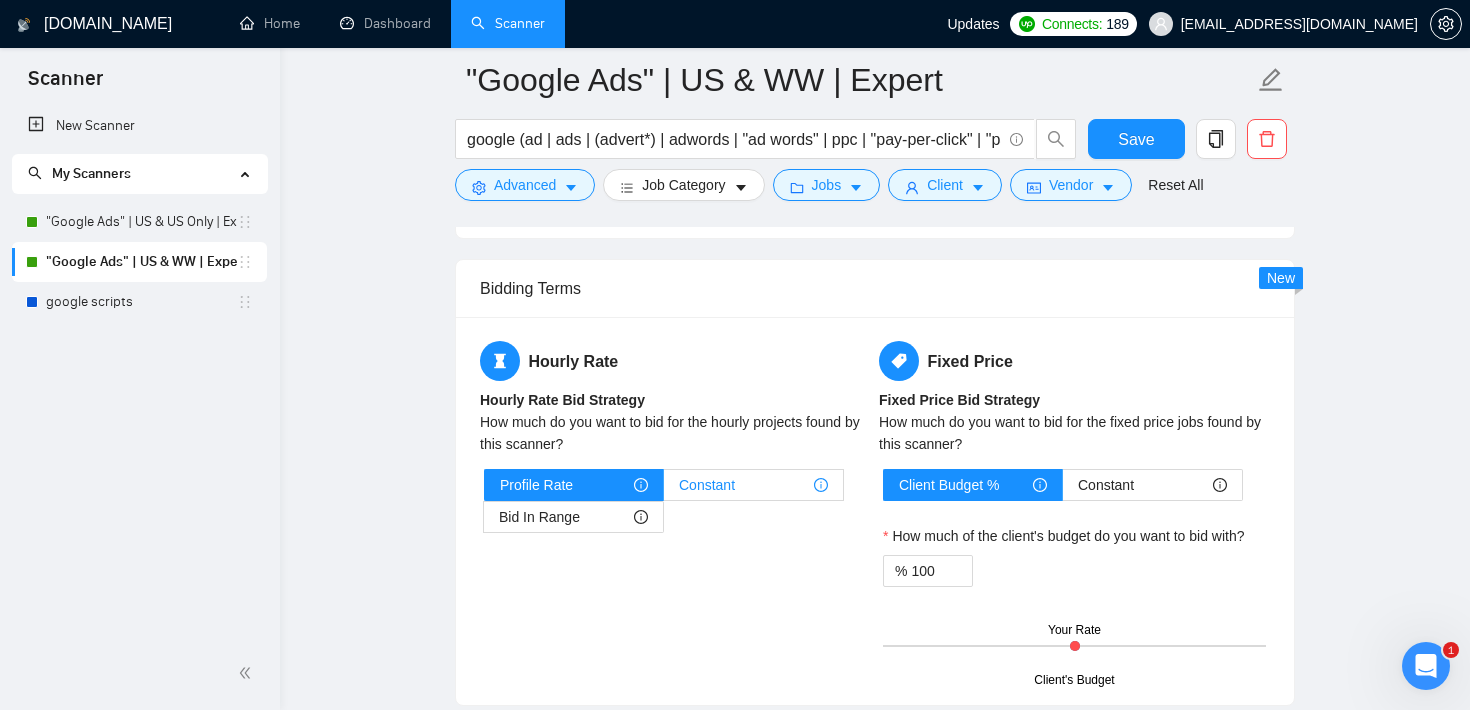 click on "Constant" at bounding box center [707, 485] 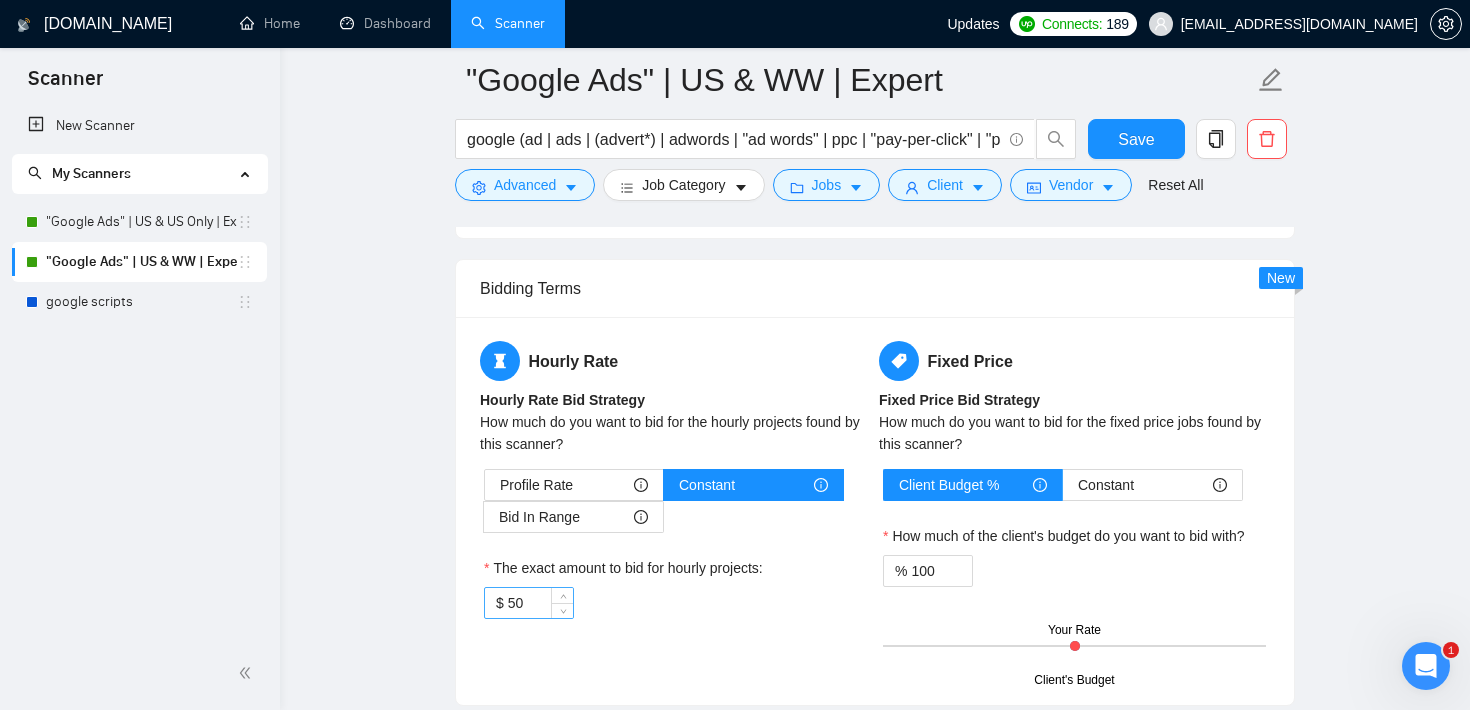 click on "50" at bounding box center [540, 603] 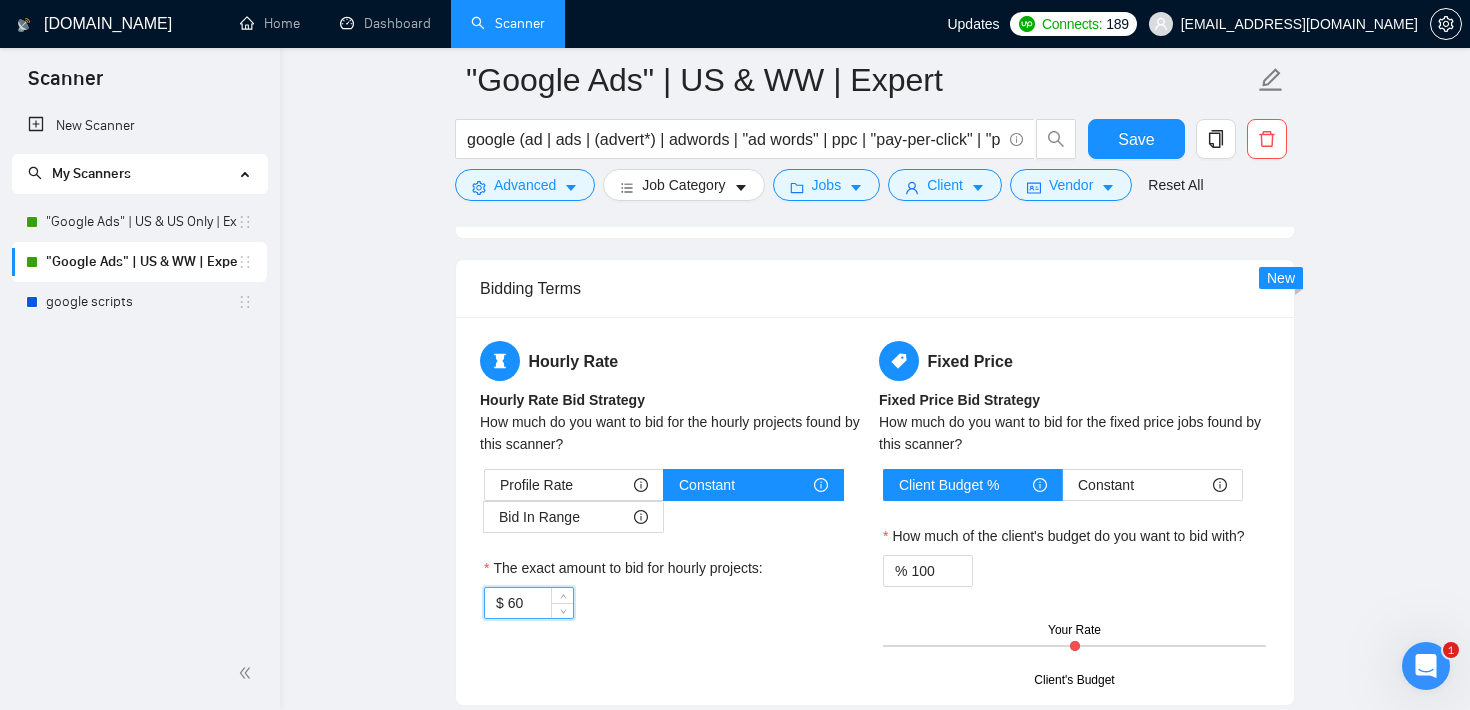 type on "60" 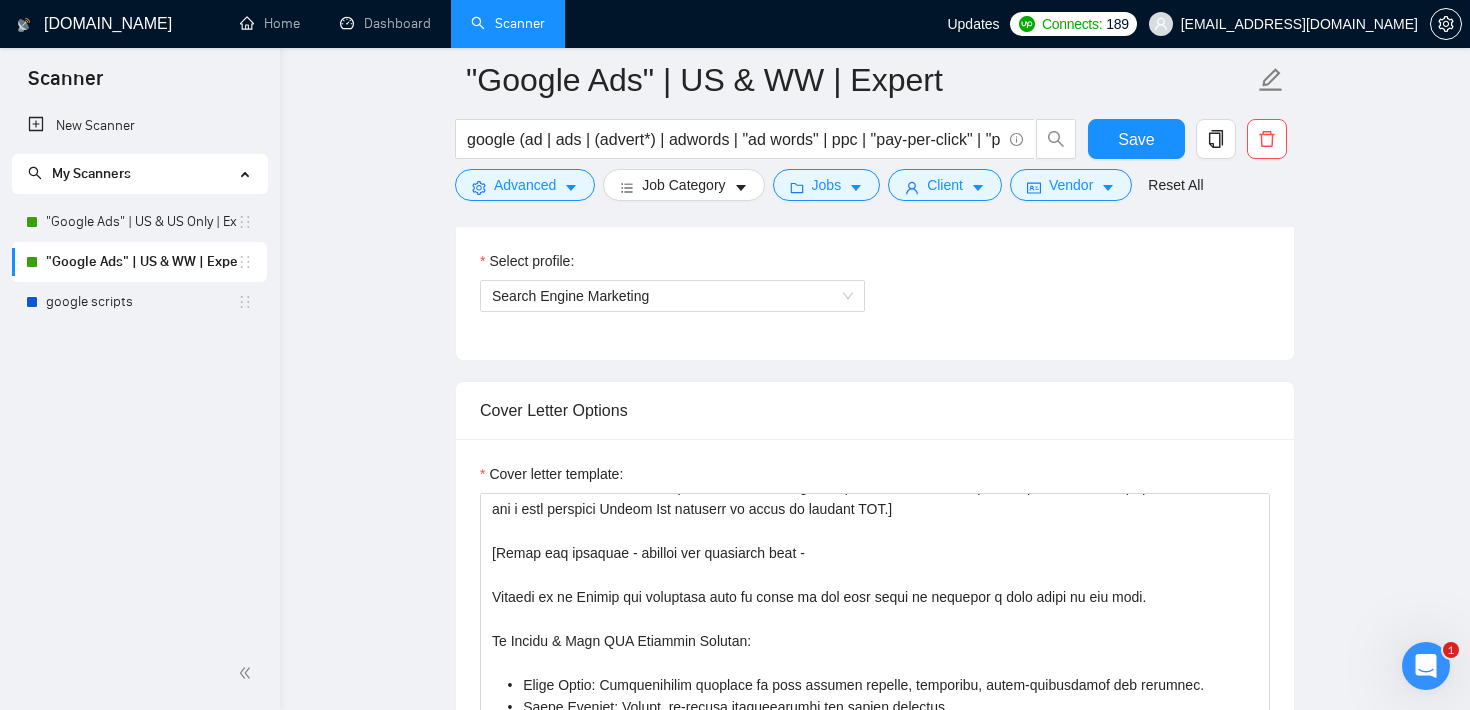 scroll, scrollTop: 0, scrollLeft: 0, axis: both 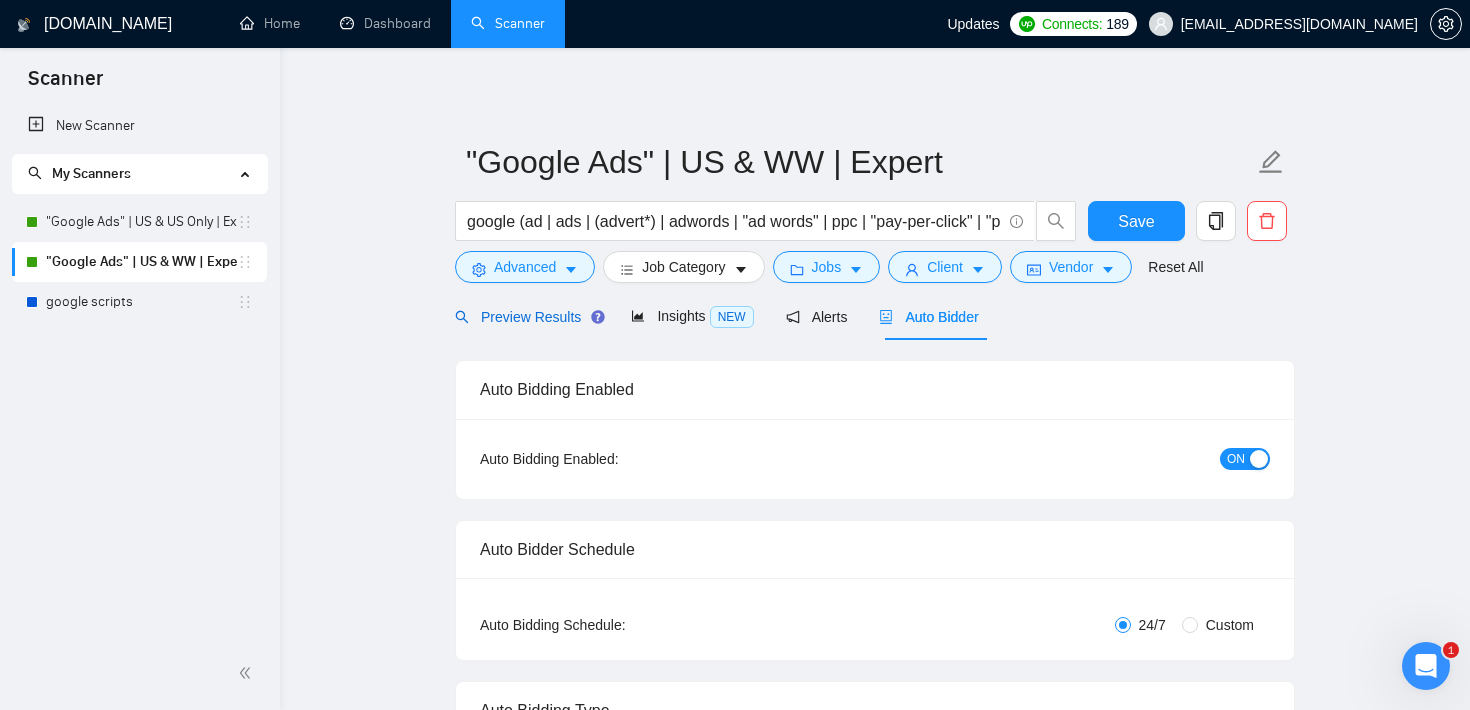 click on "Preview Results" at bounding box center (527, 317) 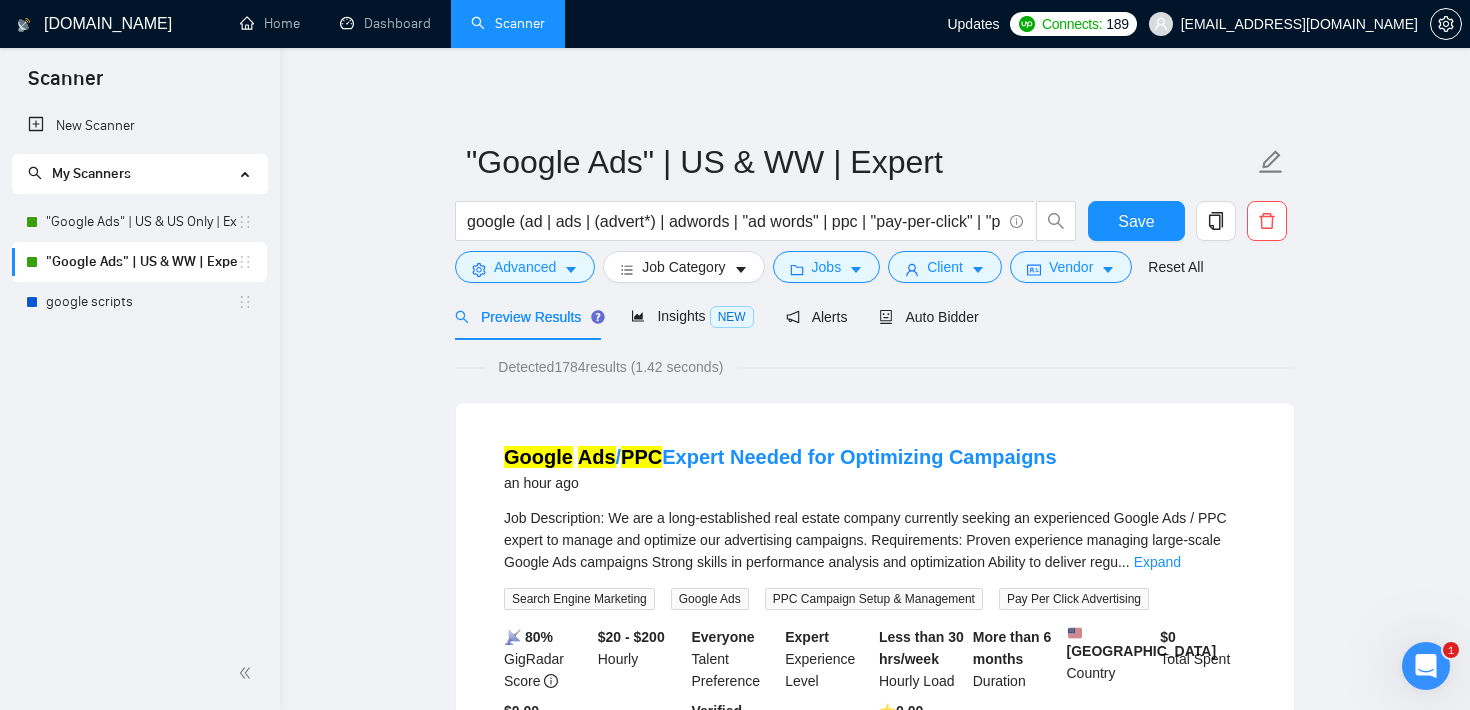 drag, startPoint x: 561, startPoint y: 363, endPoint x: 641, endPoint y: 366, distance: 80.05623 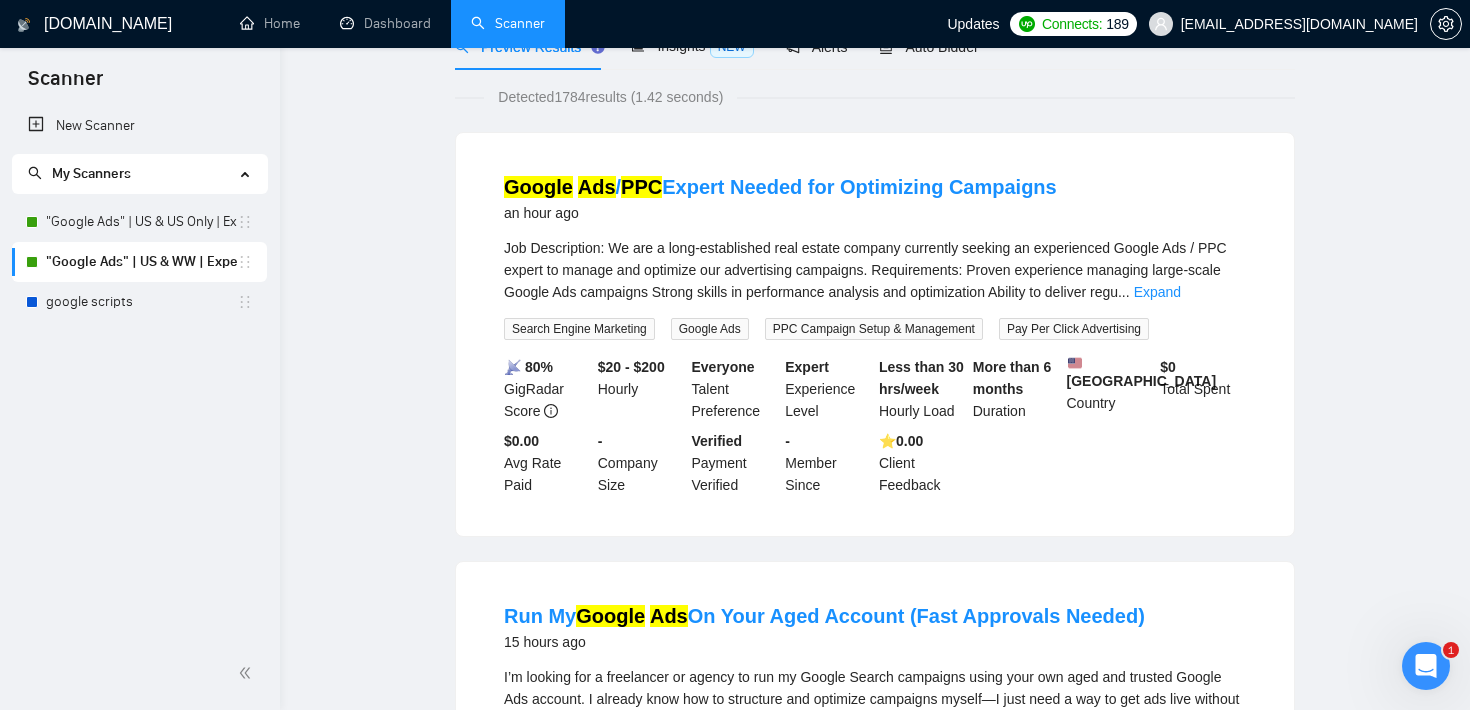 scroll, scrollTop: 0, scrollLeft: 0, axis: both 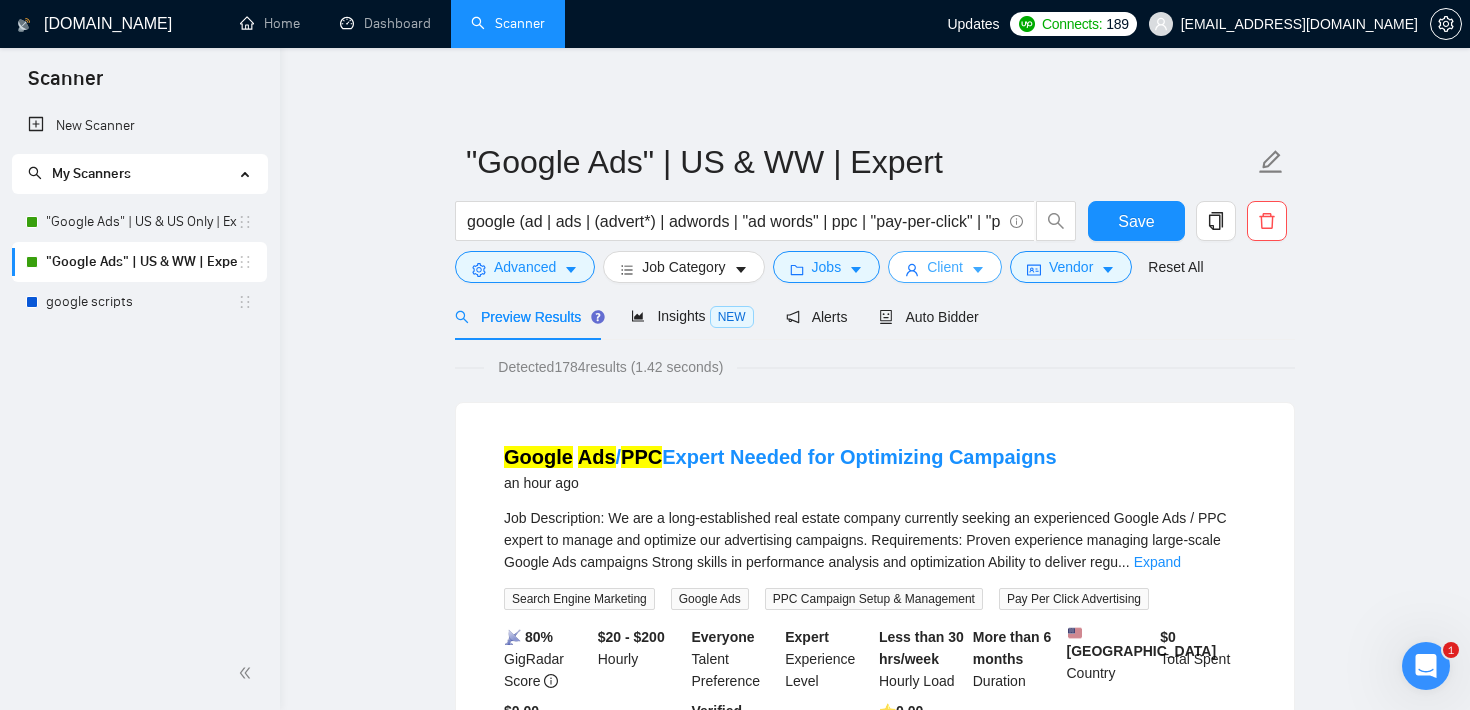 click on "Client" at bounding box center [945, 267] 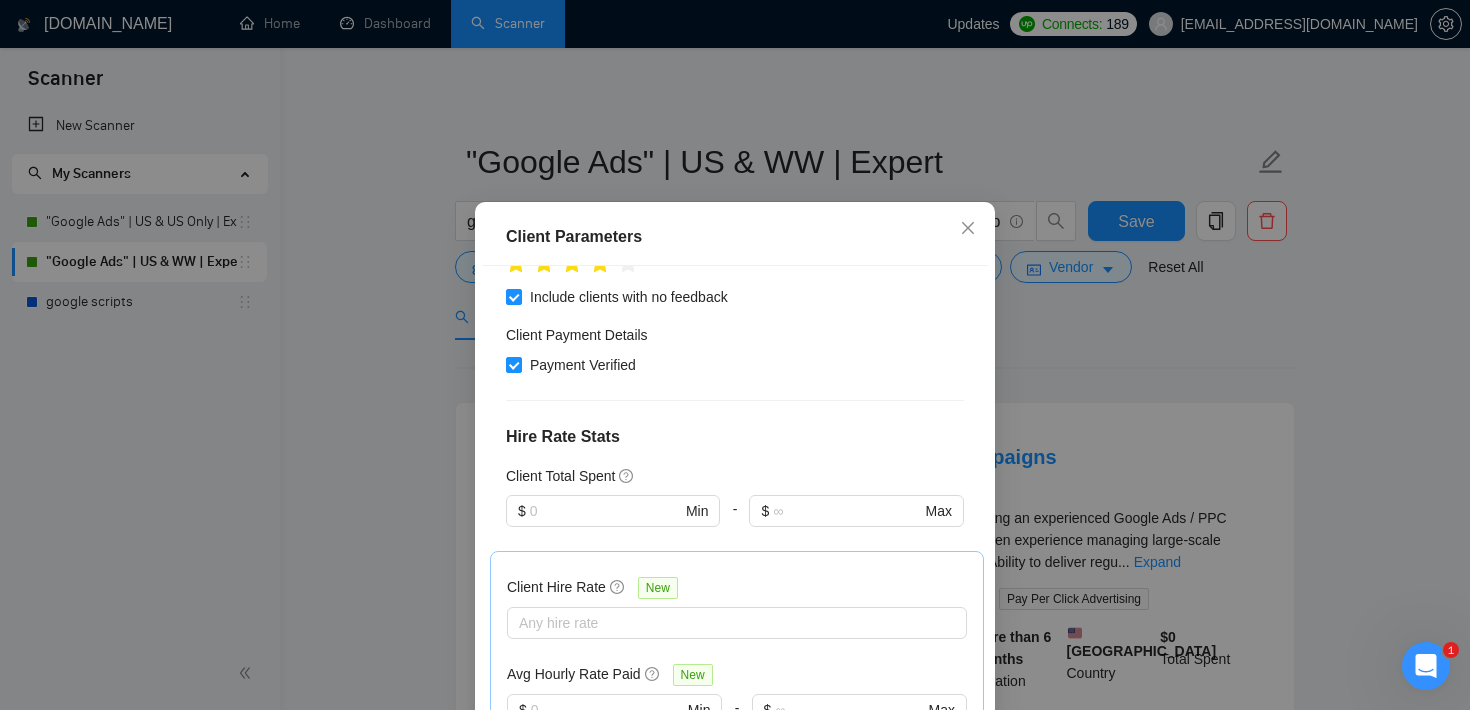 scroll, scrollTop: 292, scrollLeft: 0, axis: vertical 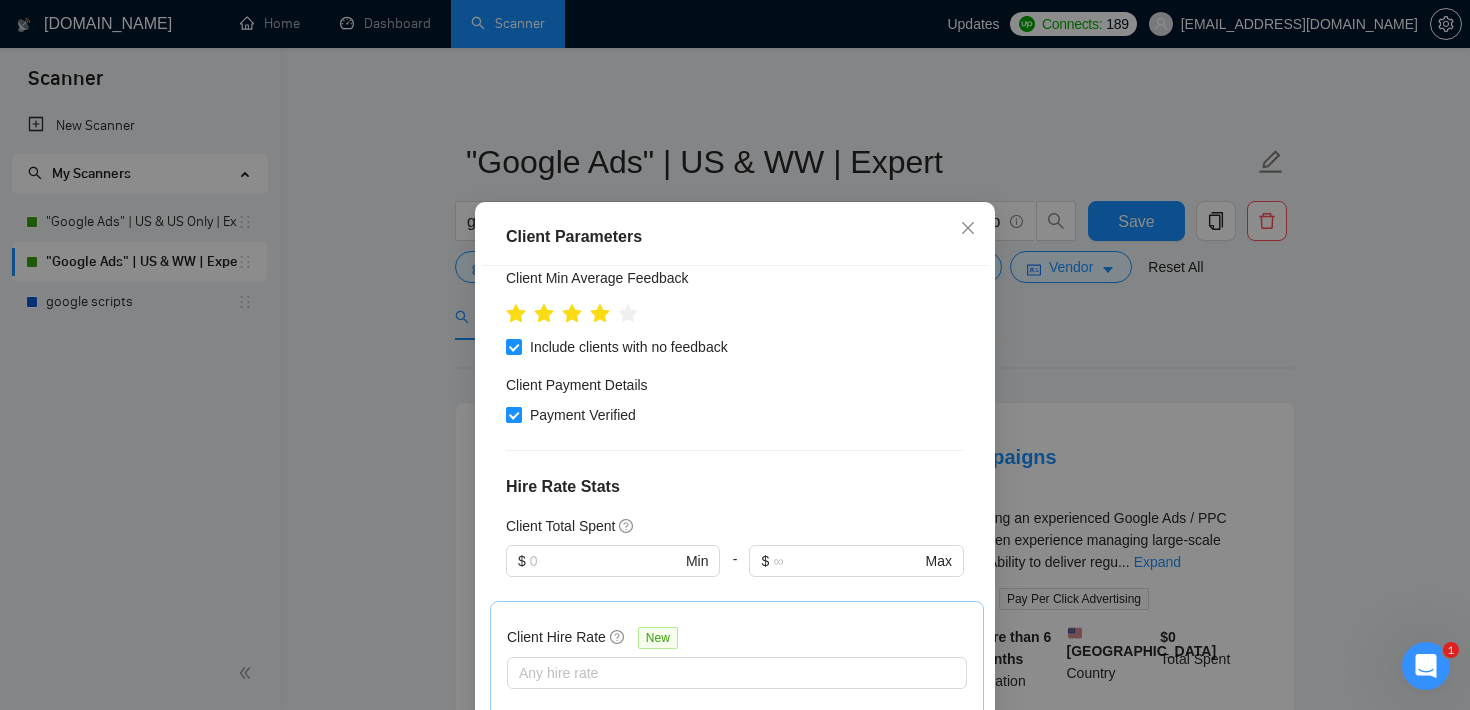 click at bounding box center (514, 415) 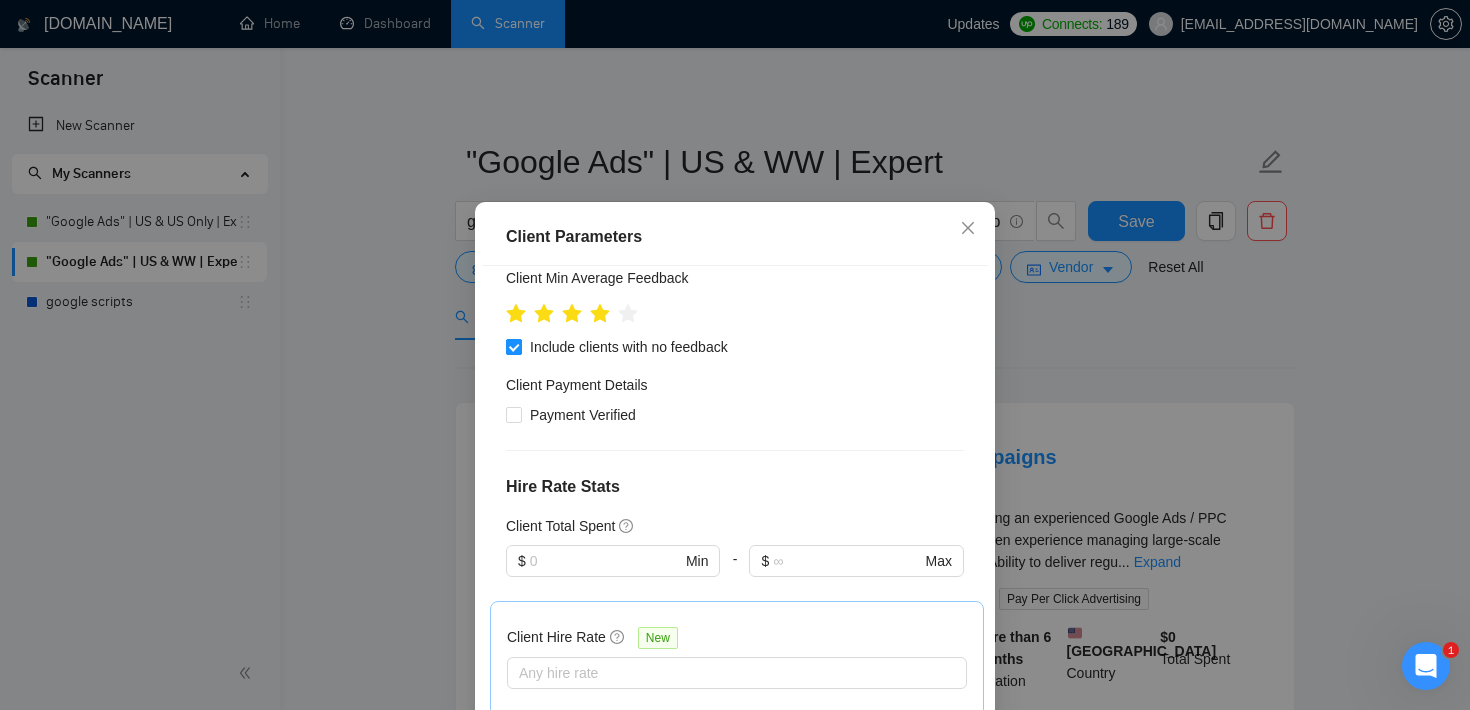 click on "Include clients with no feedback" at bounding box center (513, 346) 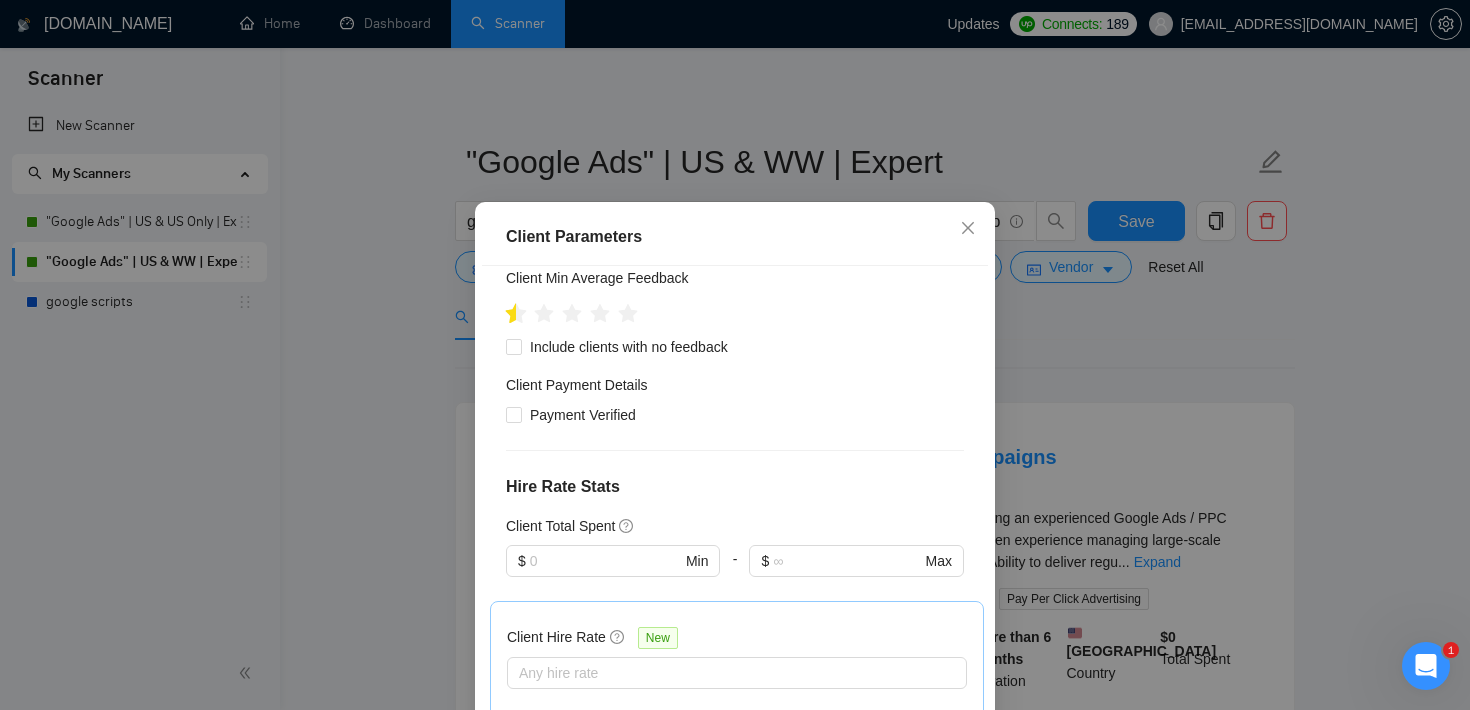 click 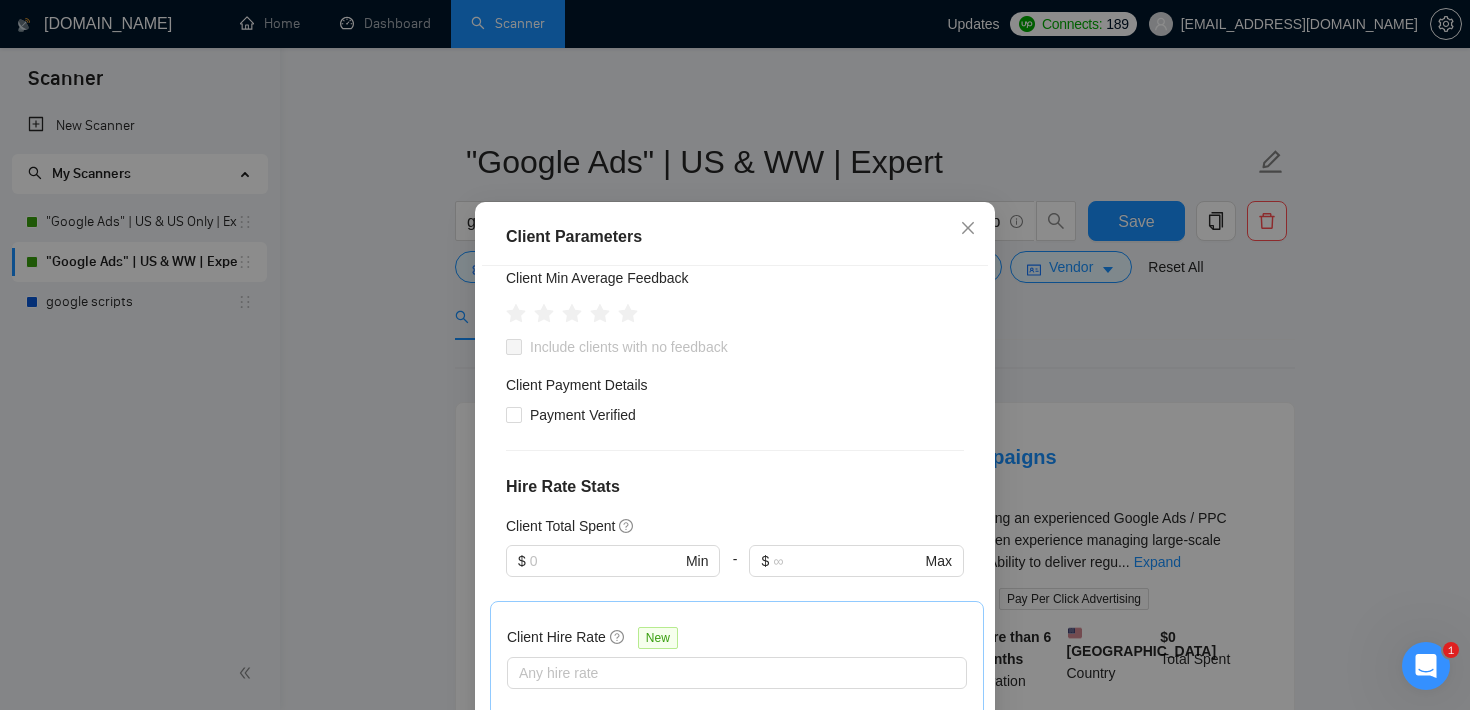 scroll, scrollTop: 749, scrollLeft: 0, axis: vertical 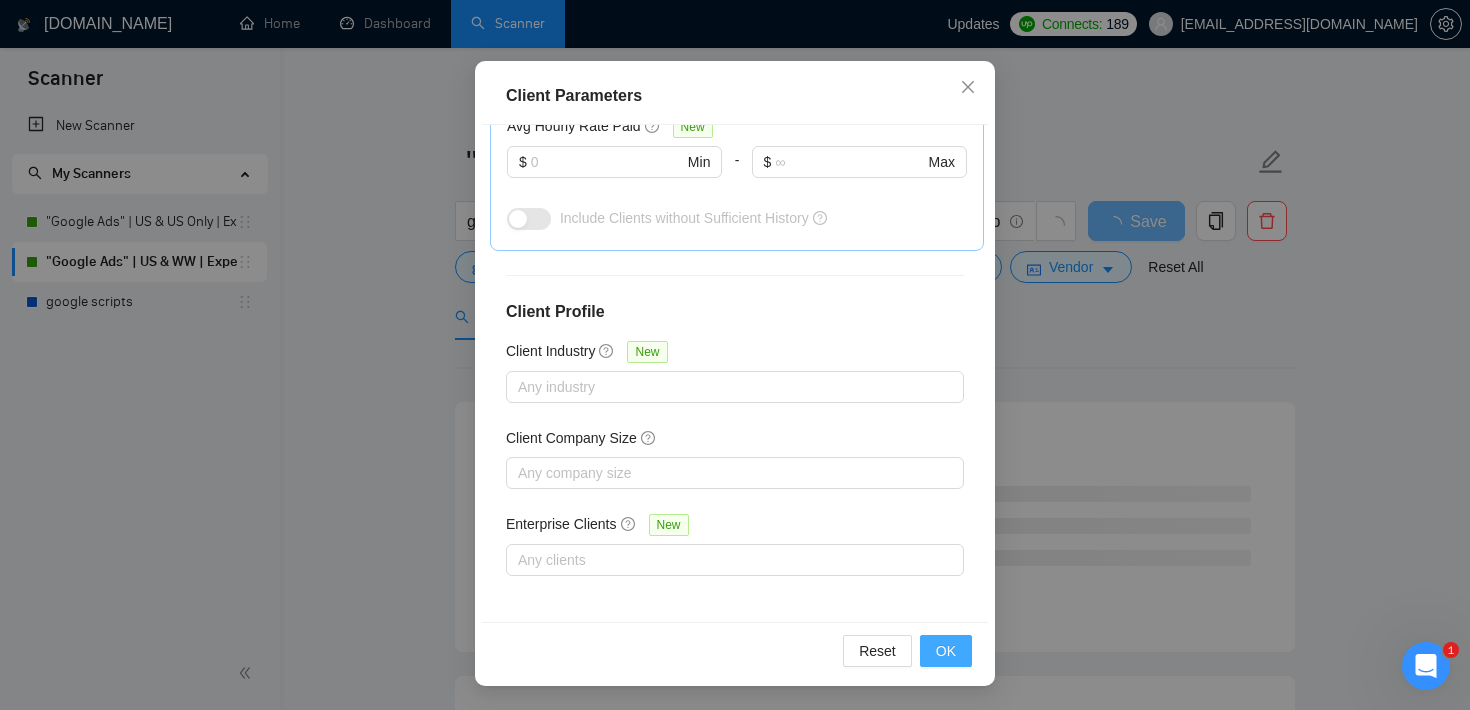 click on "OK" at bounding box center (946, 651) 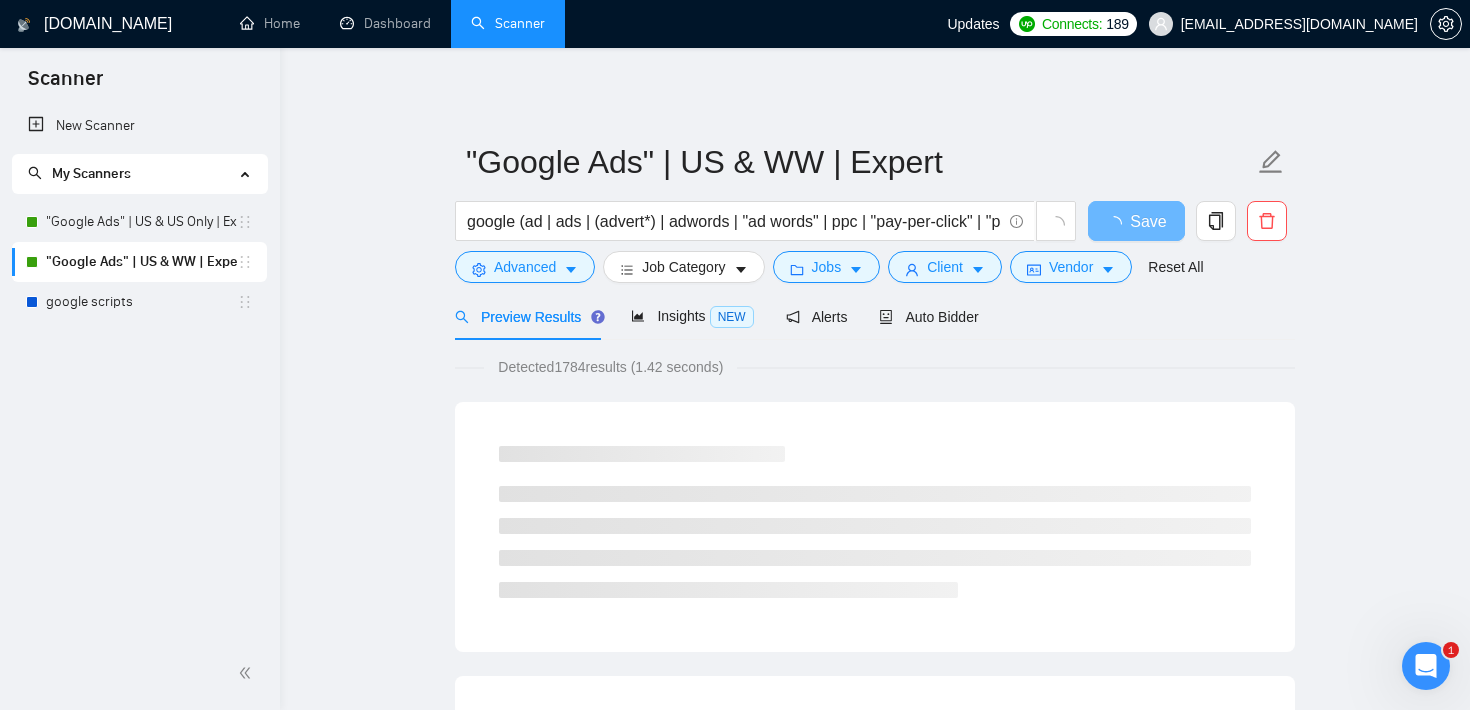 scroll, scrollTop: 59, scrollLeft: 0, axis: vertical 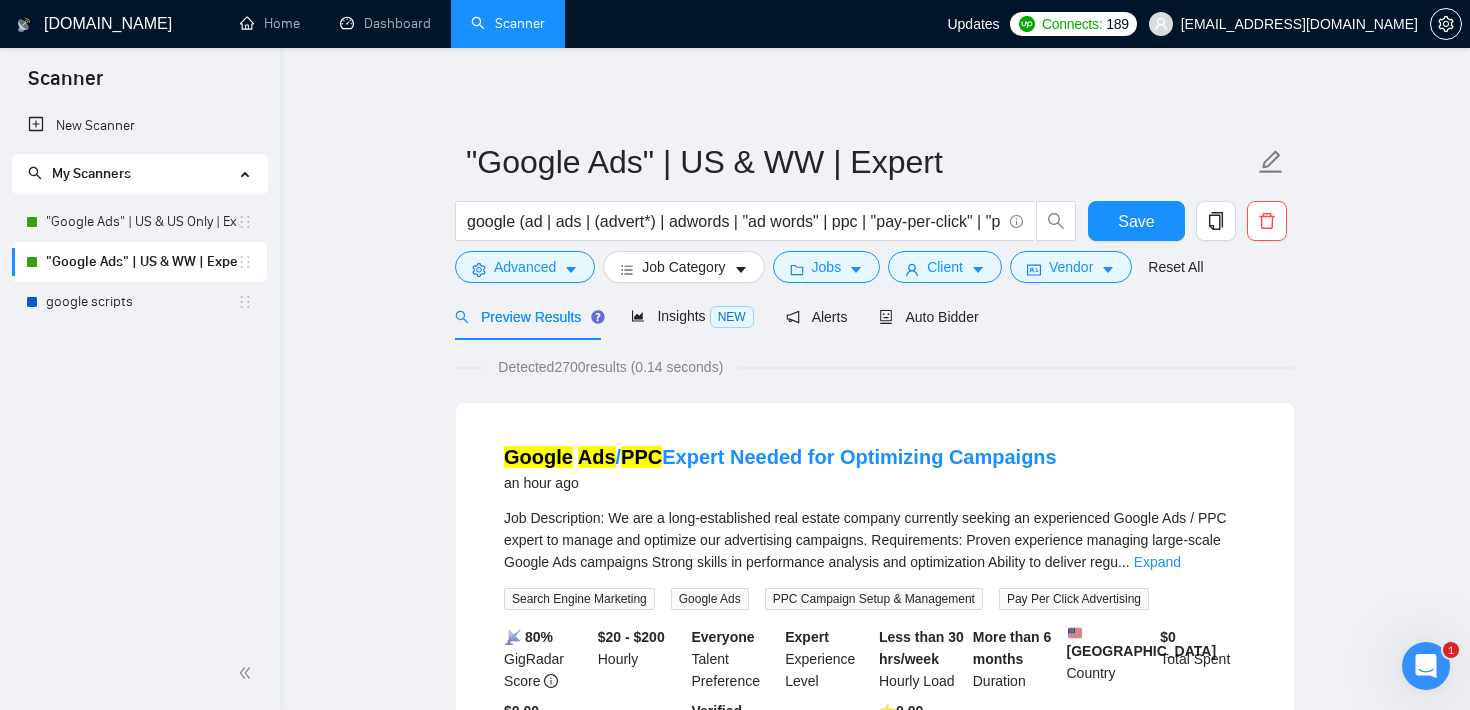 click on "google (ad | ads | (advert*) | adwords | "ad words" | ppc | "pay-per-click" | "pay per click")" at bounding box center [766, 226] 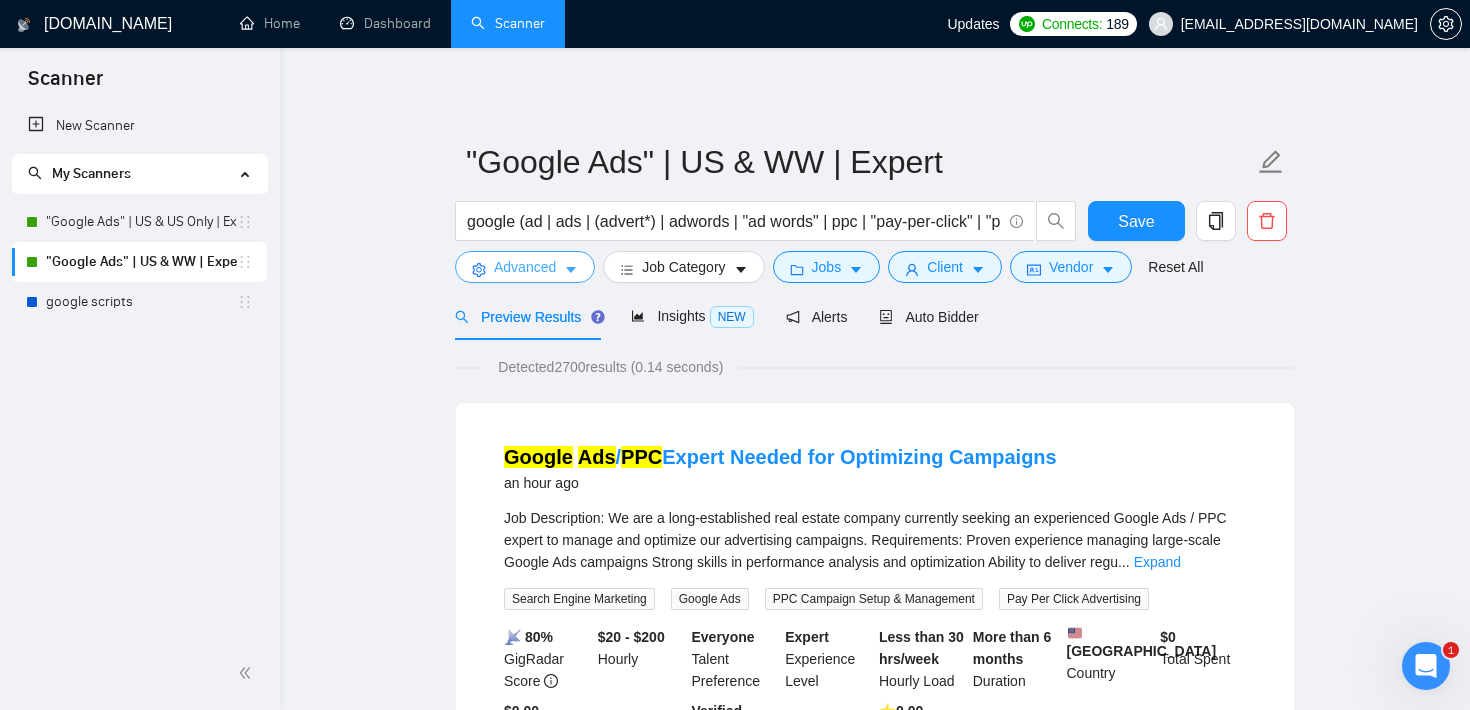 click on "Advanced" at bounding box center (525, 267) 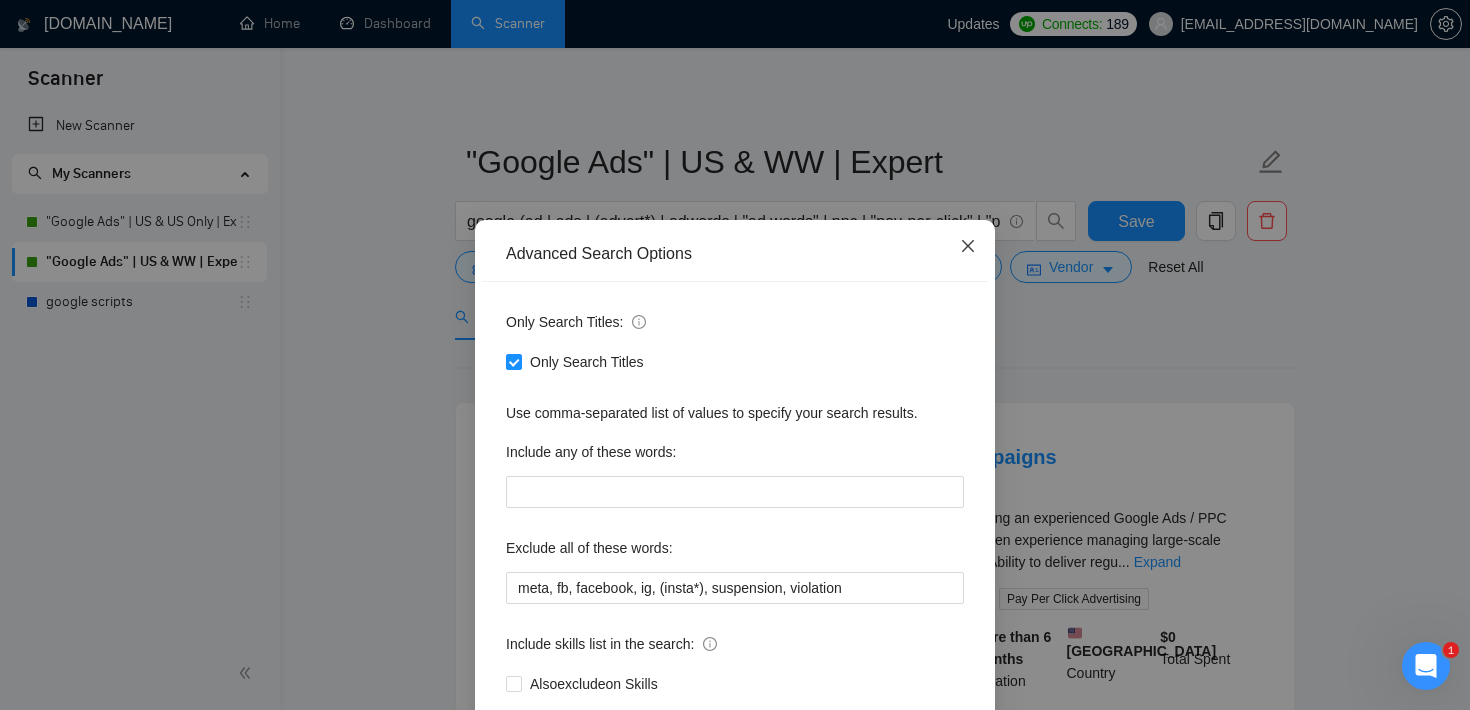click 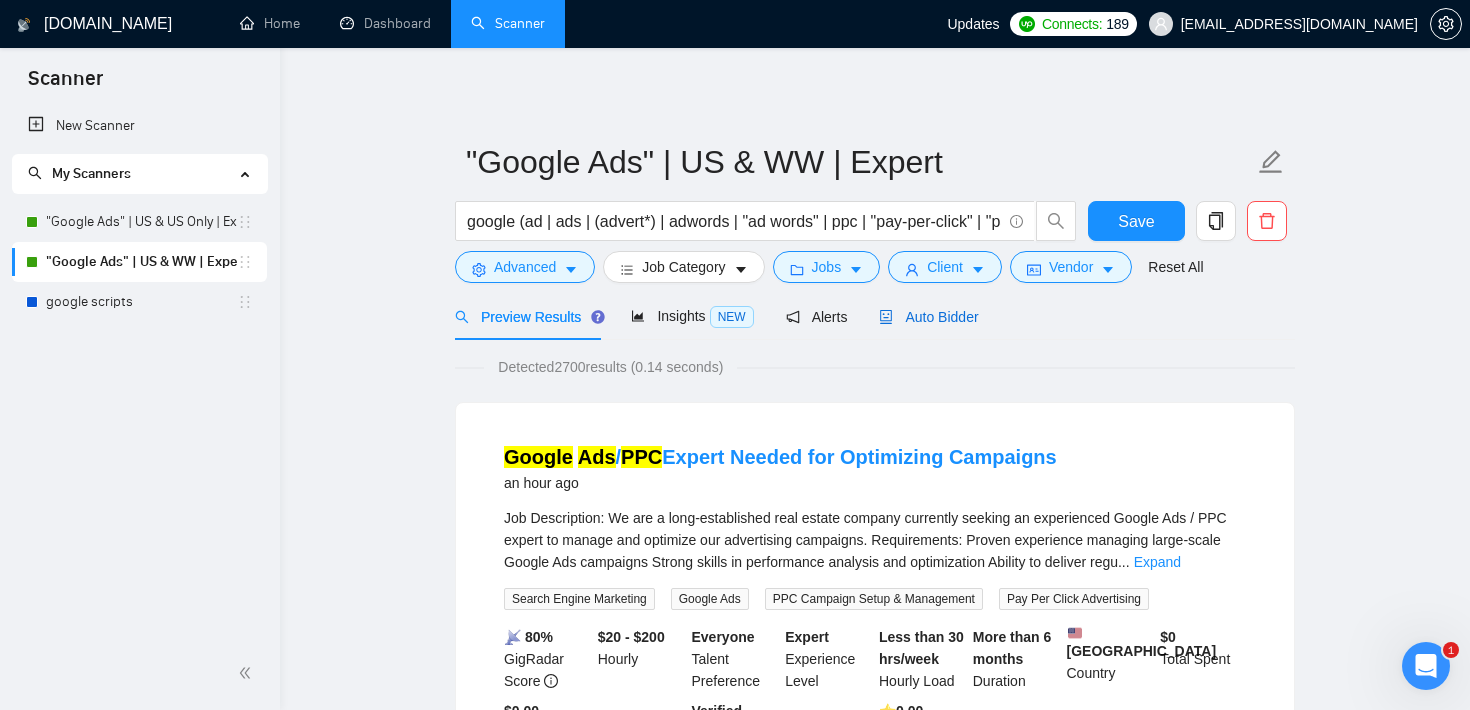 click on "Auto Bidder" at bounding box center [928, 317] 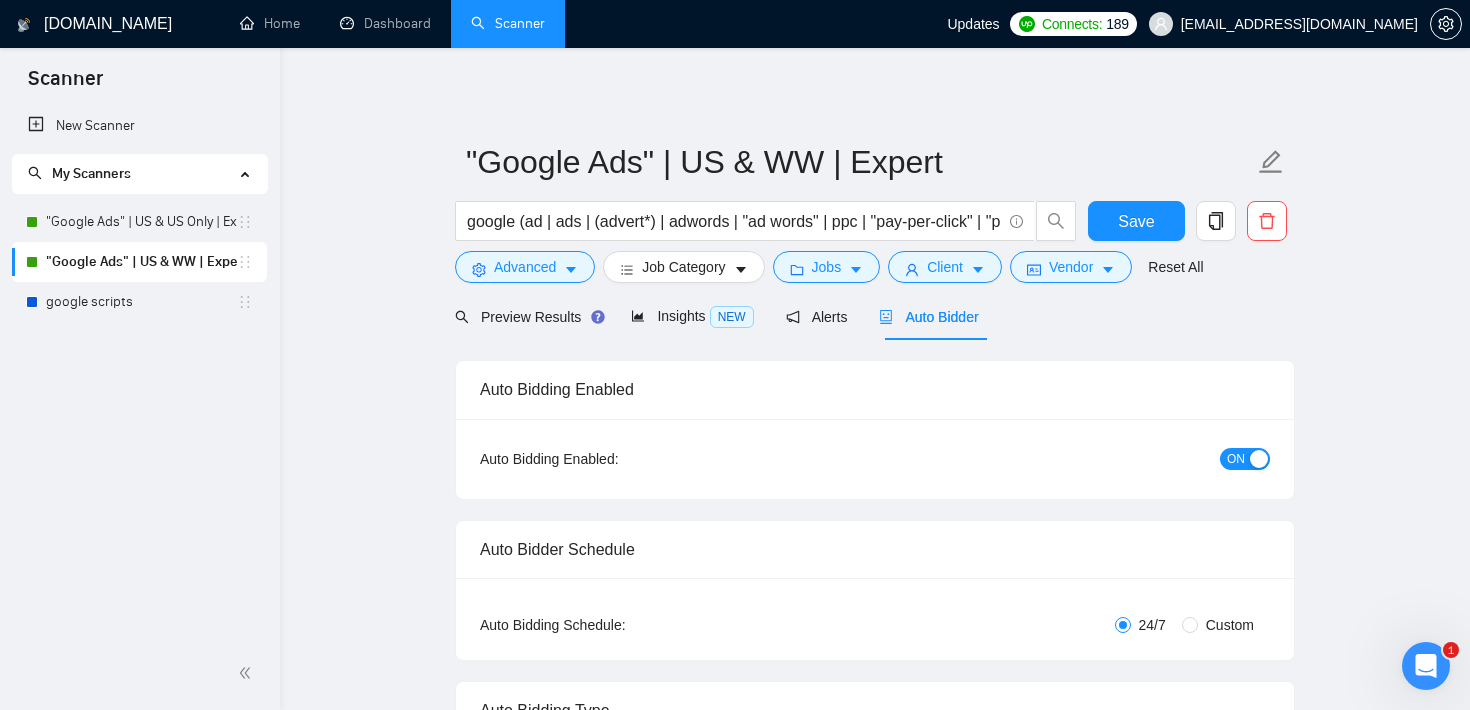 type 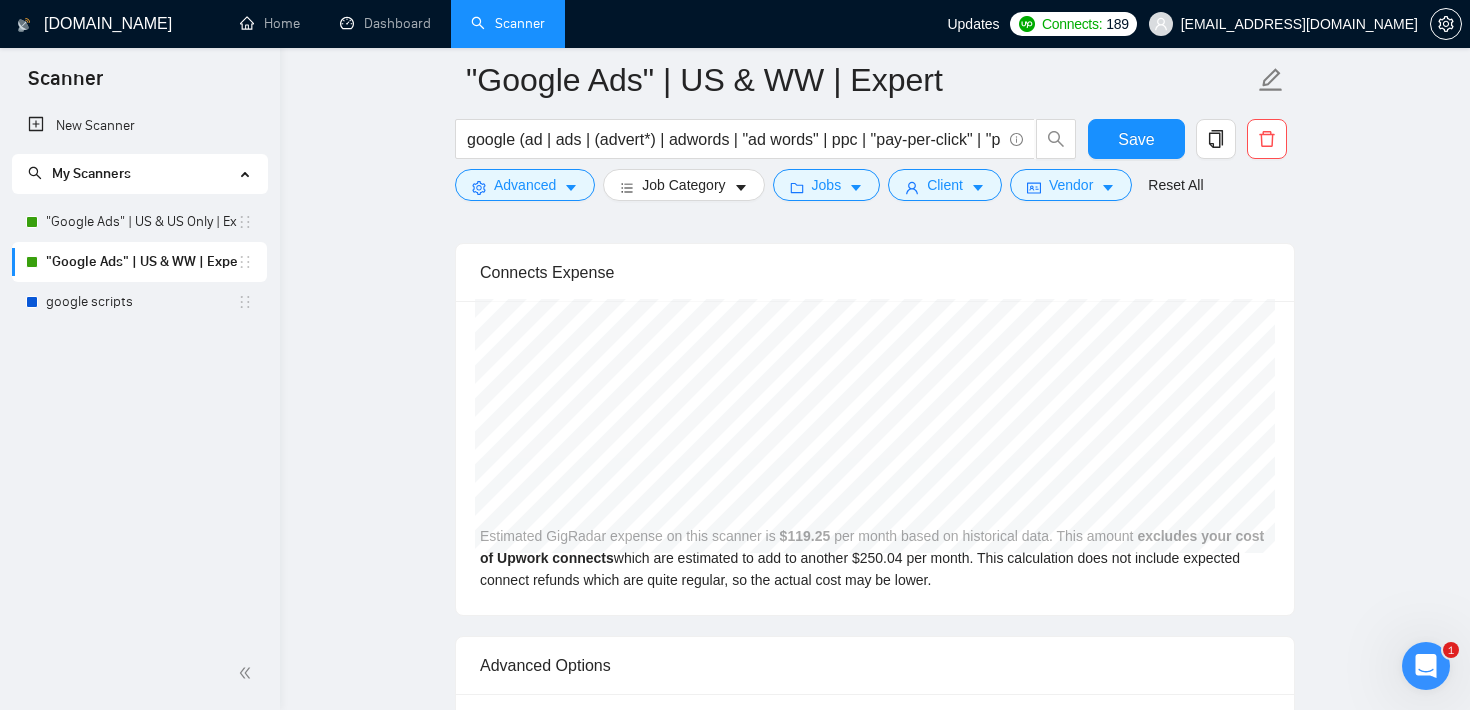 scroll, scrollTop: 3354, scrollLeft: 0, axis: vertical 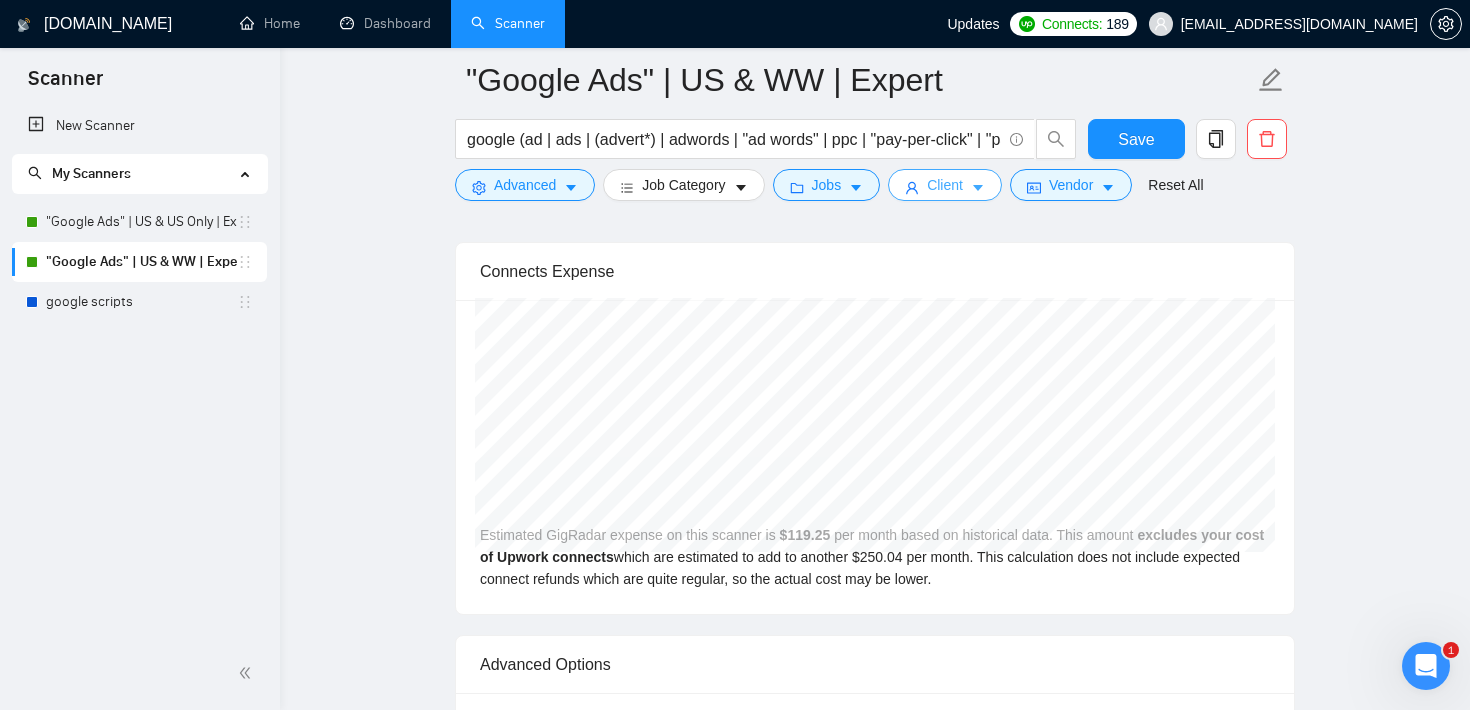 click on "Client" at bounding box center [945, 185] 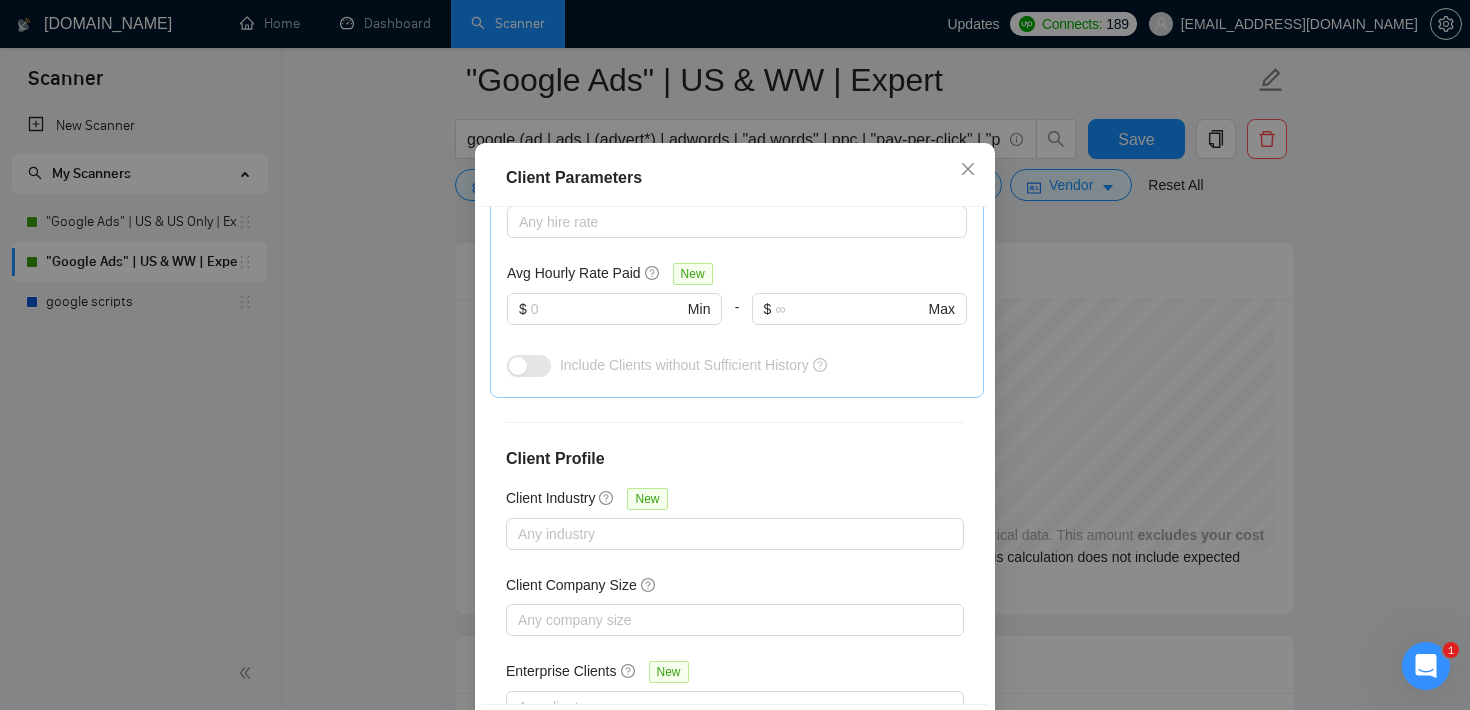 click on "$ Min" at bounding box center [614, 309] 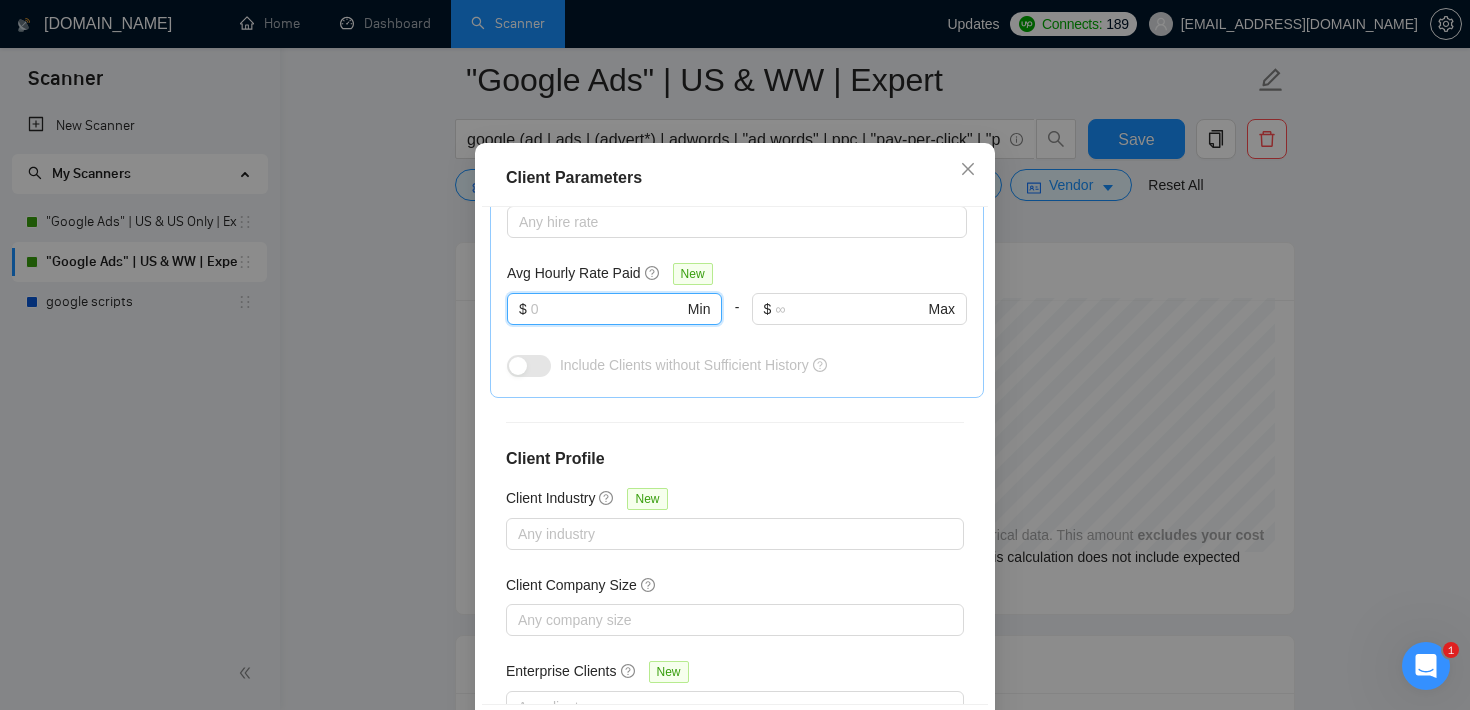 scroll, scrollTop: 525, scrollLeft: 0, axis: vertical 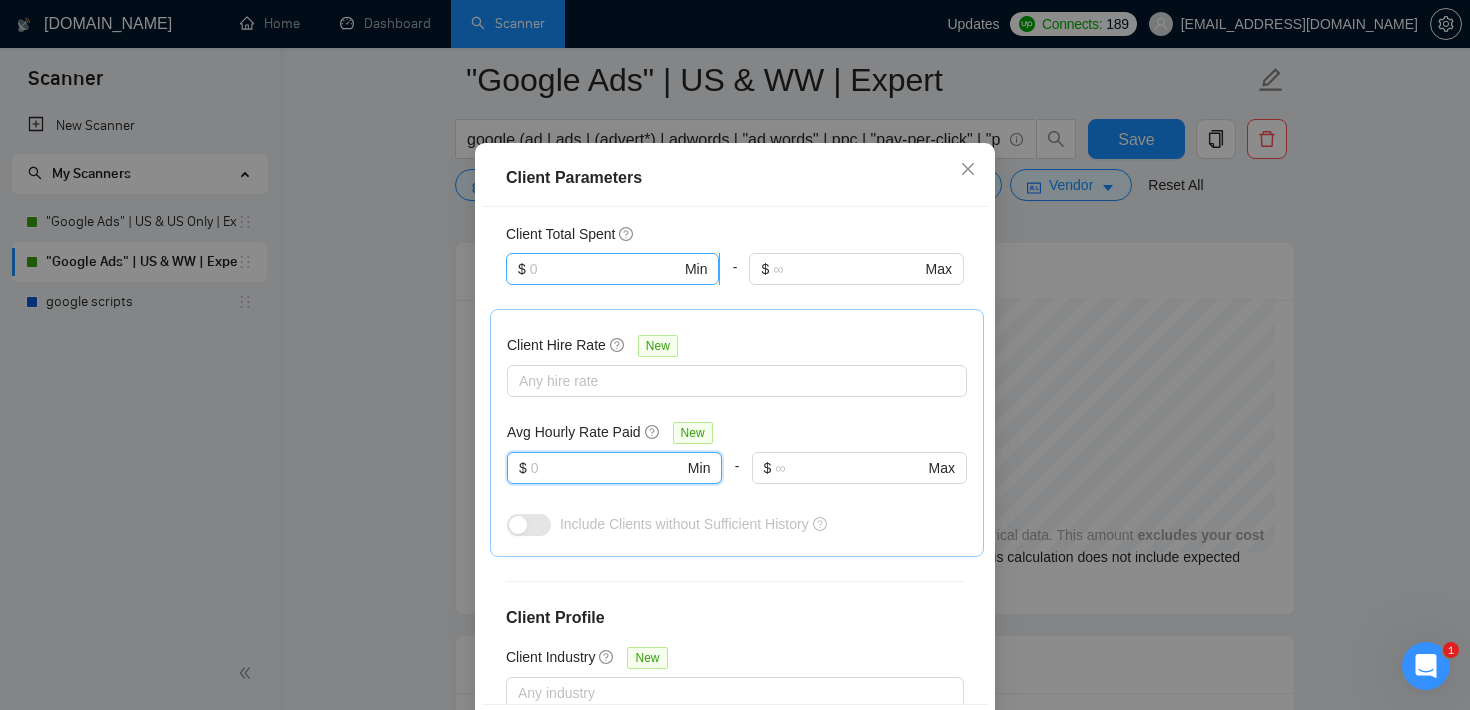 click at bounding box center (605, 269) 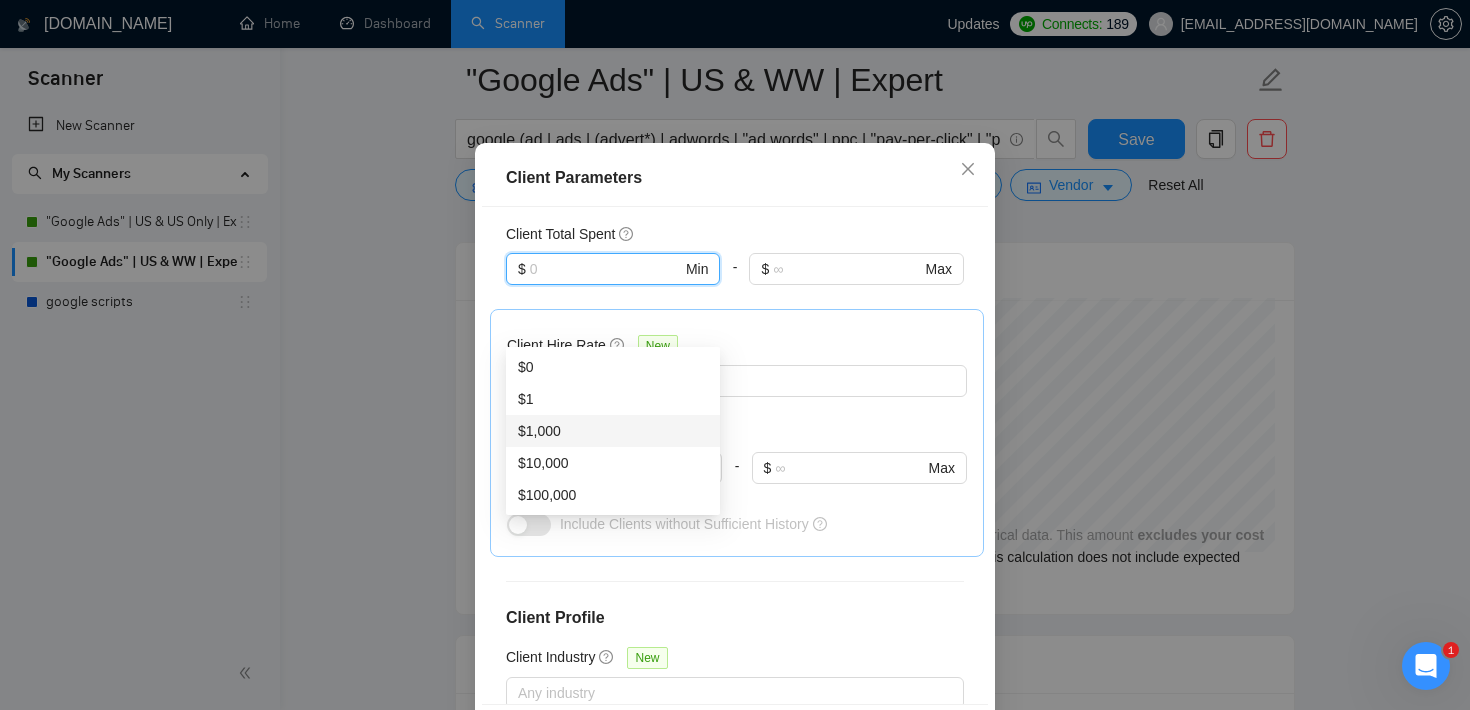 click on "$1,000" at bounding box center [613, 431] 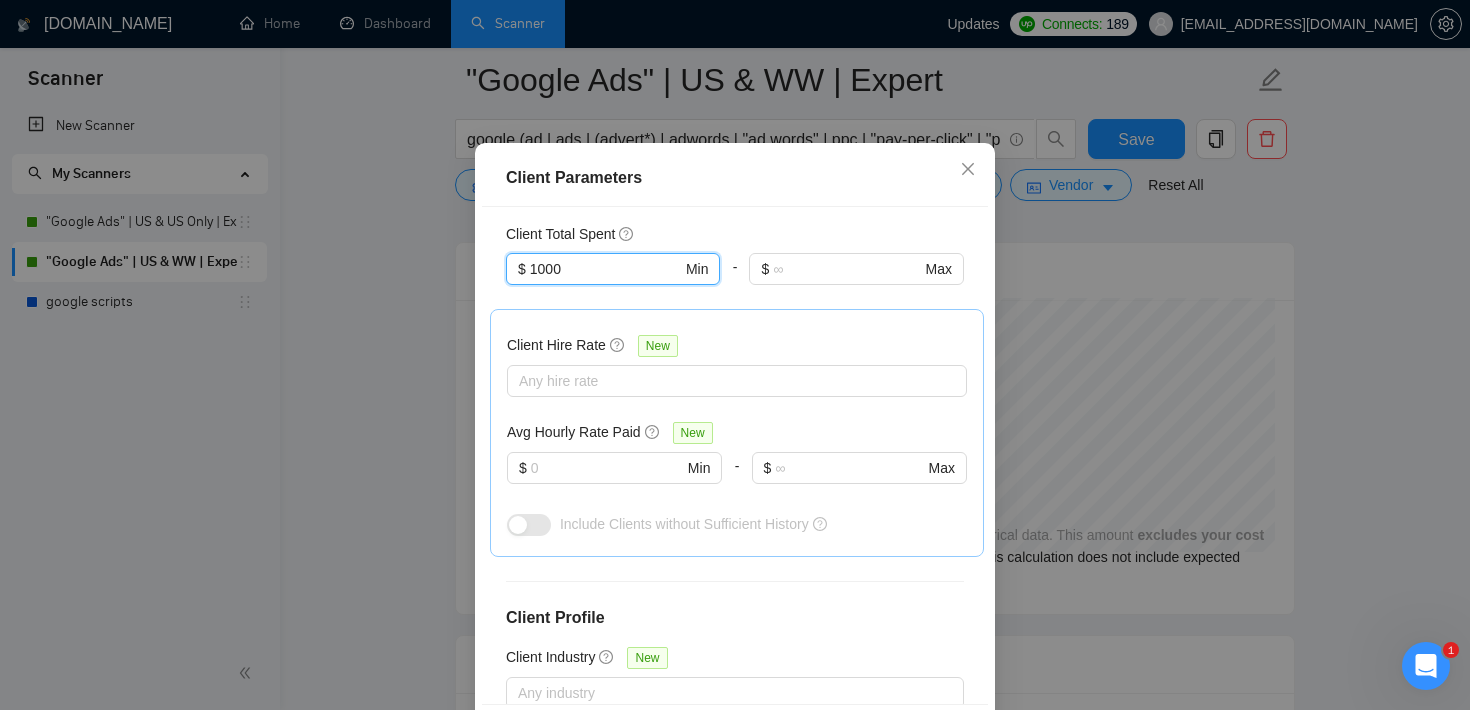 scroll, scrollTop: 749, scrollLeft: 0, axis: vertical 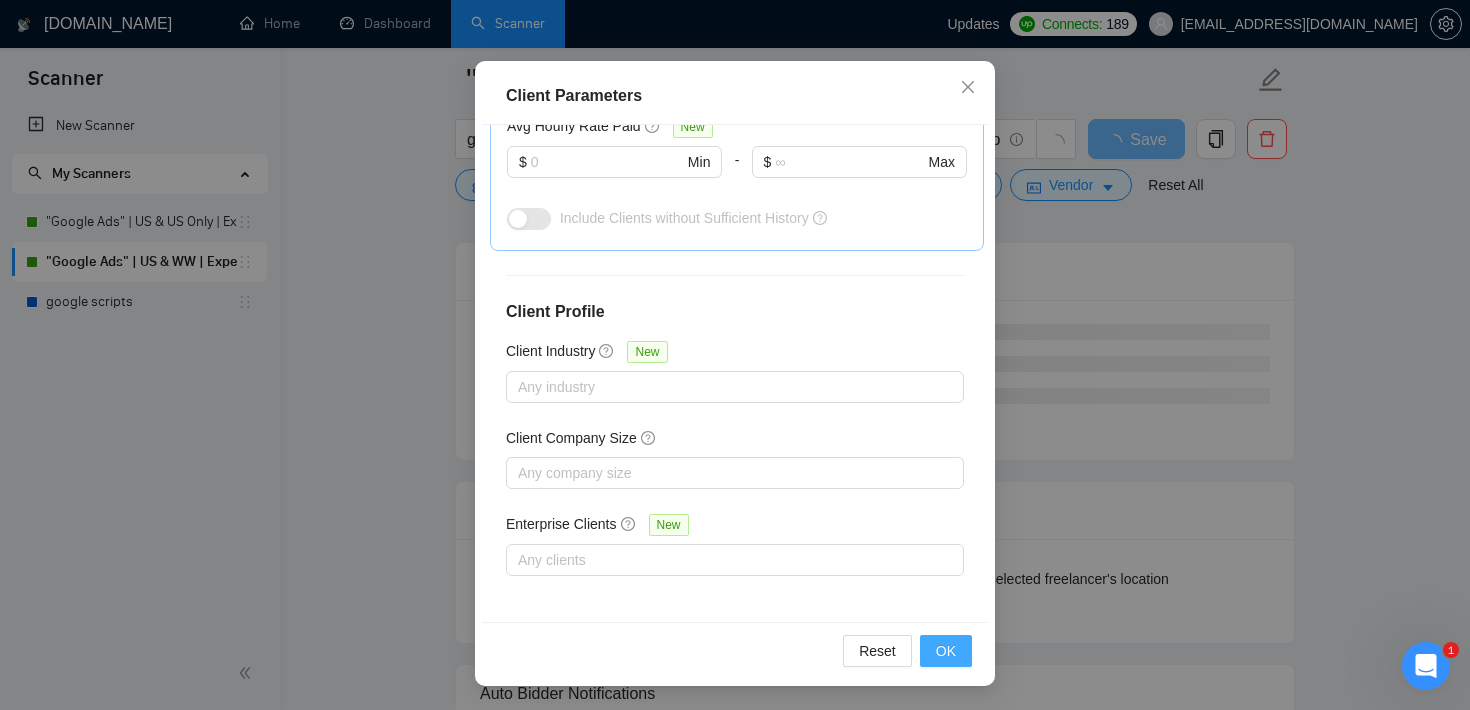 click on "OK" at bounding box center (946, 651) 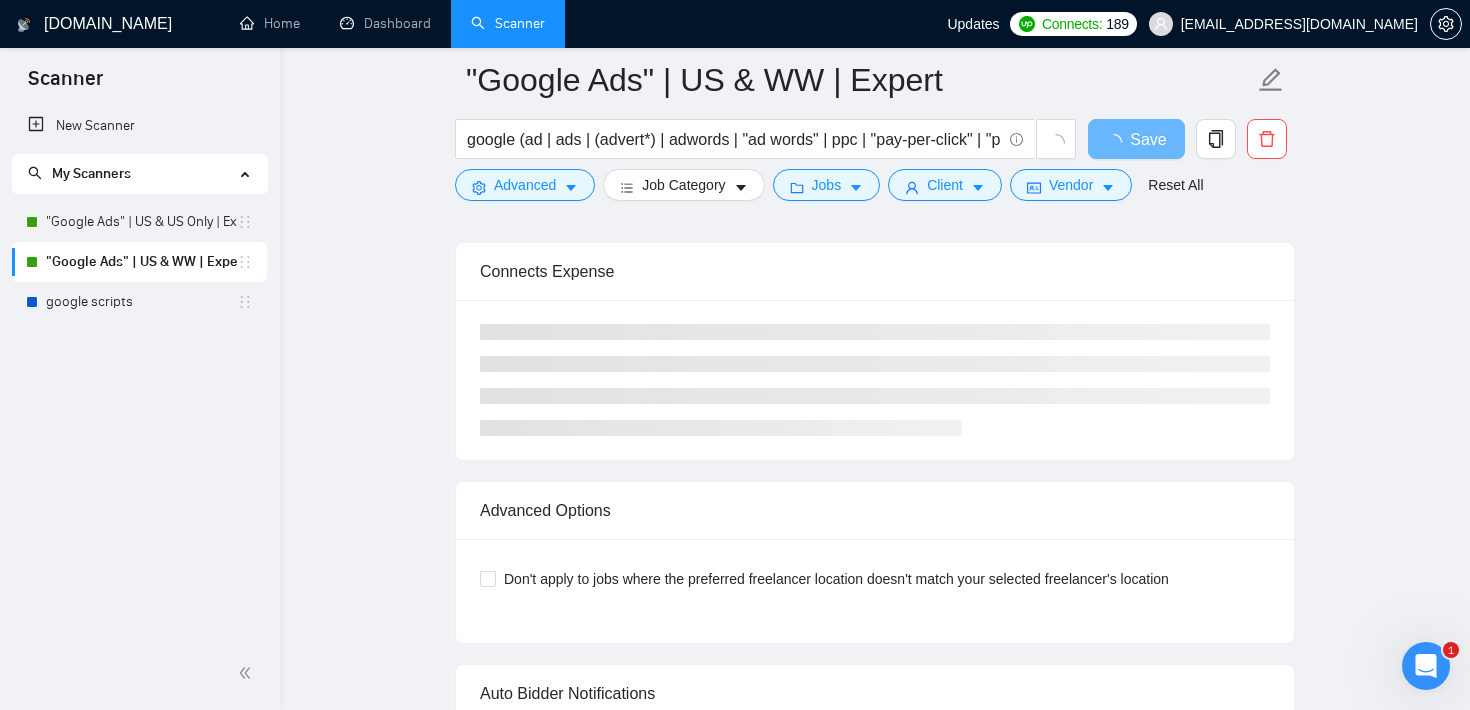 scroll, scrollTop: 59, scrollLeft: 0, axis: vertical 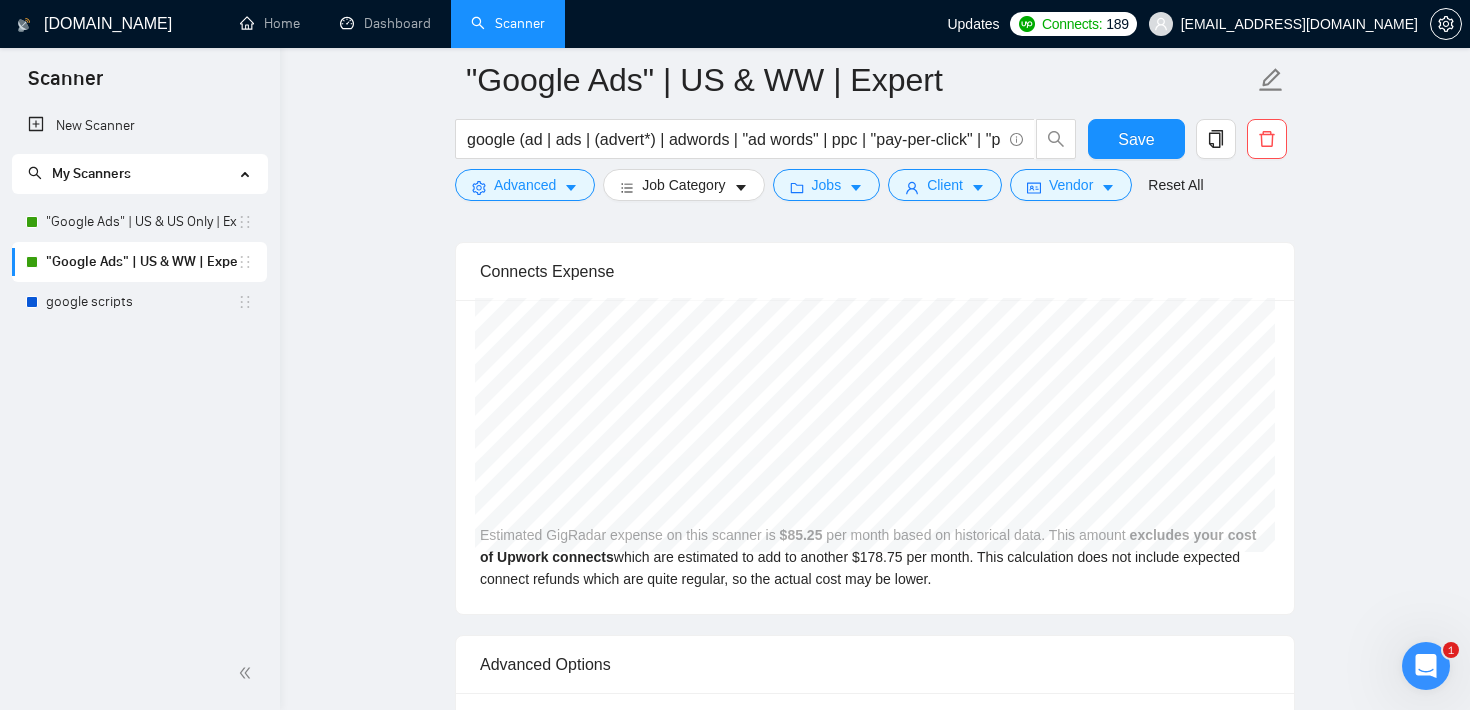 click on ""Google Ads" | US & WW | Expert google (ad | ads | (advert*) | adwords | "ad words" | ppc | "pay-per-click" | "pay per click") Save Advanced   Job Category   Jobs   Client   Vendor   Reset All Preview Results Insights NEW Alerts Auto Bidder Auto Bidding Enabled Auto Bidding Enabled: ON Auto Bidder Schedule Auto Bidding Type: Automated (recommended) Semi-automated Auto Bidding Schedule: 24/7 Custom Custom Auto Bidder Schedule Repeat every week [DATE] [DATE] [DATE] [DATE] [DATE] [DATE] [DATE] Active Hours ( America/Los_Angeles ): From: To: ( 24  hours) [GEOGRAPHIC_DATA]/Los_Angeles Auto Bidding Type Select your bidding algorithm: Choose the algorithm for you bidding. The price per proposal does not include your connects expenditure. Template Bidder Works great for narrow segments and short cover letters that don't change. 0.50  credits / proposal Sardor AI 🤖 Personalise your cover letter with ai [placeholders] 1.00  credits / proposal Experimental Laziza AI  👑   NEW   Learn more 2.00  credits / proposal" at bounding box center (875, -693) 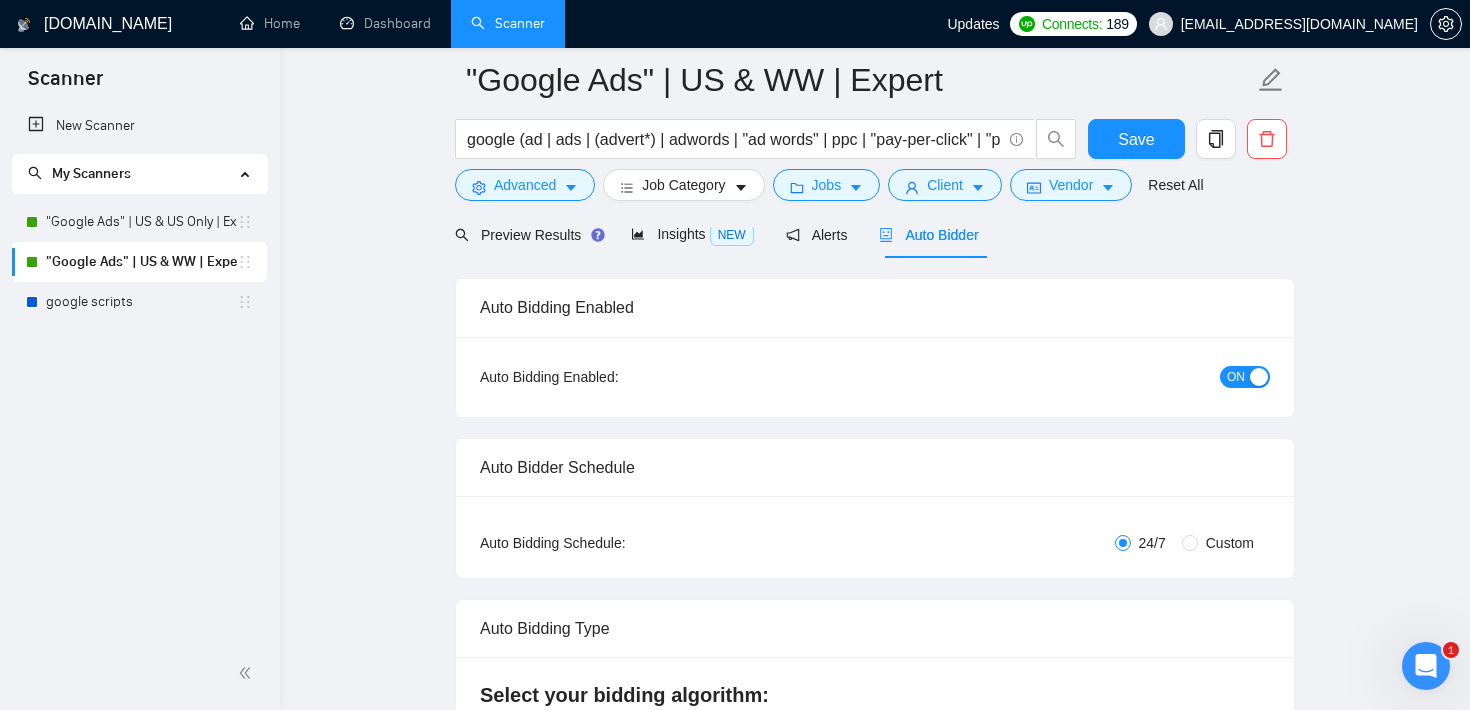 scroll, scrollTop: 0, scrollLeft: 0, axis: both 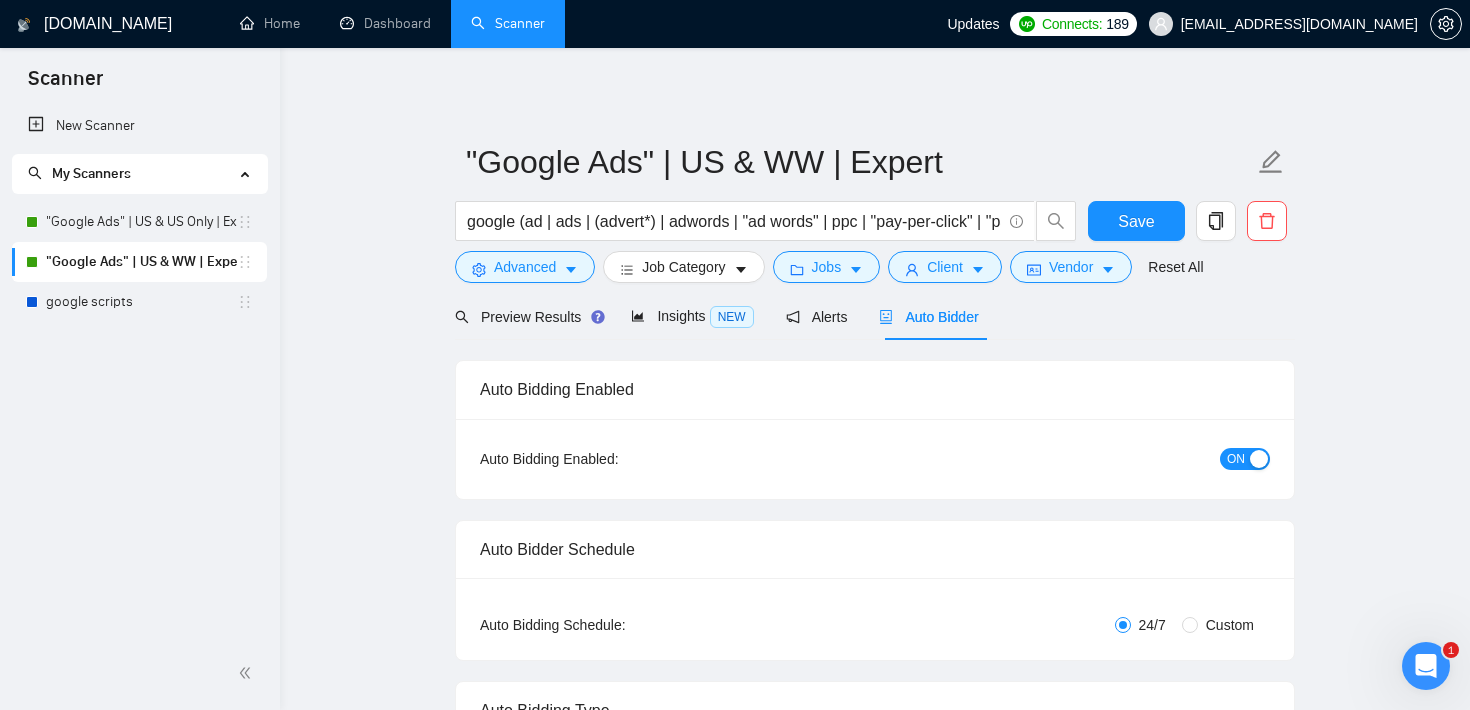 click on "Auto Bidding Enabled Auto Bidding Enabled: ON Auto Bidder Schedule Auto Bidding Type: Automated (recommended) Semi-automated Auto Bidding Schedule: 24/7 Custom Custom Auto Bidder Schedule Repeat every week [DATE] [DATE] [DATE] [DATE] [DATE] [DATE] [DATE] Active Hours ( [GEOGRAPHIC_DATA]/Los_Angeles ): From: To: ( 24  hours) [GEOGRAPHIC_DATA]/Los_Angeles Auto Bidding Type Select your bidding algorithm: Choose the algorithm for you bidding. The price per proposal does not include your connects expenditure. Template Bidder Works great for narrow segments and short cover letters that don't change. 0.50  credits / proposal Sardor AI 🤖 Personalise your cover letter with ai [placeholders] 1.00  credits / proposal Experimental Laziza AI  👑   NEW Extends Sardor AI by learning from your feedback and automatically qualifying jobs. The expected savings are based on [PERSON_NAME]'s ability to ignore jobs that don't seem to be a good fit for the selected profile.   Learn more 2.00  credits / proposal 40.75 credits savings Pixelocity" at bounding box center (875, 2783) 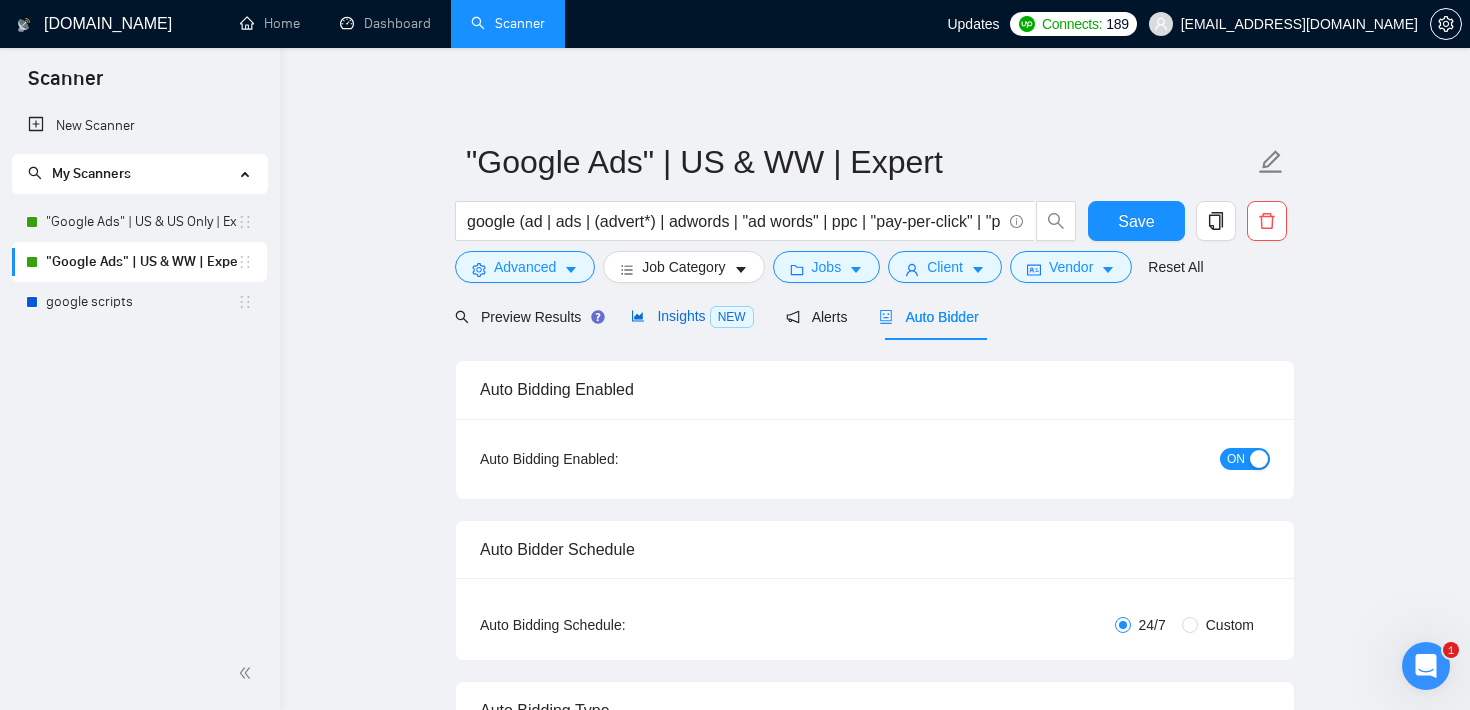 click on "Insights NEW" at bounding box center [692, 316] 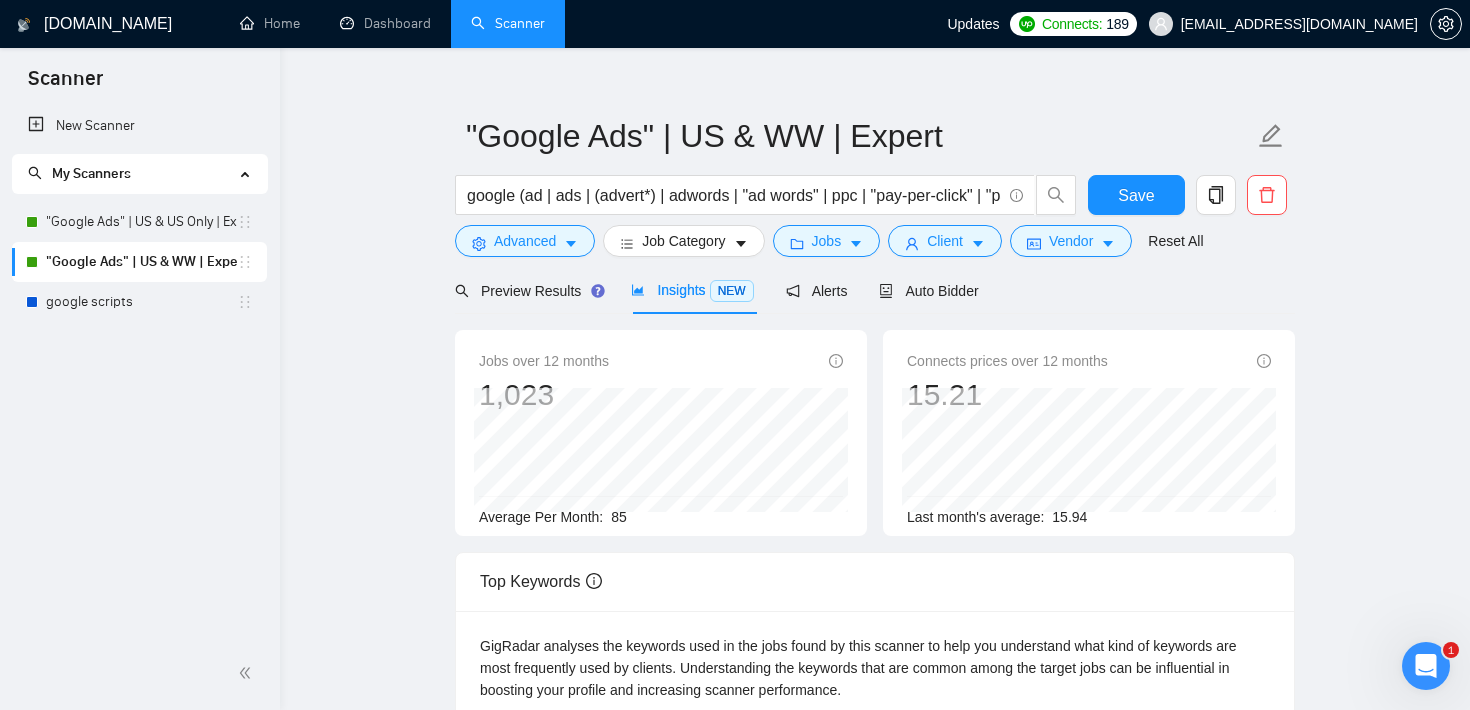 scroll, scrollTop: 0, scrollLeft: 0, axis: both 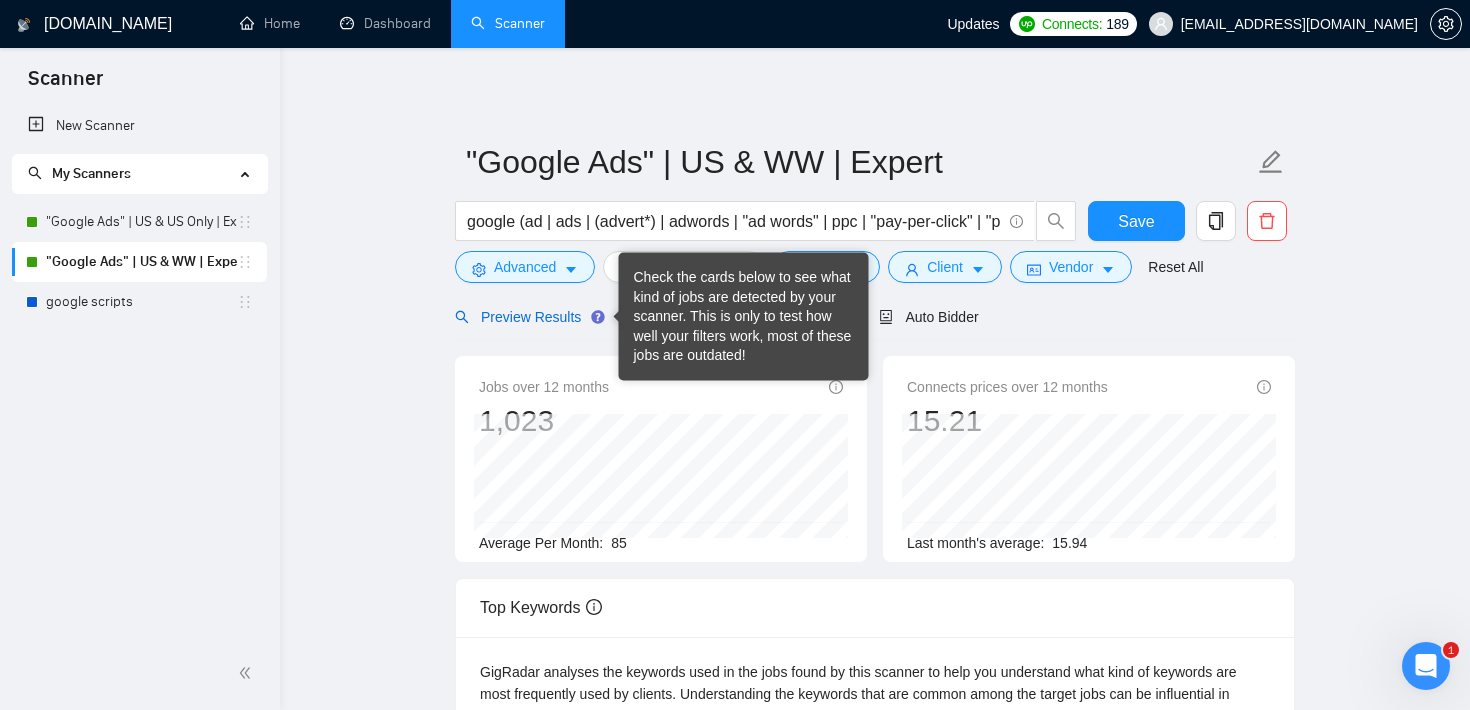click on "Preview Results" at bounding box center [527, 317] 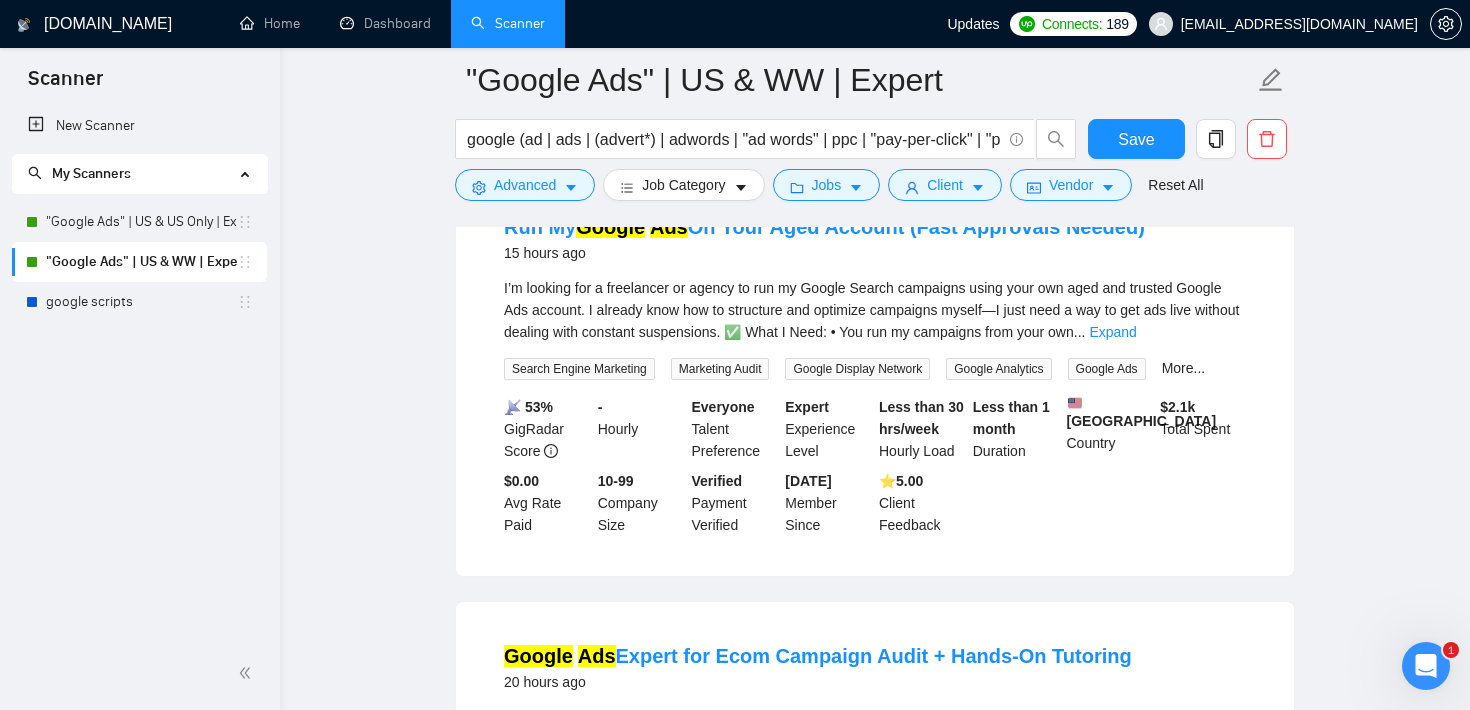 scroll, scrollTop: 280, scrollLeft: 0, axis: vertical 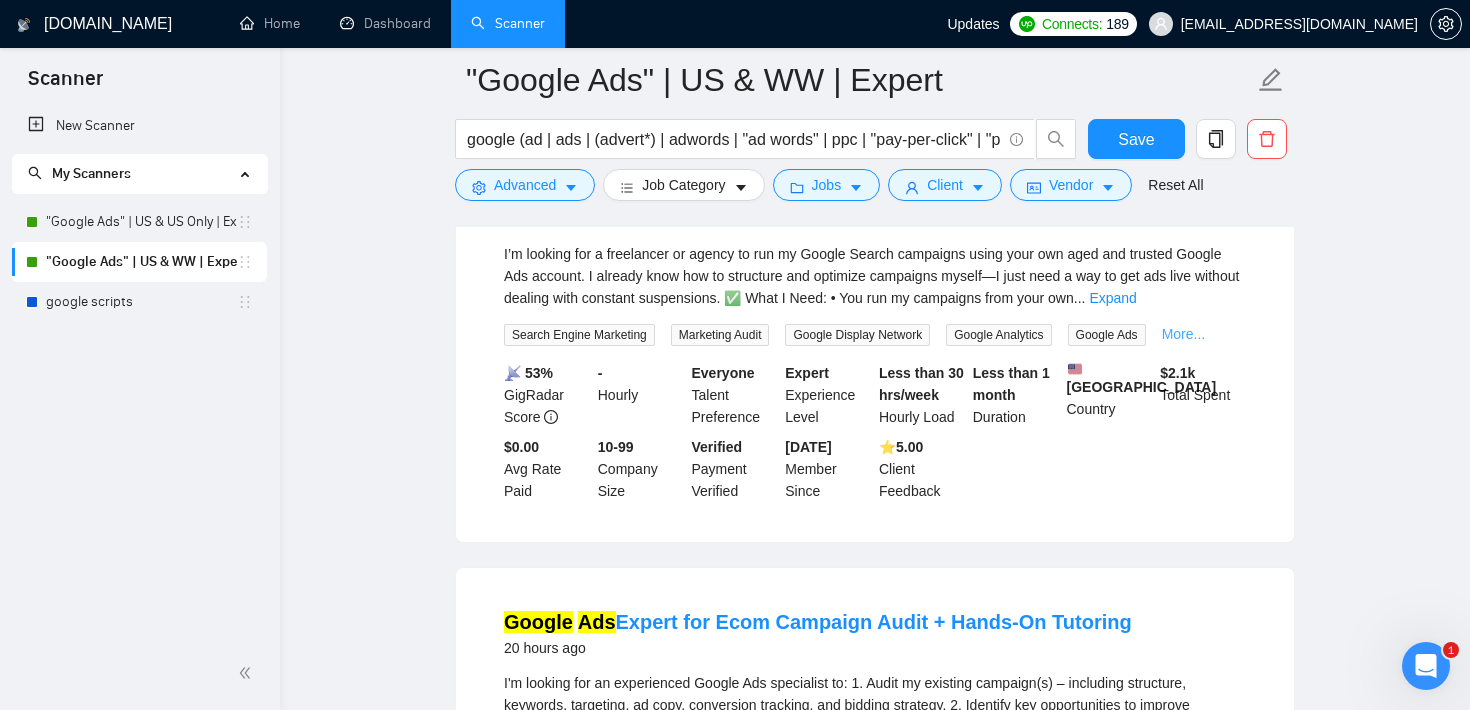 click on "More..." at bounding box center [1184, 334] 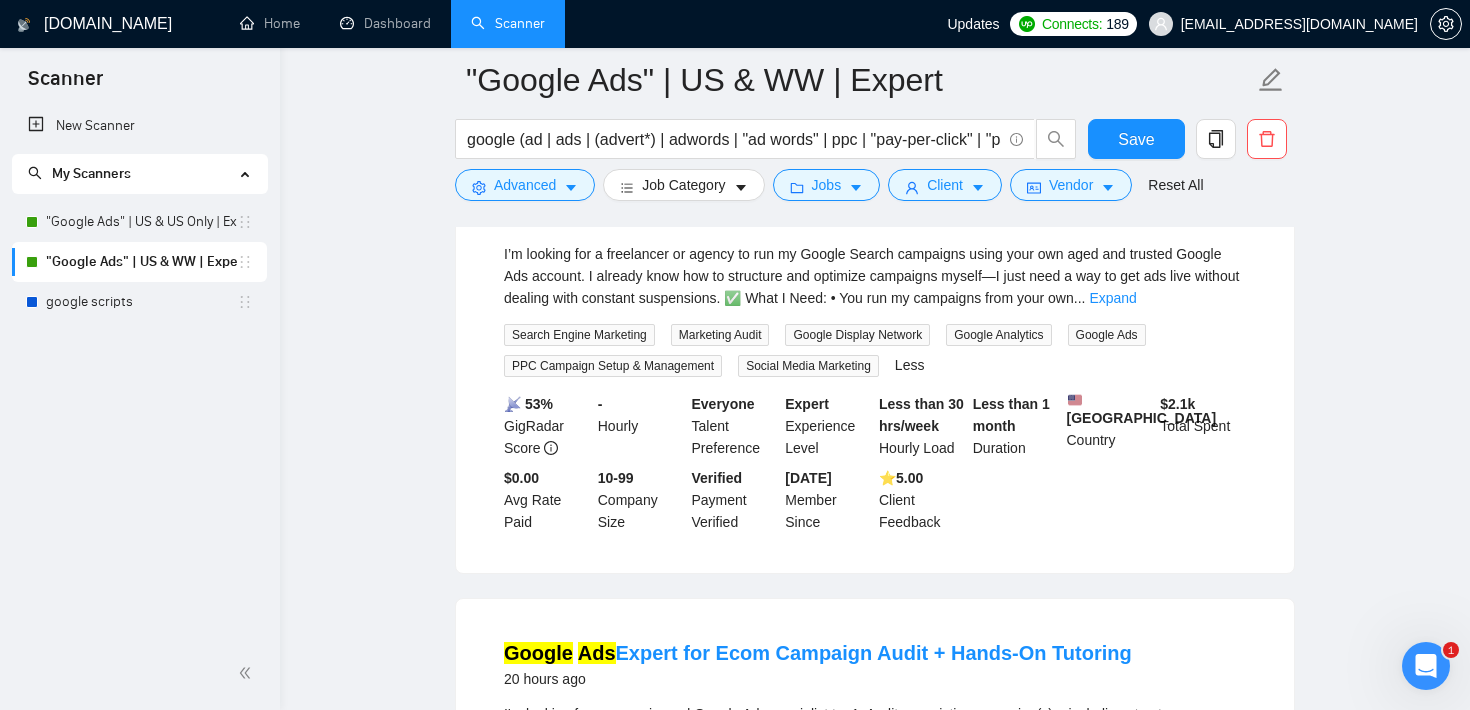click on ""Google Ads" | US & WW | Expert google (ad | ads | (advert*) | adwords | "ad words" | ppc | "pay-per-click" | "pay per click") Save Advanced   Job Category   Jobs   Client   Vendor   Reset All Preview Results Insights NEW Alerts Auto Bidder Detected   1871  results   (0.59 seconds) Run My  Google   Ads  On Your Aged Account (Fast Approvals Needed) 15 hours ago I’m looking for a freelancer or agency to run my Google Search campaigns using your own aged and trusted Google Ads account. I already know how to structure and optimize campaigns myself—I just need a way to get ads live without dealing with constant suspensions.
✅ What I Need:
•	You run my campaigns from your own  ... Expand Search Engine Marketing Marketing Audit Google Display Network Google Analytics Google Ads PPC Campaign Setup & Management Social Media Marketing Less 📡   53% GigRadar Score   - Hourly Everyone Talent Preference Expert Experience Level Less than 30 hrs/week Hourly Load Less than 1 month Duration   [GEOGRAPHIC_DATA] Country" at bounding box center (875, 2206) 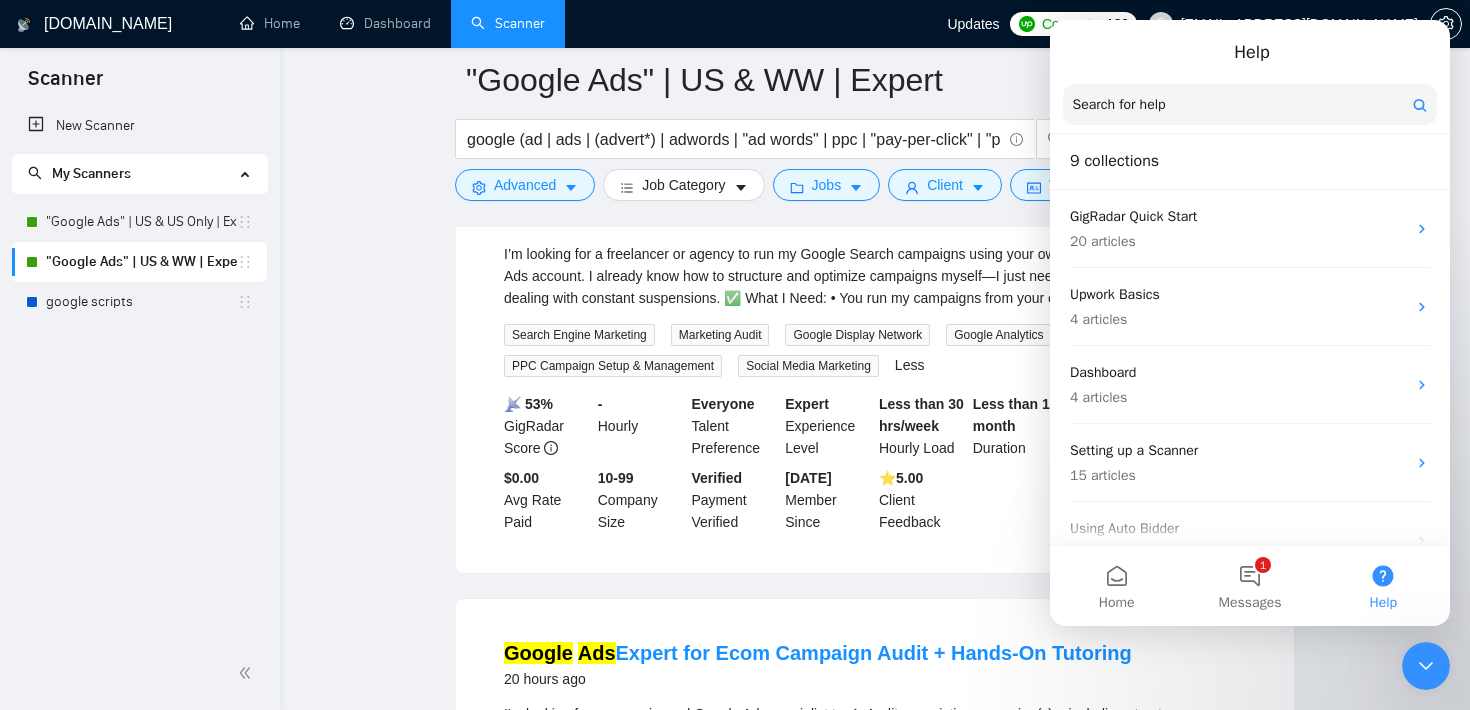 click 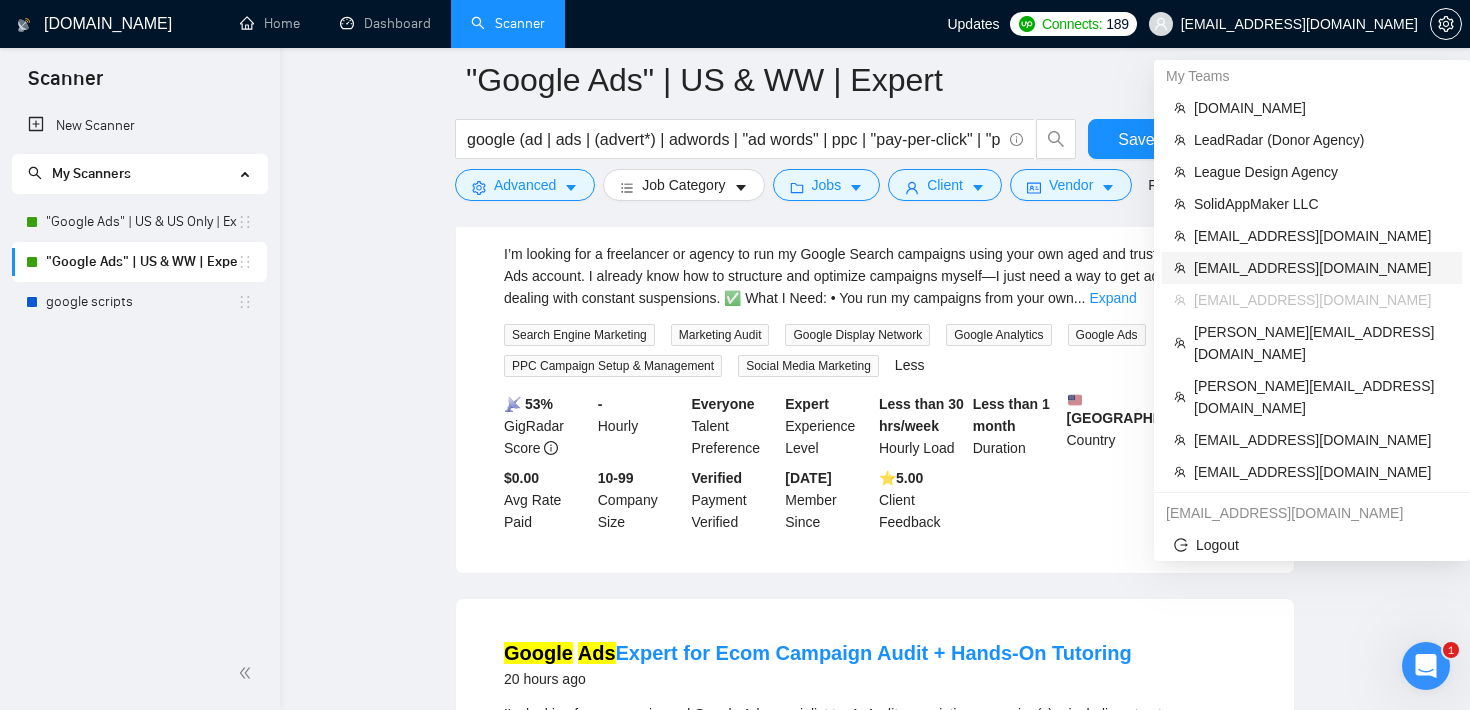 click on "[EMAIL_ADDRESS][DOMAIN_NAME]" at bounding box center (1322, 268) 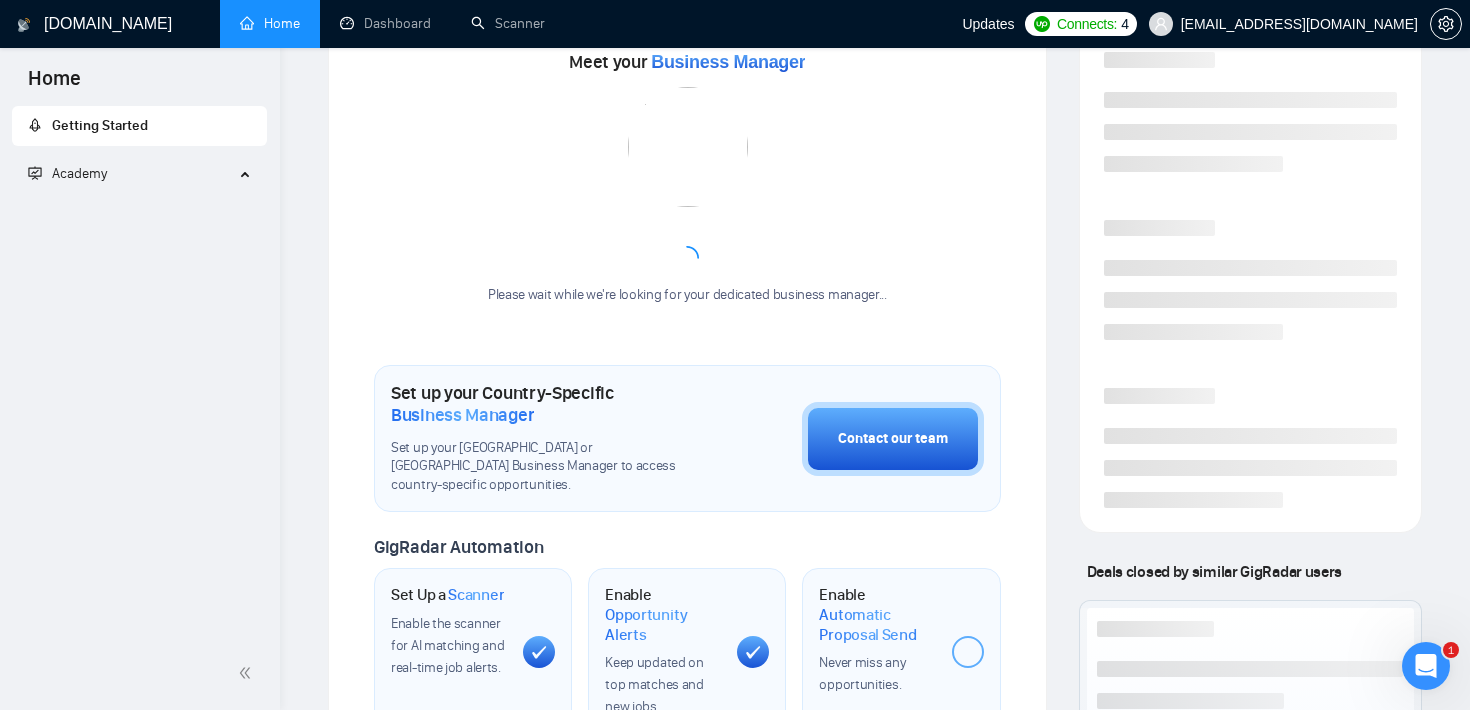 scroll, scrollTop: 91, scrollLeft: 0, axis: vertical 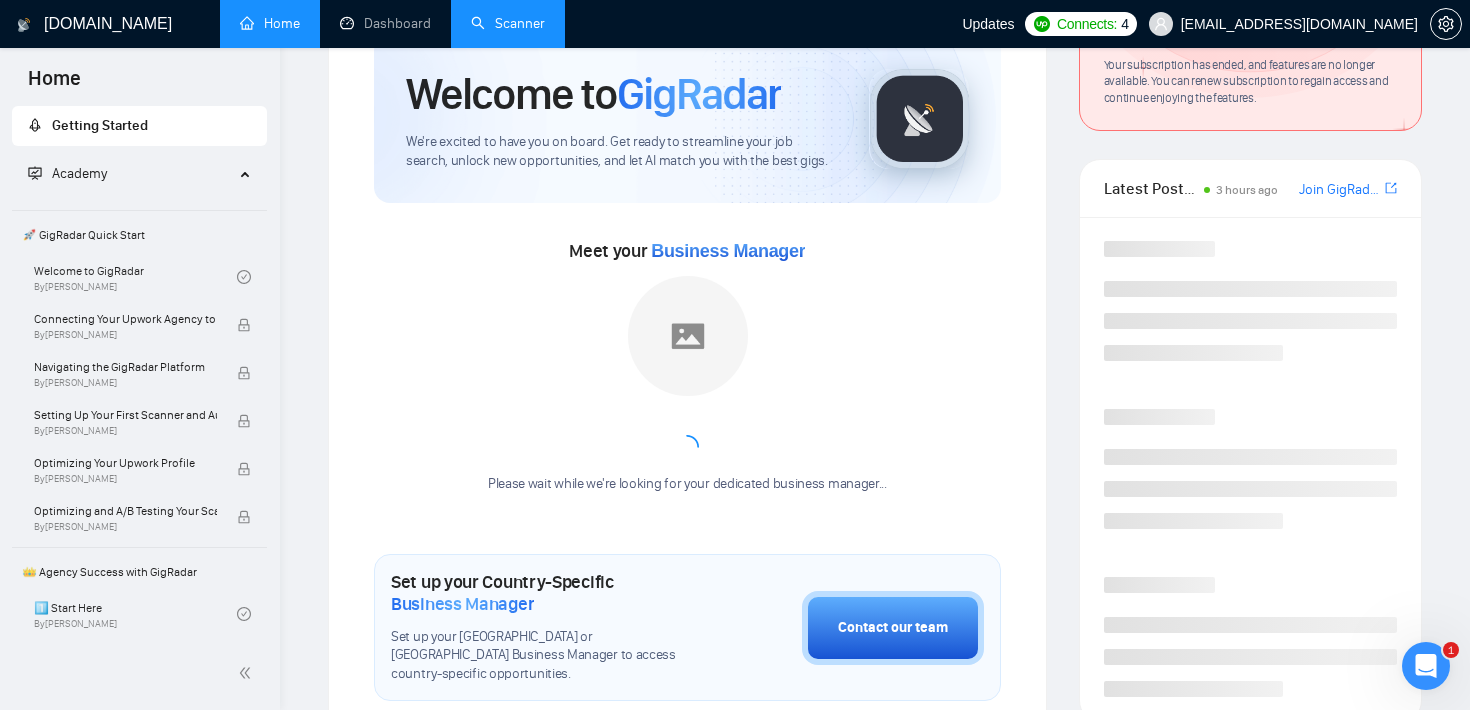 click on "Scanner" at bounding box center [508, 23] 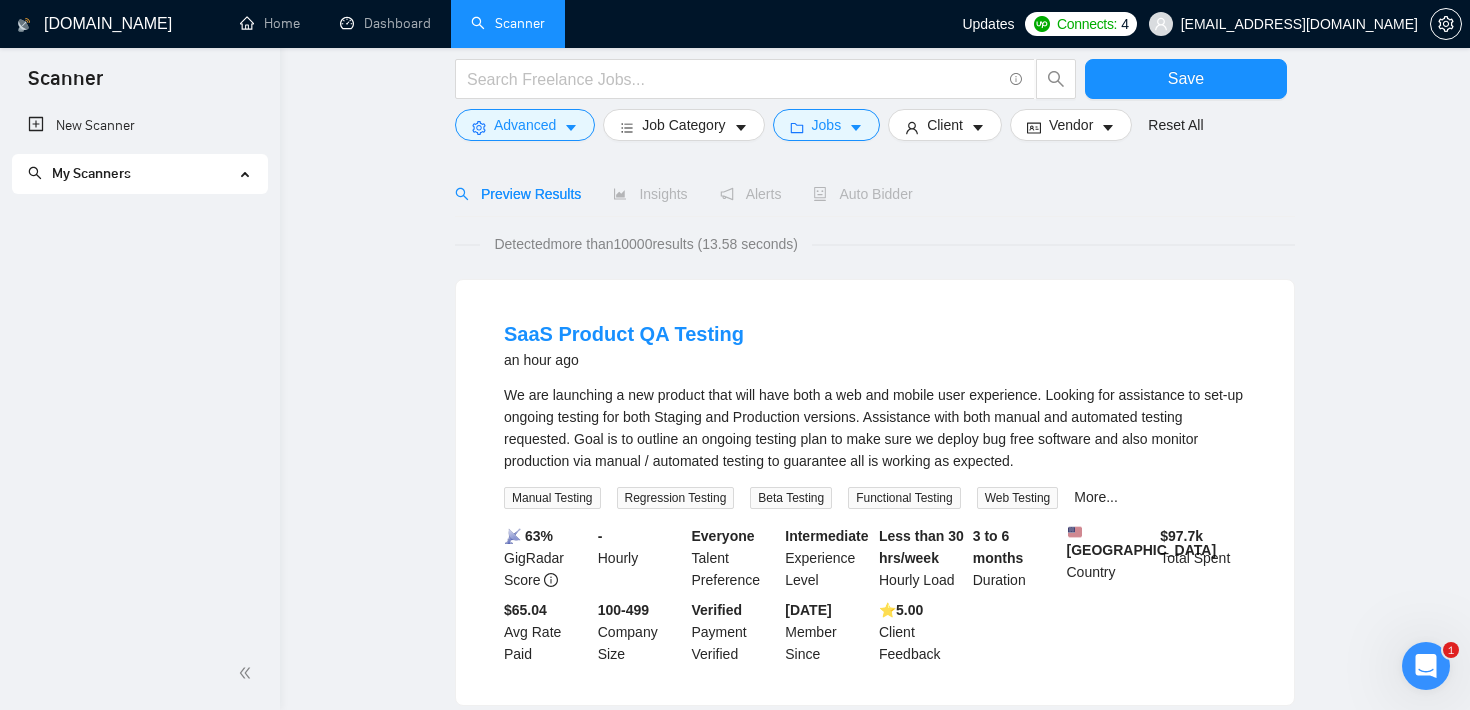 scroll, scrollTop: 0, scrollLeft: 0, axis: both 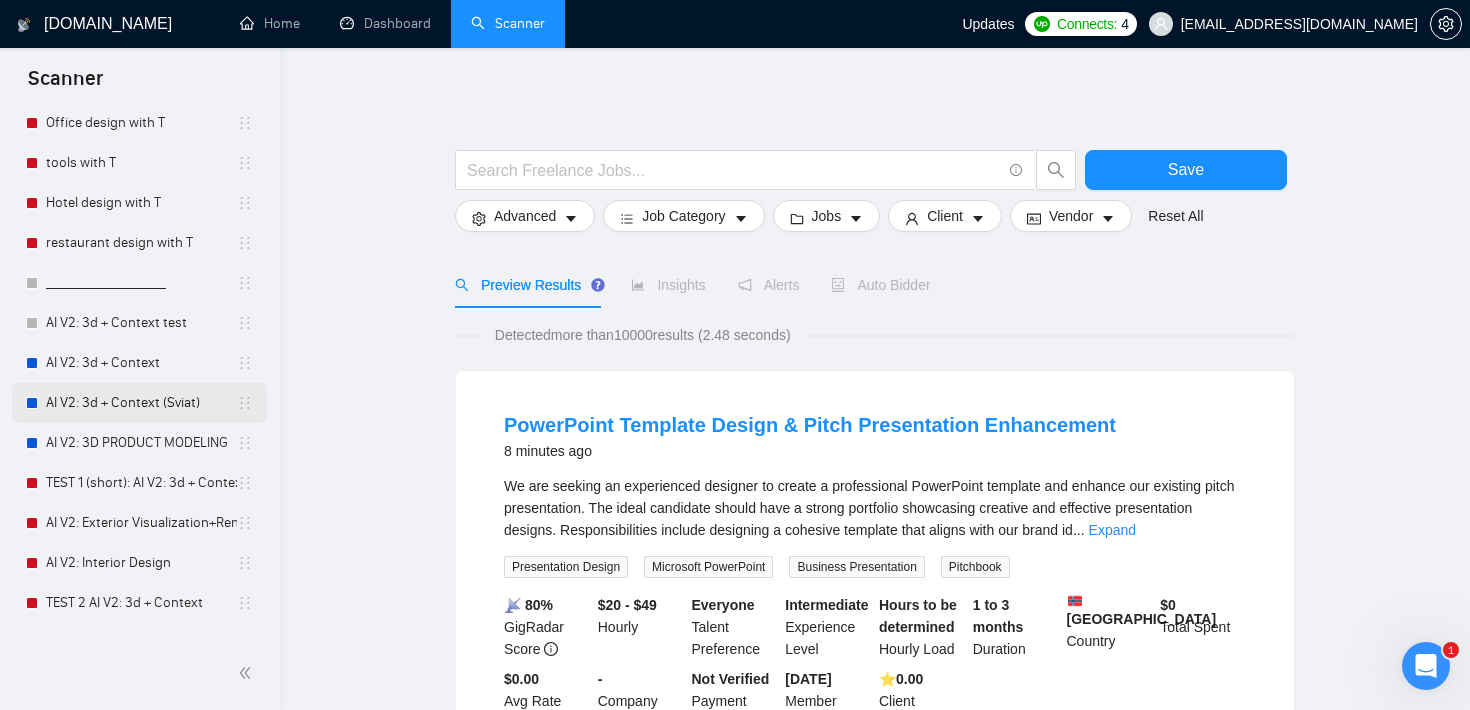 click on "AI V2: 3d + Context (Sviat)" at bounding box center [141, 403] 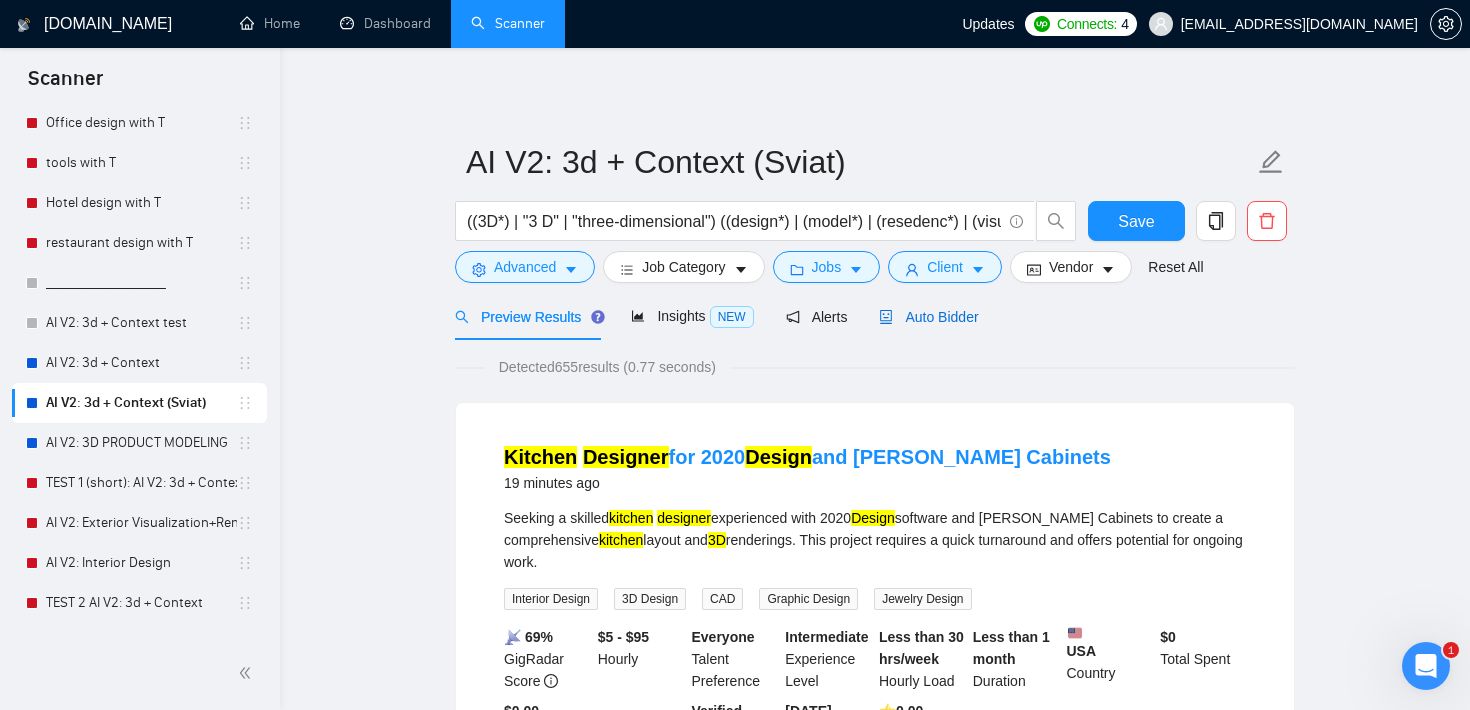 click on "Auto Bidder" at bounding box center (928, 317) 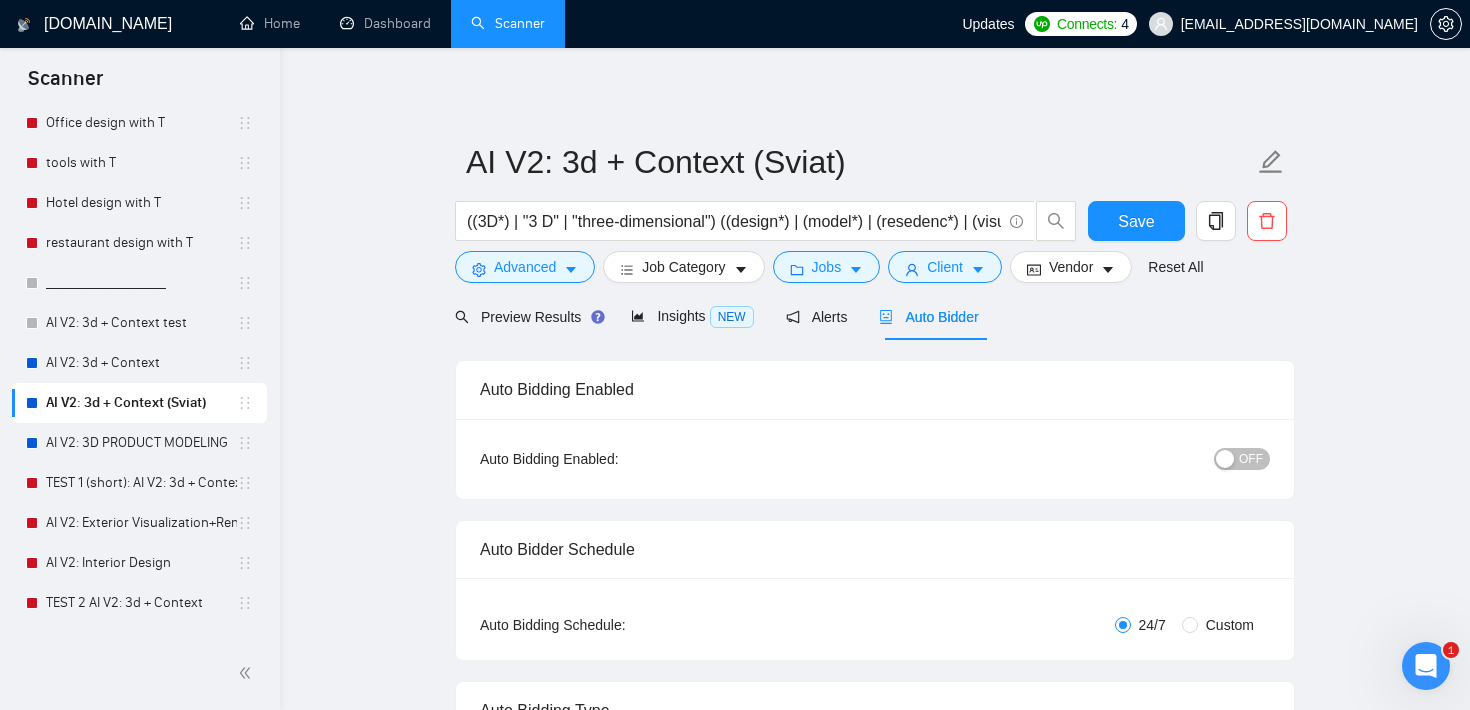 type 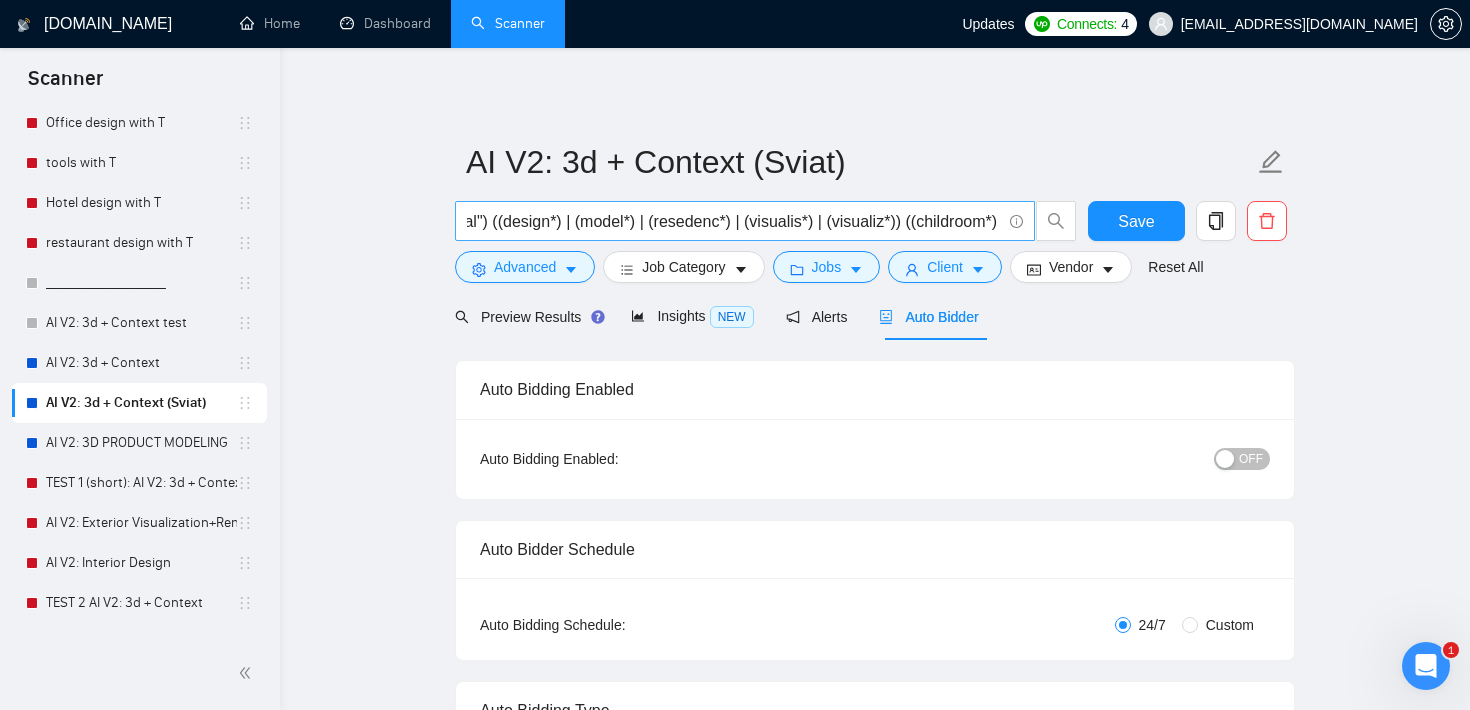 scroll, scrollTop: 0, scrollLeft: 231, axis: horizontal 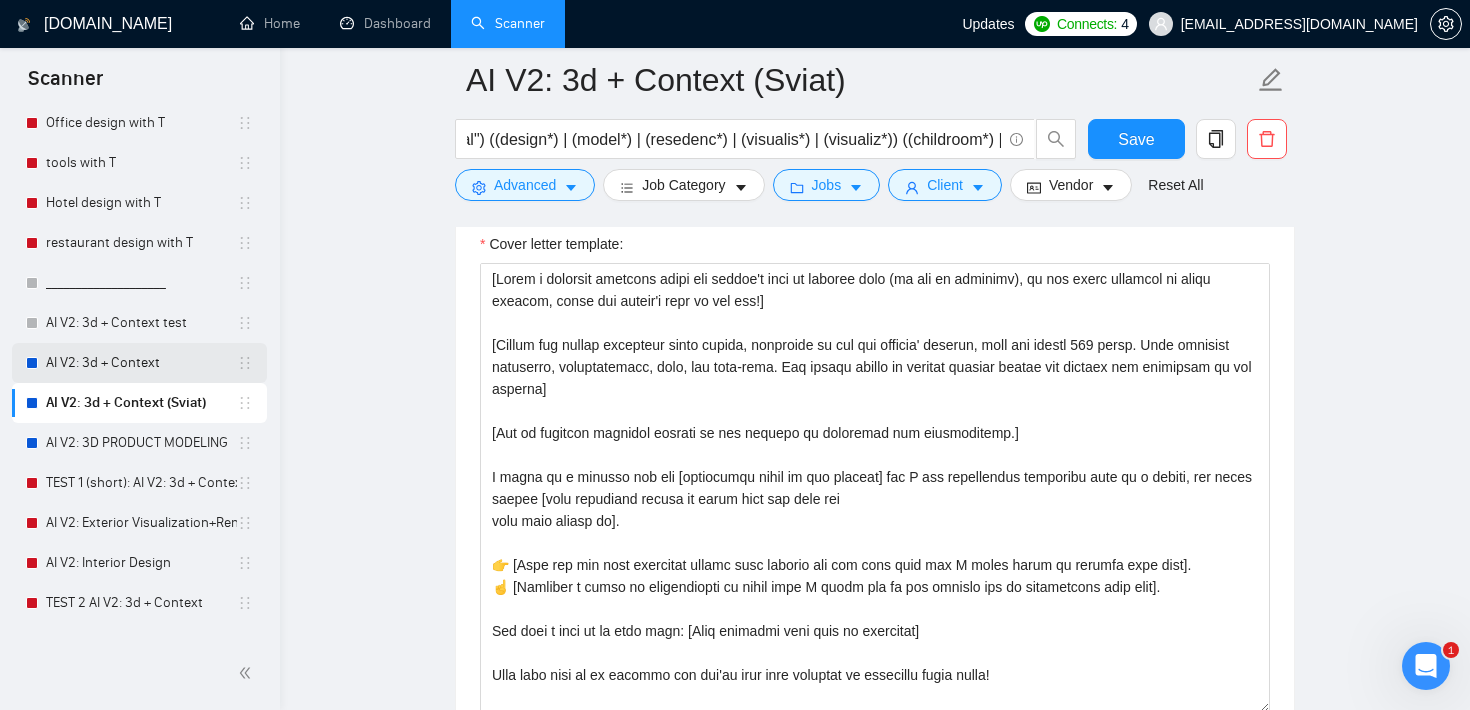 click on "AI V2: 3d + Context" at bounding box center [141, 363] 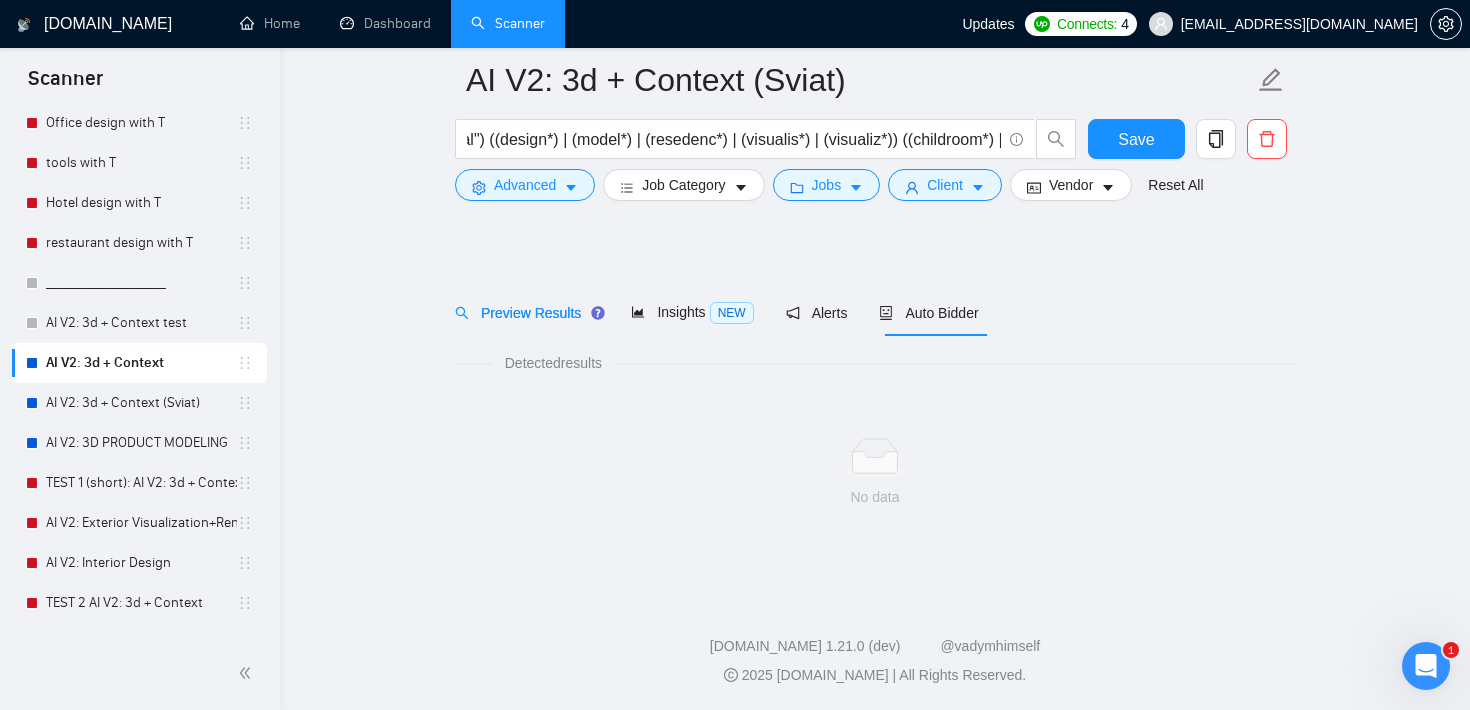 scroll, scrollTop: 20, scrollLeft: 0, axis: vertical 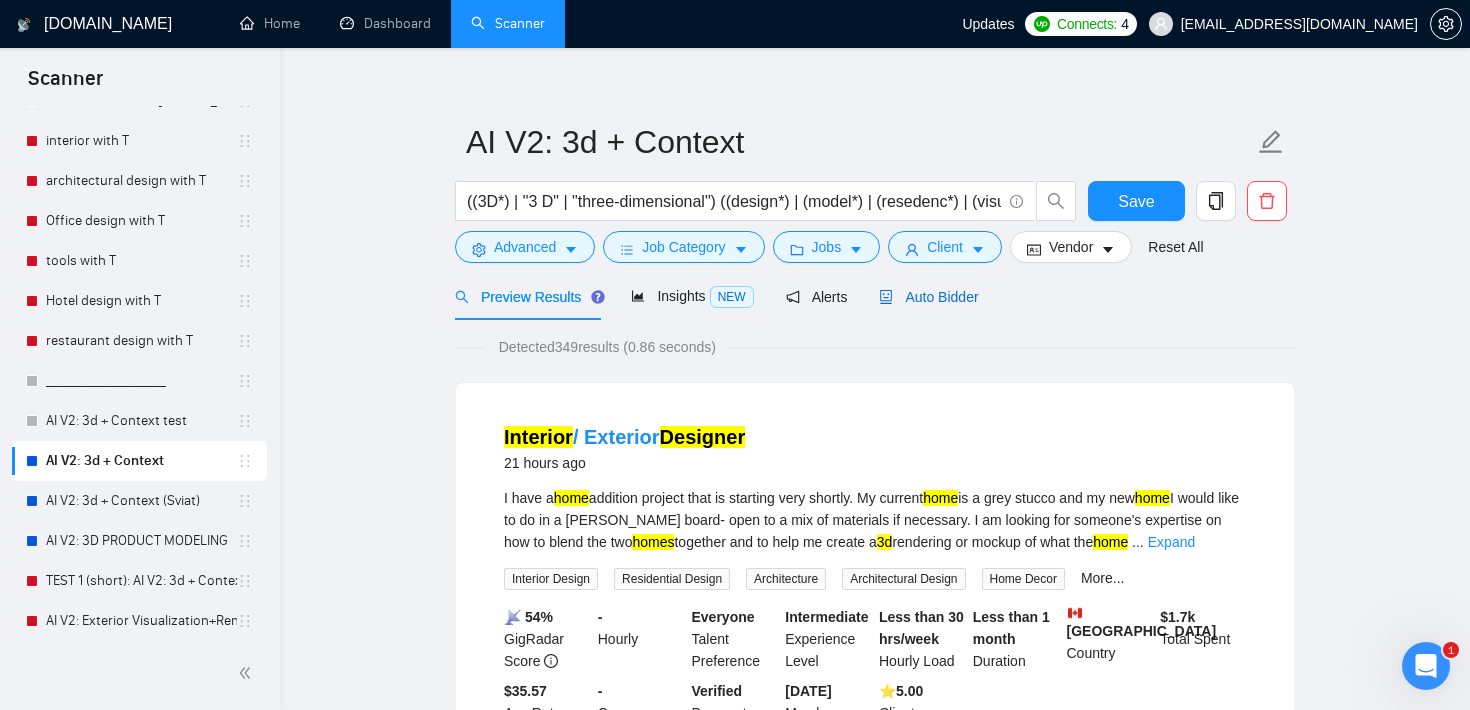 click on "Auto Bidder" at bounding box center (928, 297) 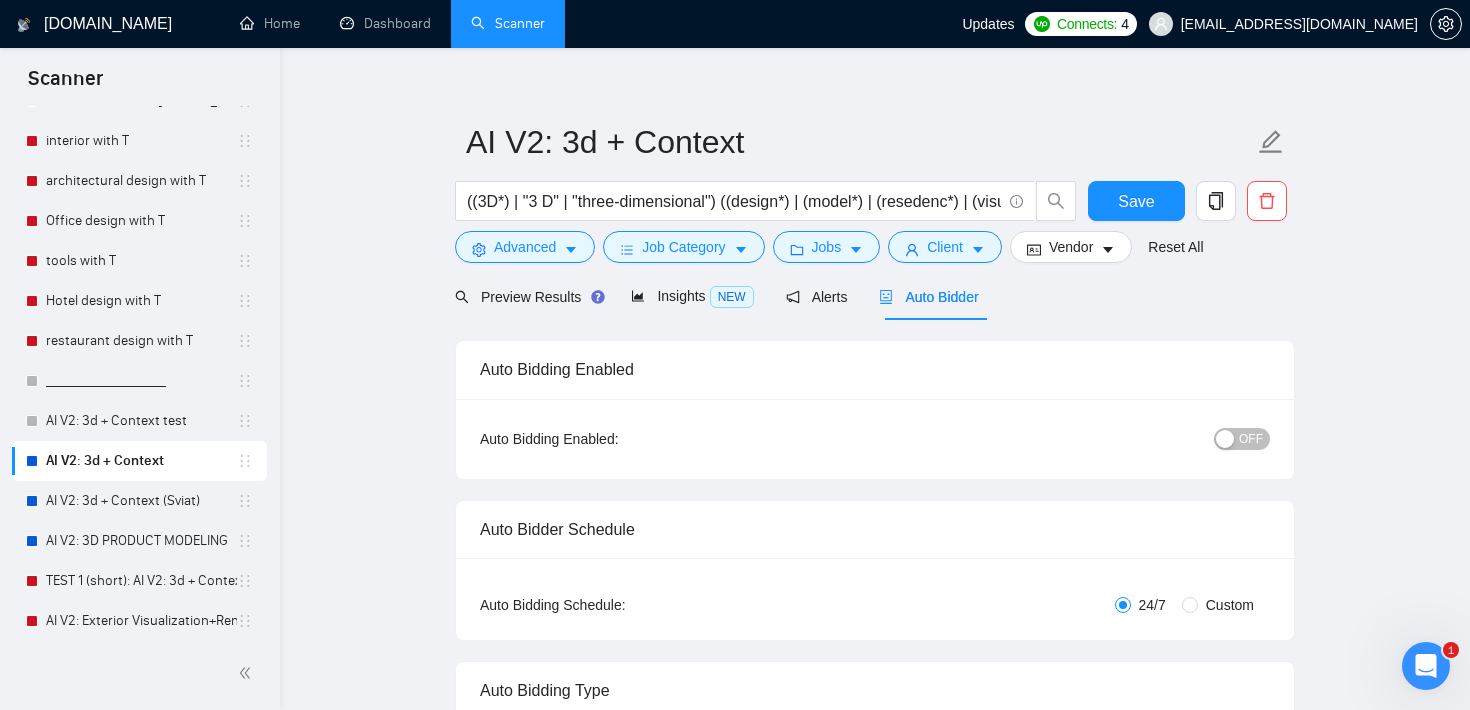 type 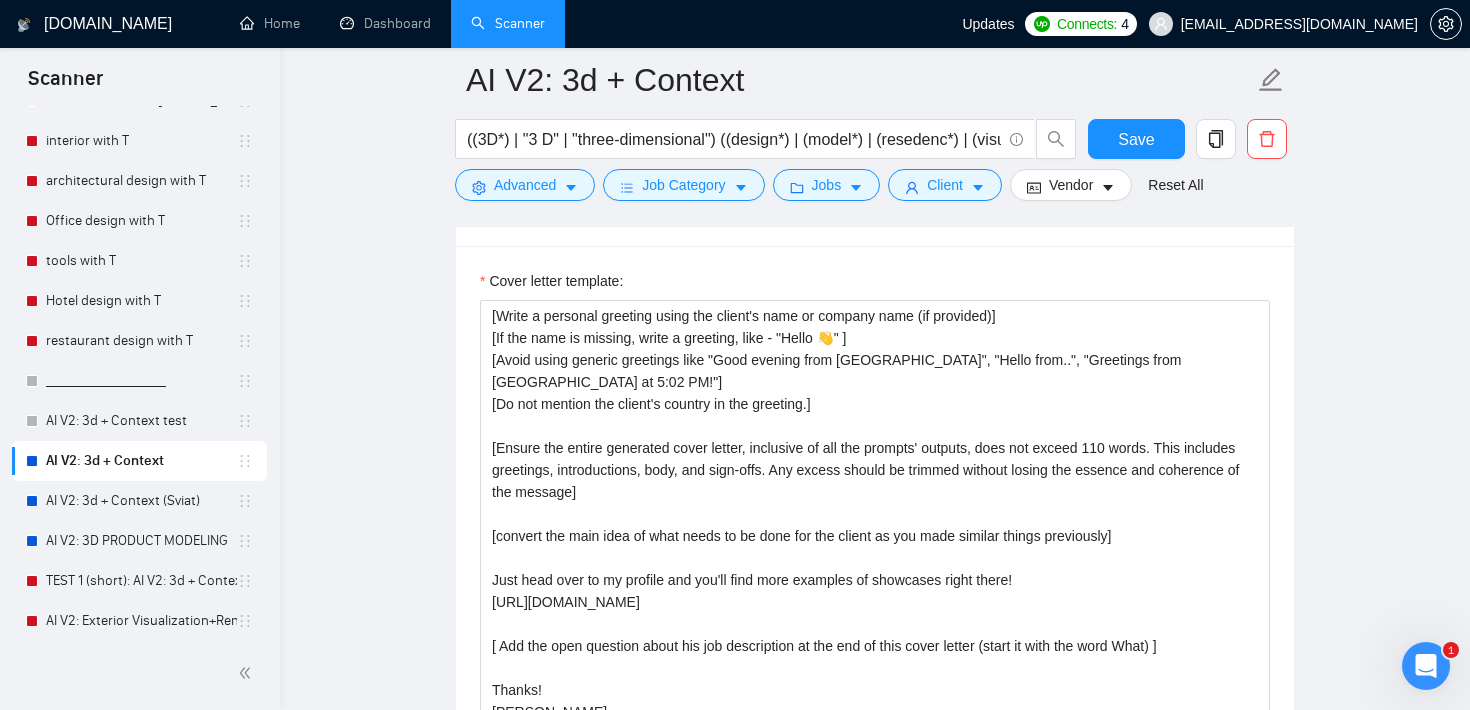scroll, scrollTop: 1340, scrollLeft: 0, axis: vertical 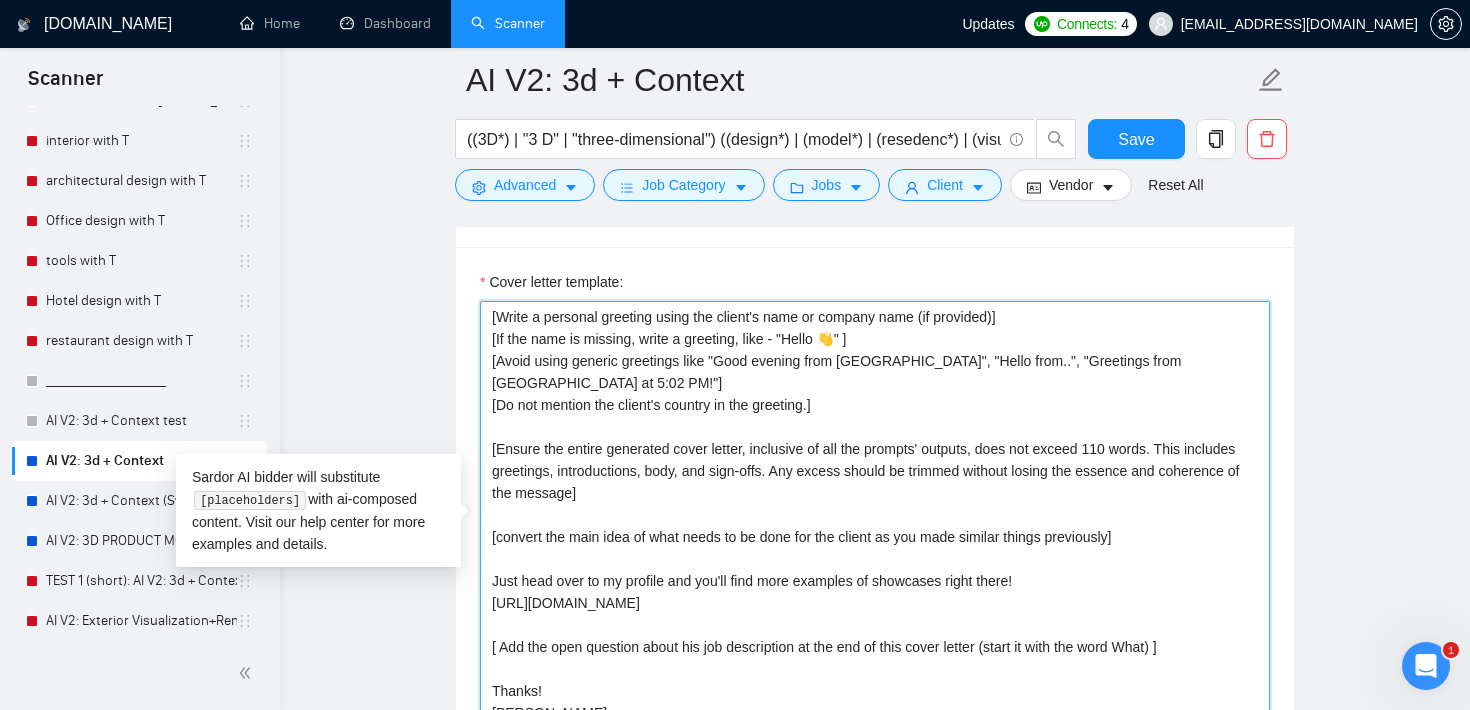 drag, startPoint x: 844, startPoint y: 407, endPoint x: 480, endPoint y: 312, distance: 376.19278 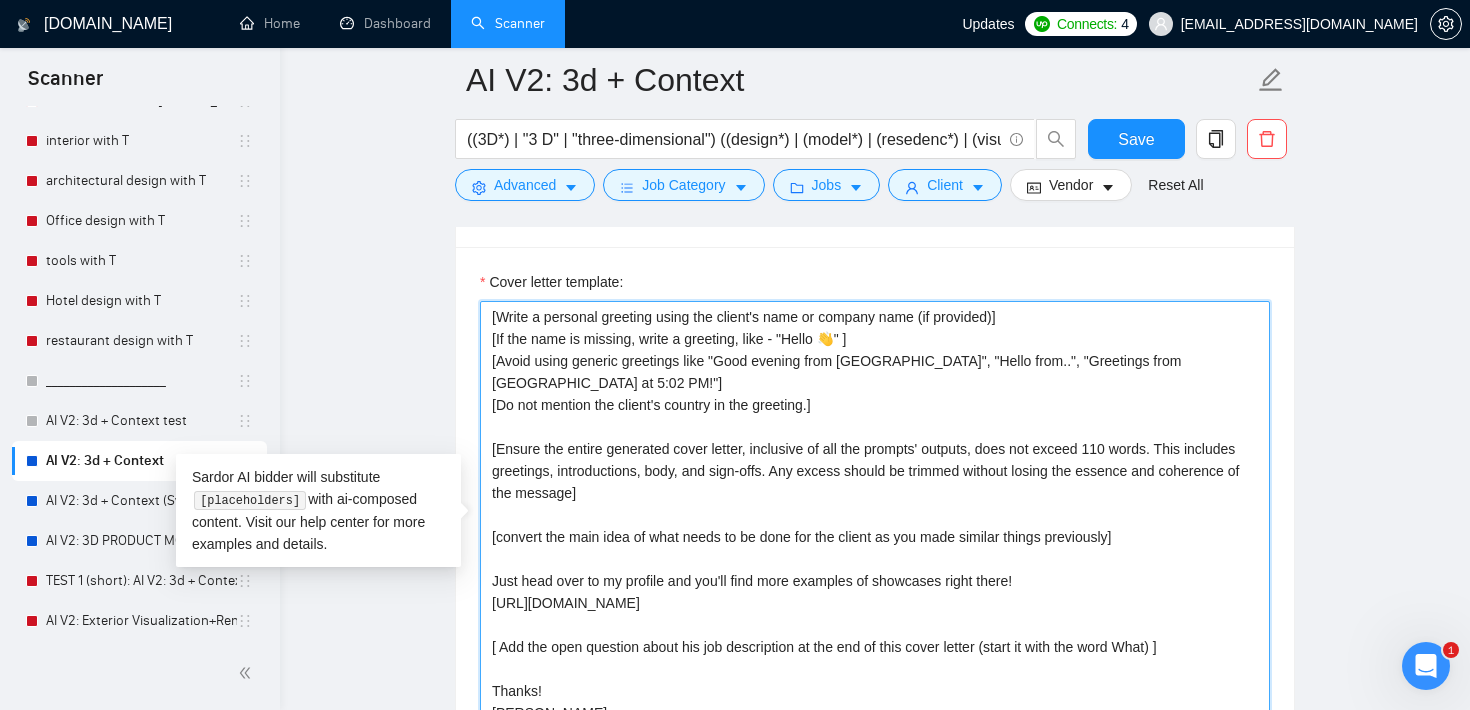 drag, startPoint x: 689, startPoint y: 486, endPoint x: 481, endPoint y: 438, distance: 213.46663 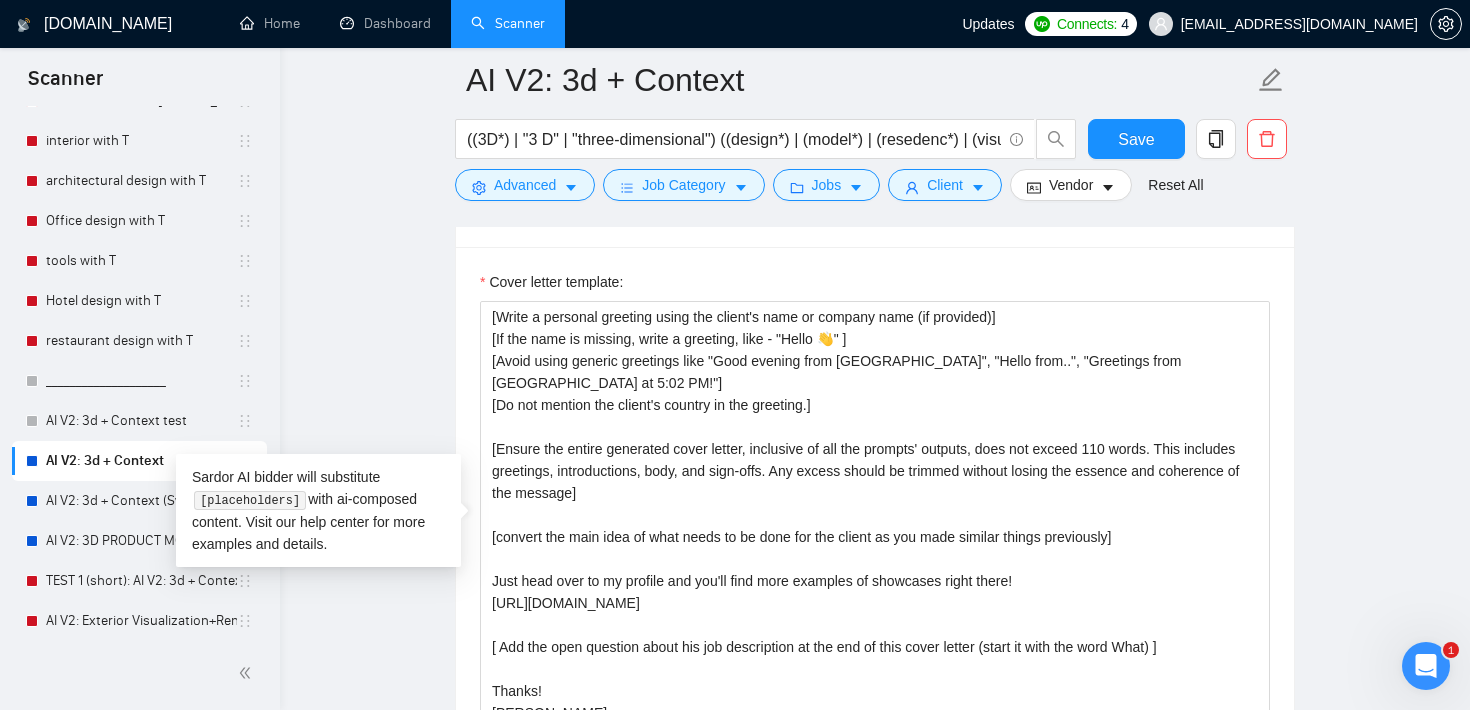 click on "AI V2: 3d + Context ((3D*) | "3 D" | "three-dimensional") ((design*) | (model*) | (resedenc*) | (visualis*) | (visualiz*)) ((childroom*) | (bedroom*) | (office*) | (room*) | (Floor*) | (bath*) | (kitchen*) | (home*) | living | furniture | "real estate" | (condo*) | (apartment*) | shop | architecture | (build*) | (interior*) | (house*) | (home*)) Save Advanced   Job Category   Jobs   Client   Vendor   Reset All Preview Results Insights NEW Alerts Auto Bidder Auto Bidding Enabled Auto Bidding Enabled: OFF Auto Bidder Schedule Auto Bidding Type: Automated (recommended) Semi-automated Auto Bidding Schedule: 24/7 Custom Custom Auto Bidder Schedule Repeat every week [DATE] [DATE] [DATE] [DATE] [DATE] [DATE] [DATE] Active Hours ( [GEOGRAPHIC_DATA]/[GEOGRAPHIC_DATA] ): From: To: ( 24  hours) [GEOGRAPHIC_DATA]/Sofia Auto Bidding Type Select your bidding algorithm: Choose the algorithm for you bidding. The price per proposal does not include your connects expenditure. Template Bidder 0.50  credits / proposal Sardor AI 🤖 1.00  credits 👑" at bounding box center [875, 1099] 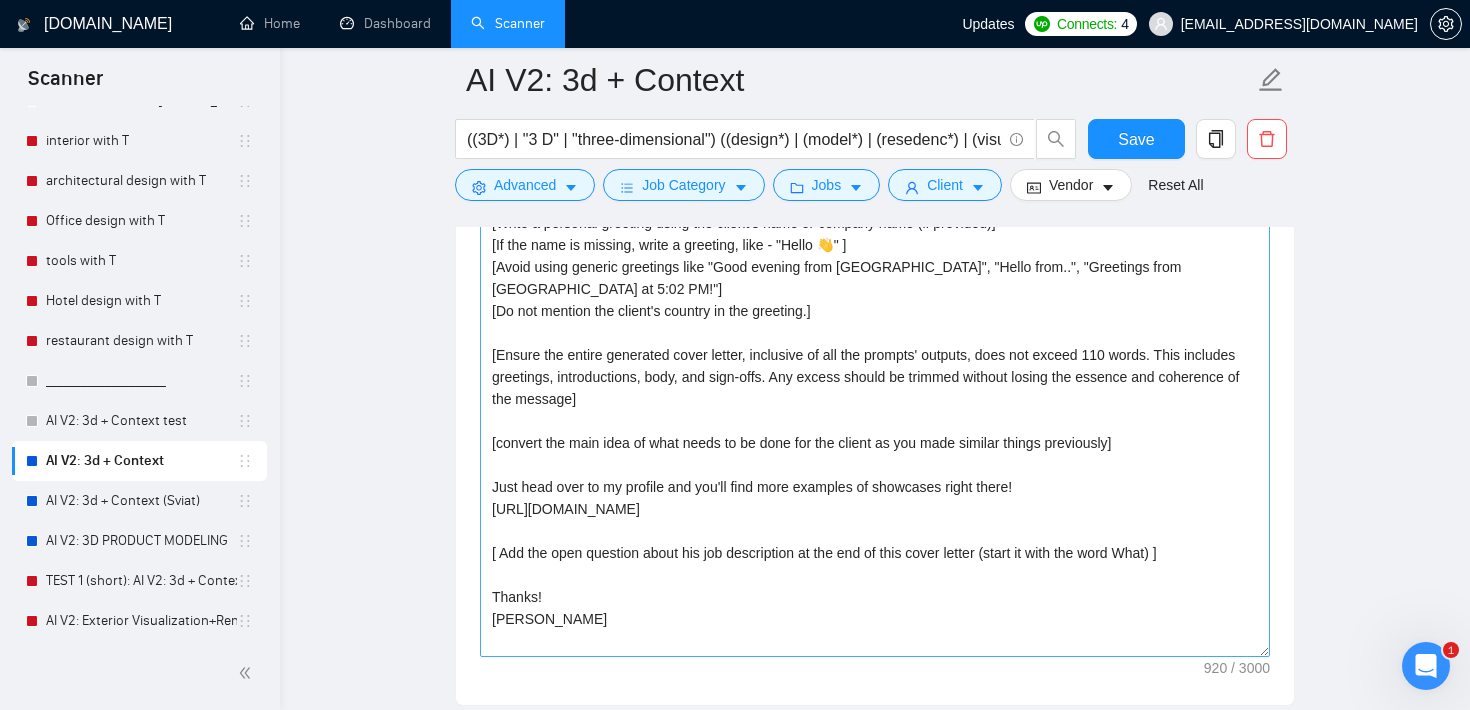 scroll, scrollTop: 1469, scrollLeft: 0, axis: vertical 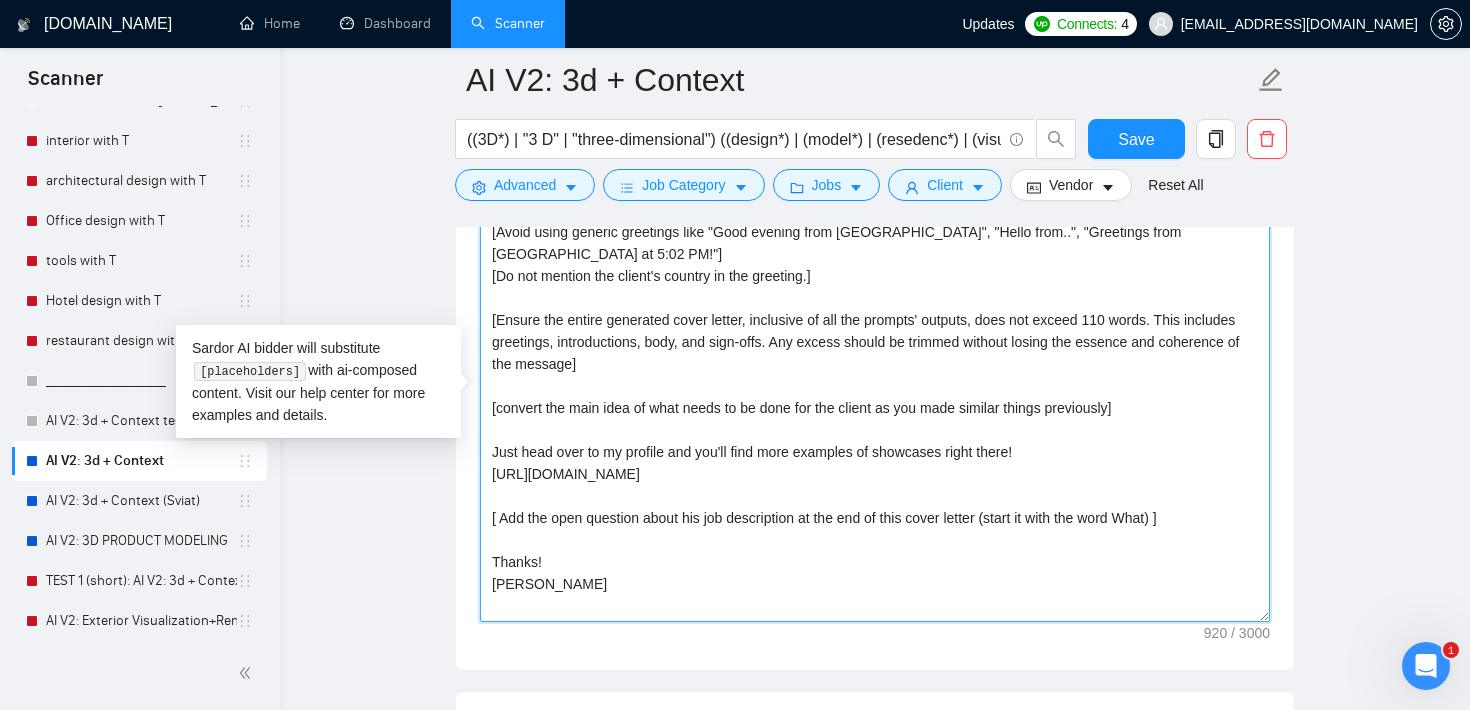 drag, startPoint x: 627, startPoint y: 468, endPoint x: 485, endPoint y: 449, distance: 143.26549 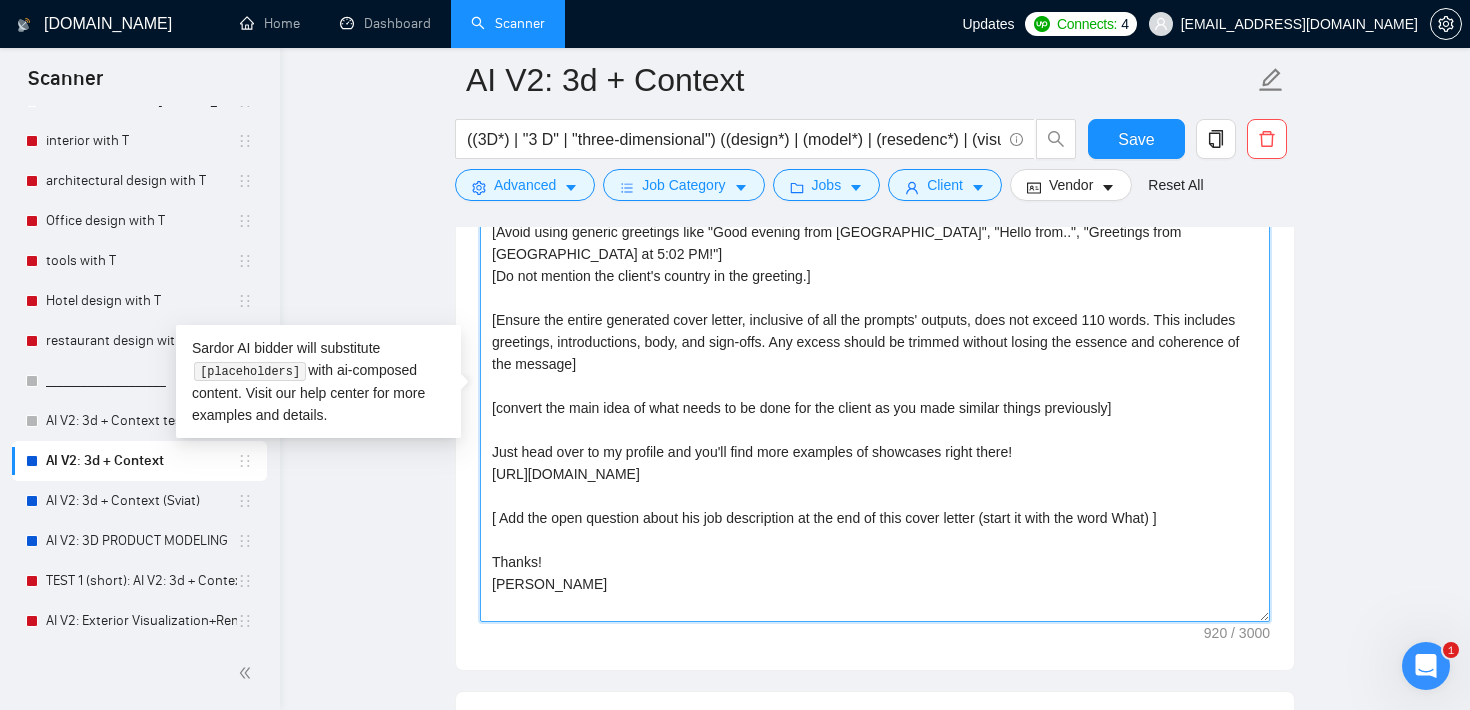 drag, startPoint x: 557, startPoint y: 532, endPoint x: 485, endPoint y: 524, distance: 72.443085 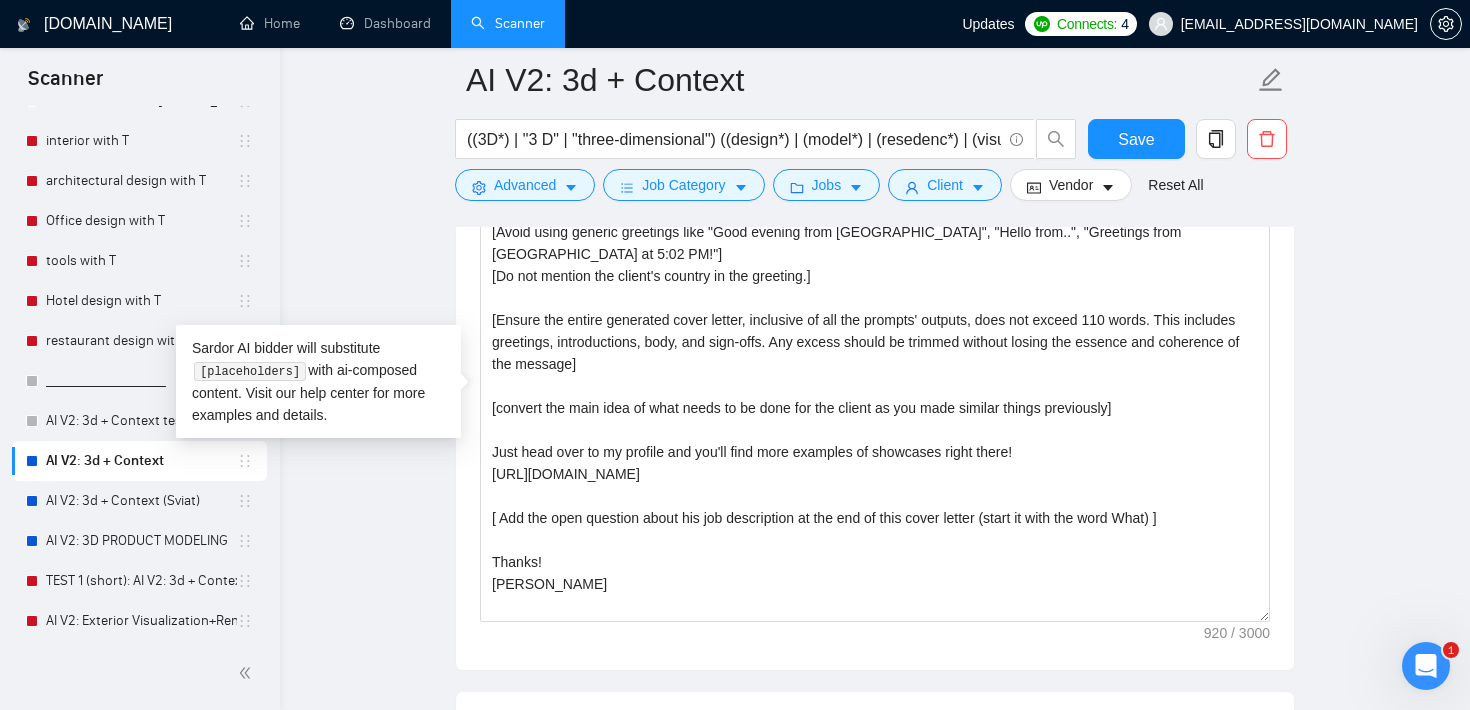 click on "AI V2: 3d + Context ((3D*) | "3 D" | "three-dimensional") ((design*) | (model*) | (resedenc*) | (visualis*) | (visualiz*)) ((childroom*) | (bedroom*) | (office*) | (room*) | (Floor*) | (bath*) | (kitchen*) | (home*) | living | furniture | "real estate" | (condo*) | (apartment*) | shop | architecture | (build*) | (interior*) | (house*) | (home*)) Save Advanced   Job Category   Jobs   Client   Vendor   Reset All Preview Results Insights NEW Alerts Auto Bidder Auto Bidding Enabled Auto Bidding Enabled: OFF Auto Bidder Schedule Auto Bidding Type: Automated (recommended) Semi-automated Auto Bidding Schedule: 24/7 Custom Custom Auto Bidder Schedule Repeat every week [DATE] [DATE] [DATE] [DATE] [DATE] [DATE] [DATE] Active Hours ( [GEOGRAPHIC_DATA]/[GEOGRAPHIC_DATA] ): From: To: ( 24  hours) [GEOGRAPHIC_DATA]/Sofia Auto Bidding Type Select your bidding algorithm: Choose the algorithm for you bidding. The price per proposal does not include your connects expenditure. Template Bidder 0.50  credits / proposal Sardor AI 🤖 1.00  credits 👑" at bounding box center [875, 970] 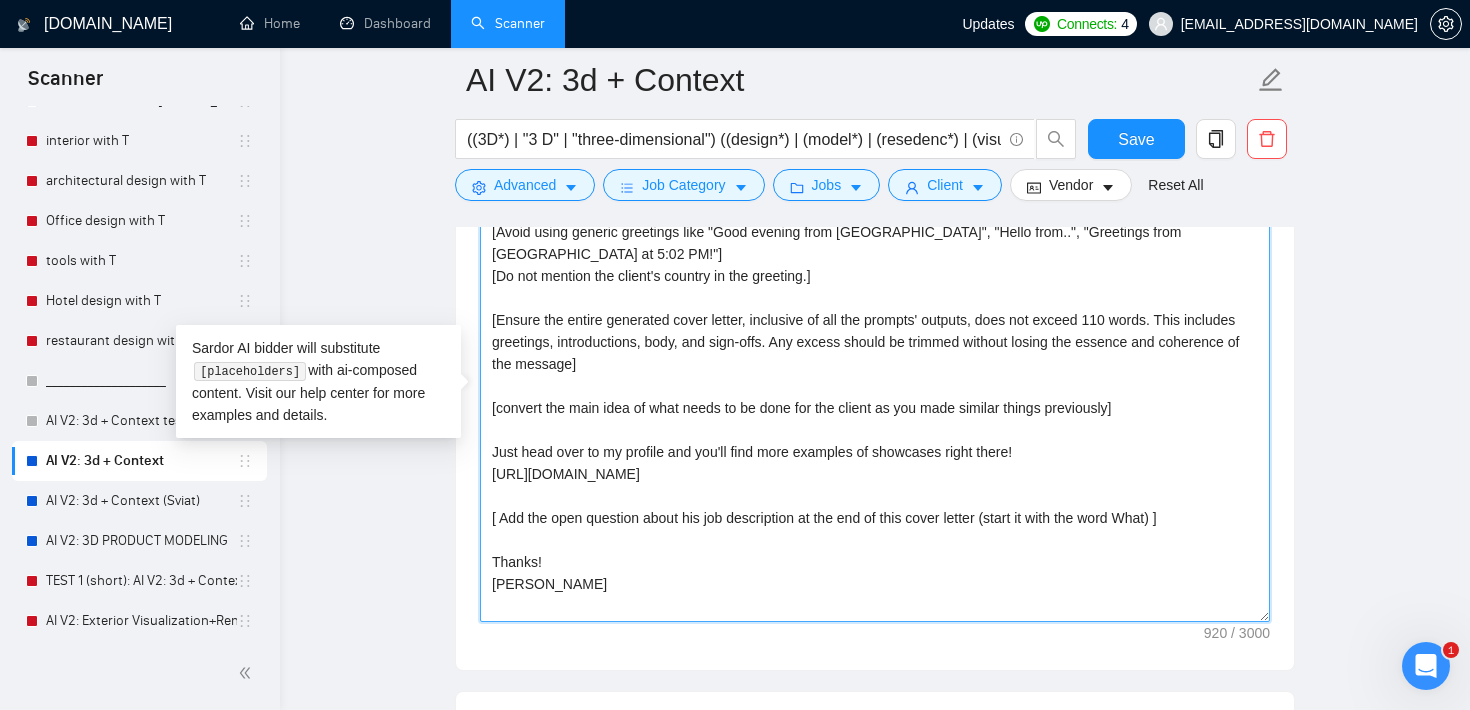 drag, startPoint x: 626, startPoint y: 469, endPoint x: 477, endPoint y: 458, distance: 149.40549 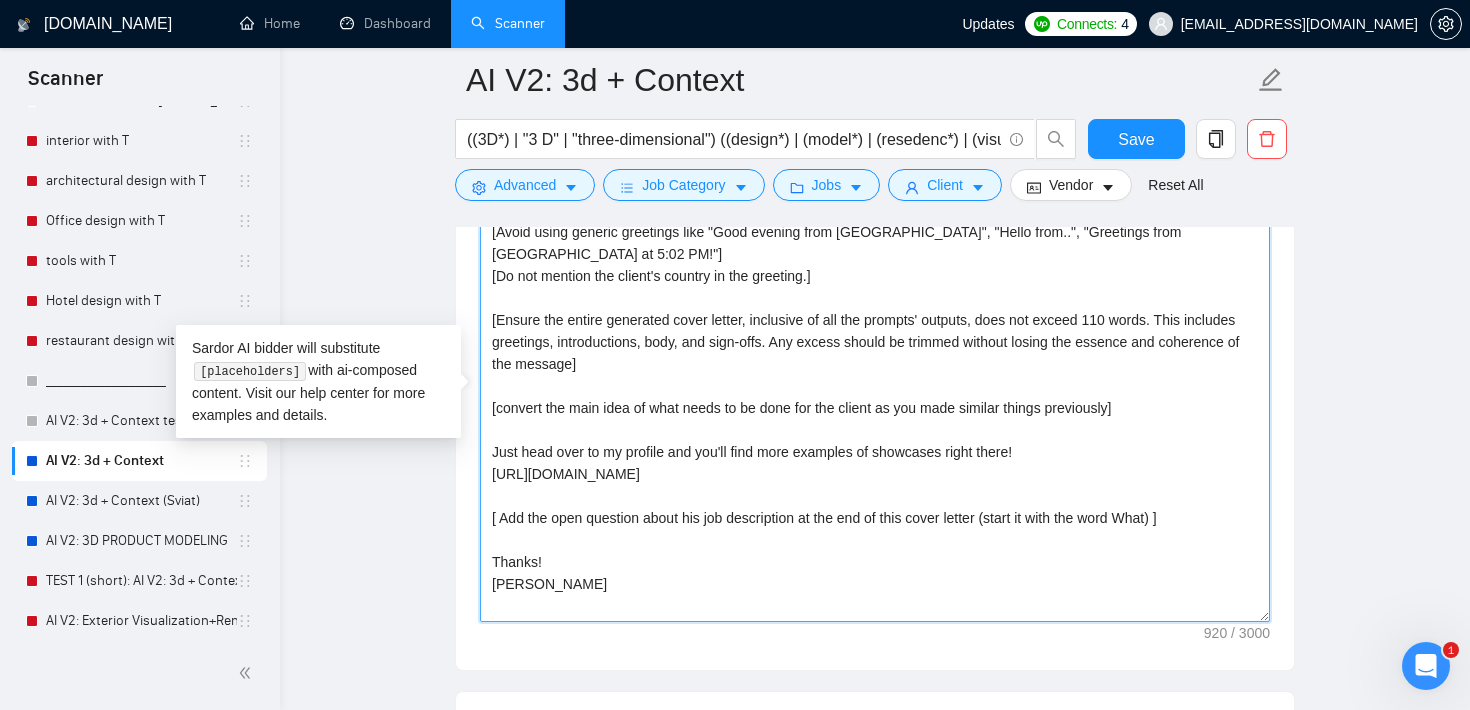 drag, startPoint x: 575, startPoint y: 571, endPoint x: 489, endPoint y: 568, distance: 86.05231 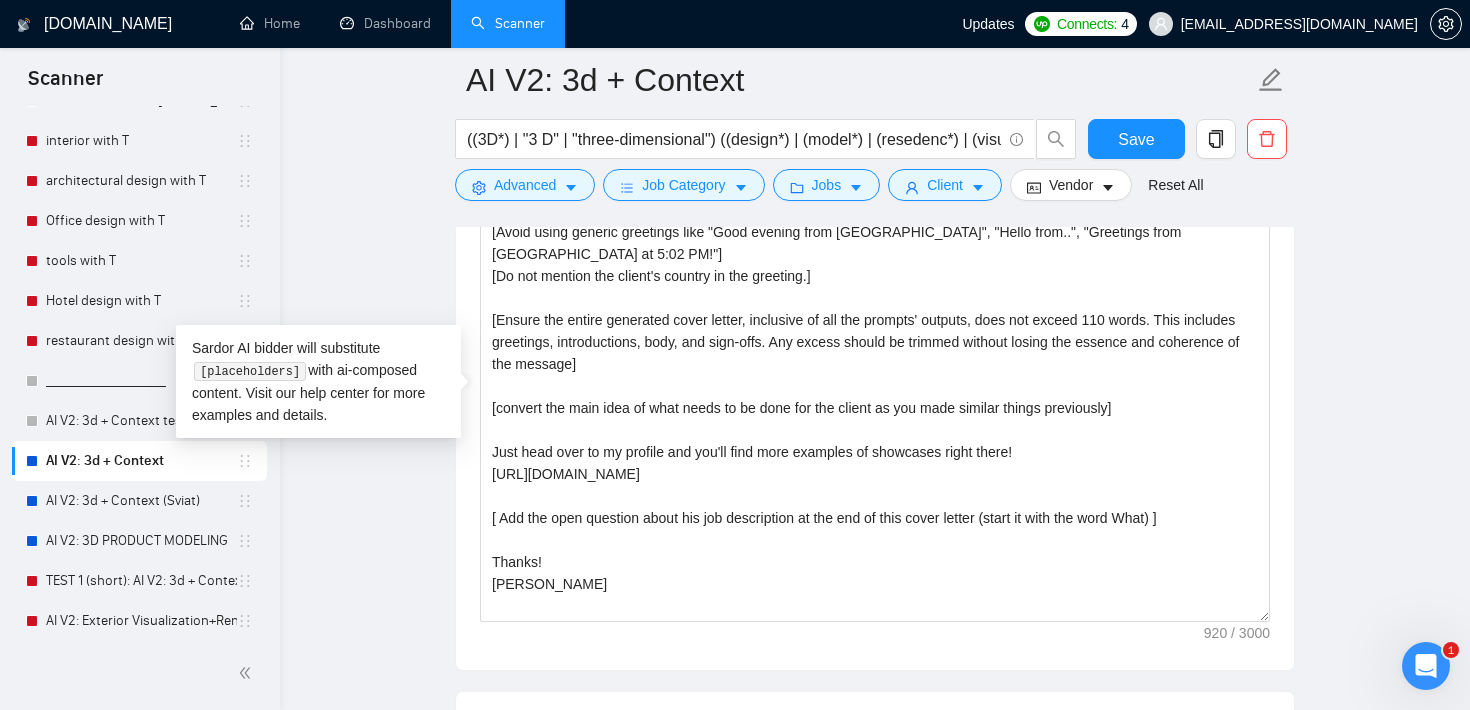 click on "AI V2: 3d + Context ((3D*) | "3 D" | "three-dimensional") ((design*) | (model*) | (resedenc*) | (visualis*) | (visualiz*)) ((childroom*) | (bedroom*) | (office*) | (room*) | (Floor*) | (bath*) | (kitchen*) | (home*) | living | furniture | "real estate" | (condo*) | (apartment*) | shop | architecture | (build*) | (interior*) | (house*) | (home*)) Save Advanced   Job Category   Jobs   Client   Vendor   Reset All Preview Results Insights NEW Alerts Auto Bidder Auto Bidding Enabled Auto Bidding Enabled: OFF Auto Bidder Schedule Auto Bidding Type: Automated (recommended) Semi-automated Auto Bidding Schedule: 24/7 Custom Custom Auto Bidder Schedule Repeat every week [DATE] [DATE] [DATE] [DATE] [DATE] [DATE] [DATE] Active Hours ( [GEOGRAPHIC_DATA]/[GEOGRAPHIC_DATA] ): From: To: ( 24  hours) [GEOGRAPHIC_DATA]/Sofia Auto Bidding Type Select your bidding algorithm: Choose the algorithm for you bidding. The price per proposal does not include your connects expenditure. Template Bidder 0.50  credits / proposal Sardor AI 🤖 1.00  credits 👑" at bounding box center [875, 970] 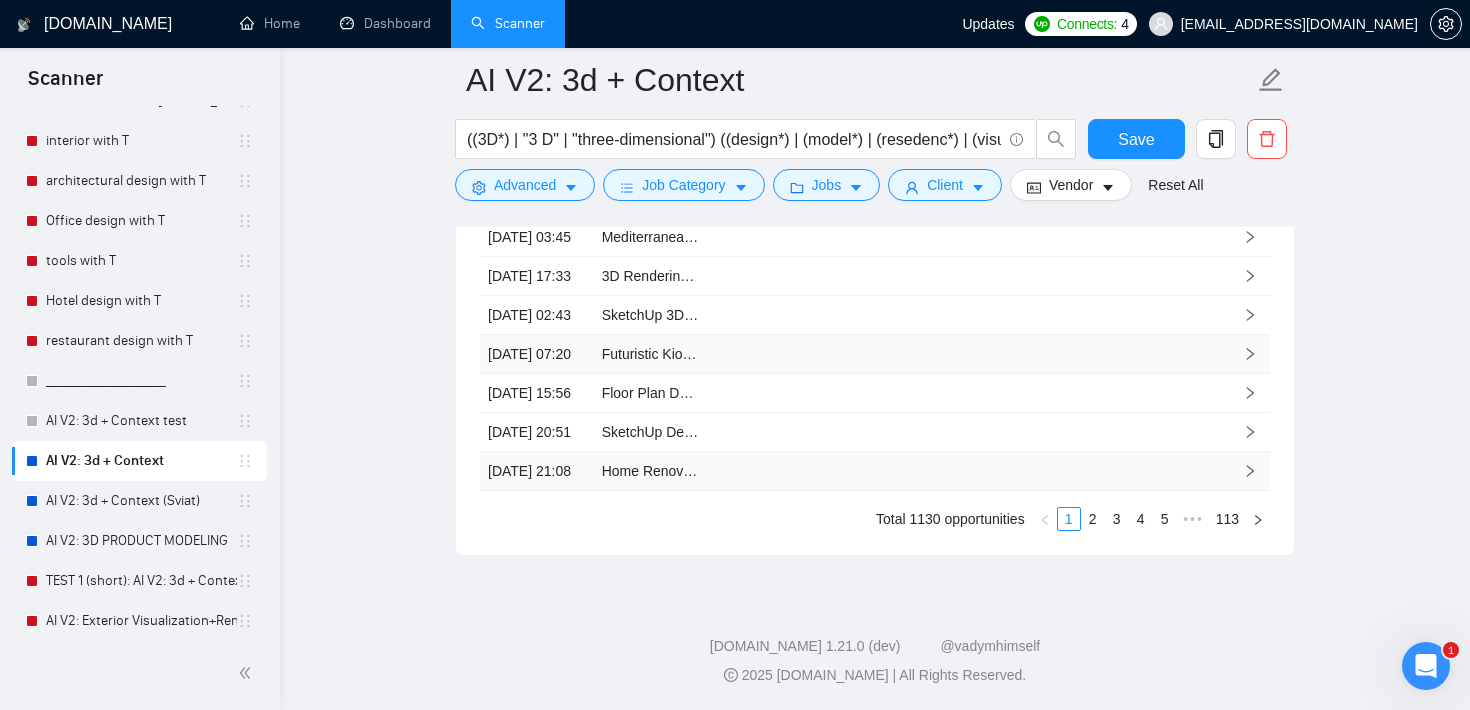 scroll, scrollTop: 4437, scrollLeft: 0, axis: vertical 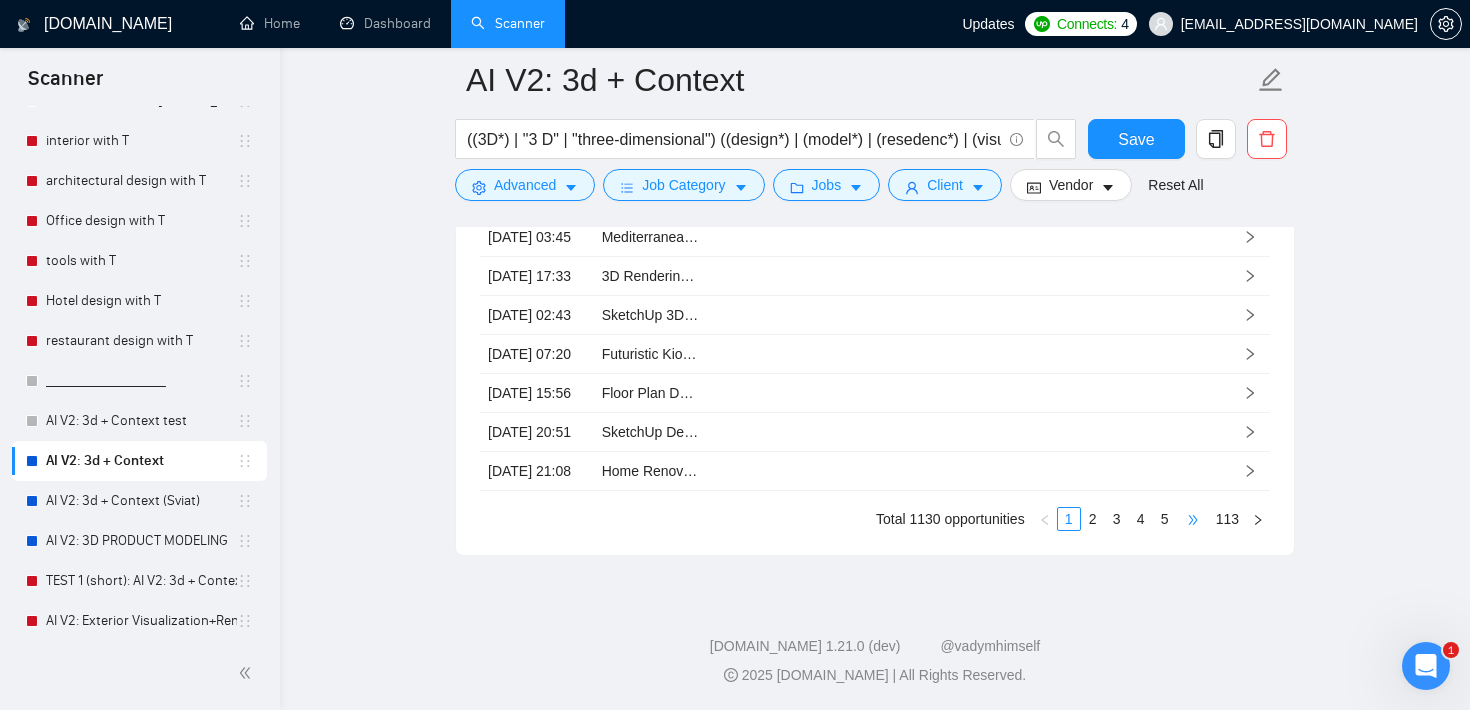 click on "•••" at bounding box center [1193, 519] 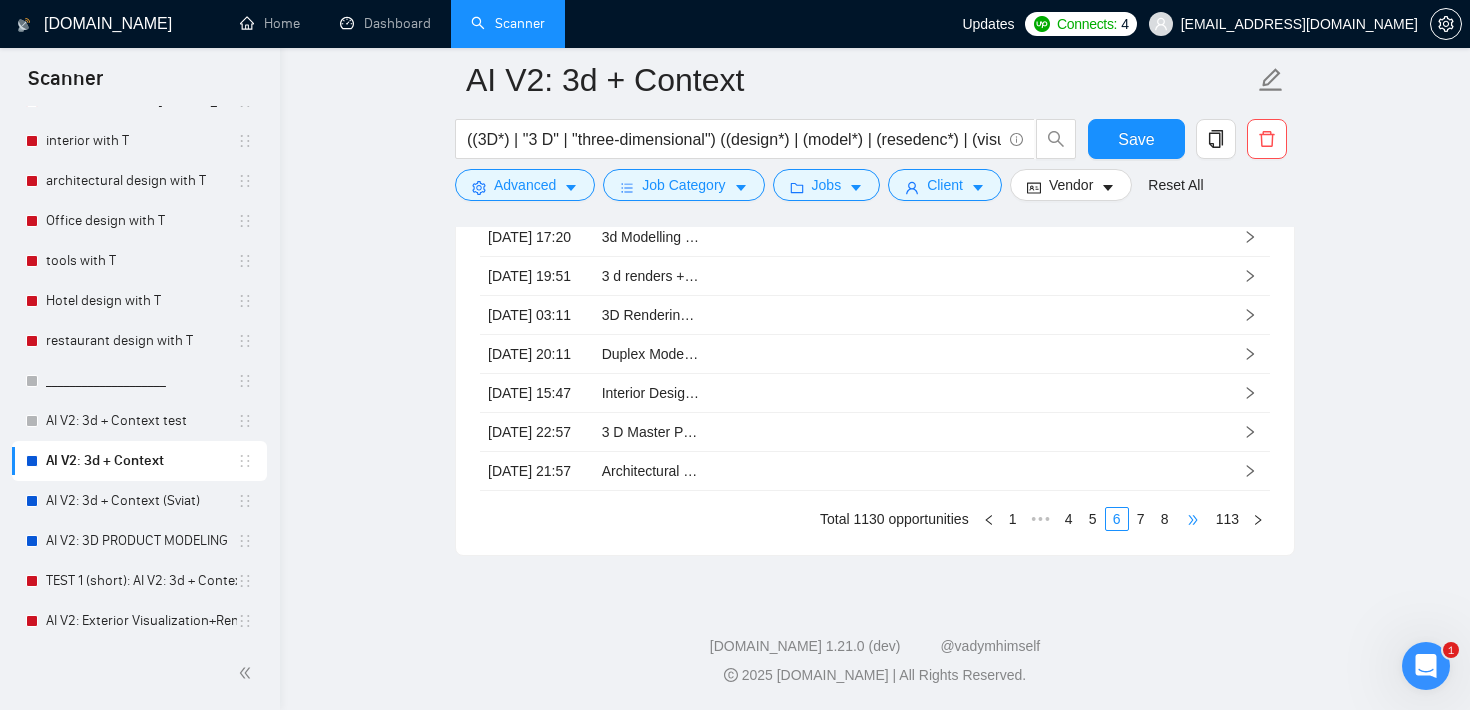click on "•••" at bounding box center (1193, 519) 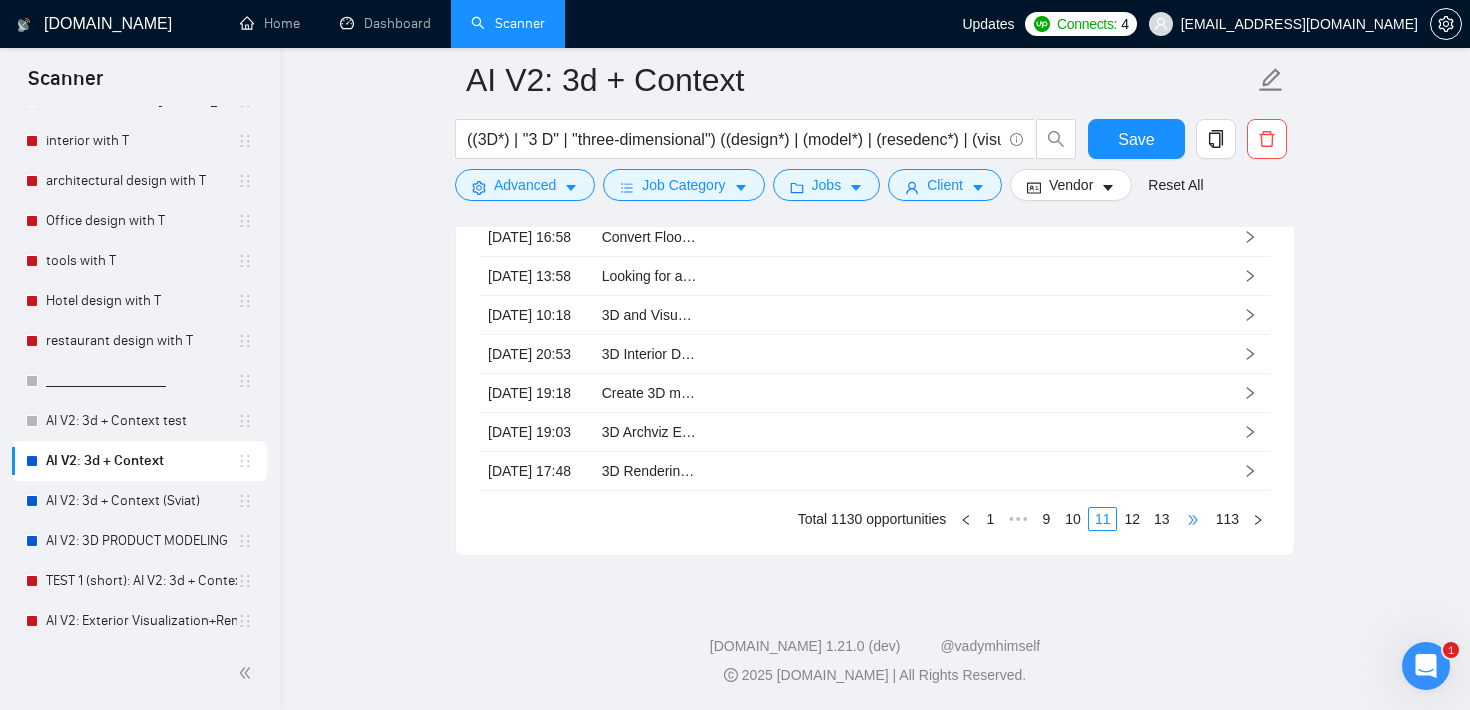 click on "•••" at bounding box center (1193, 519) 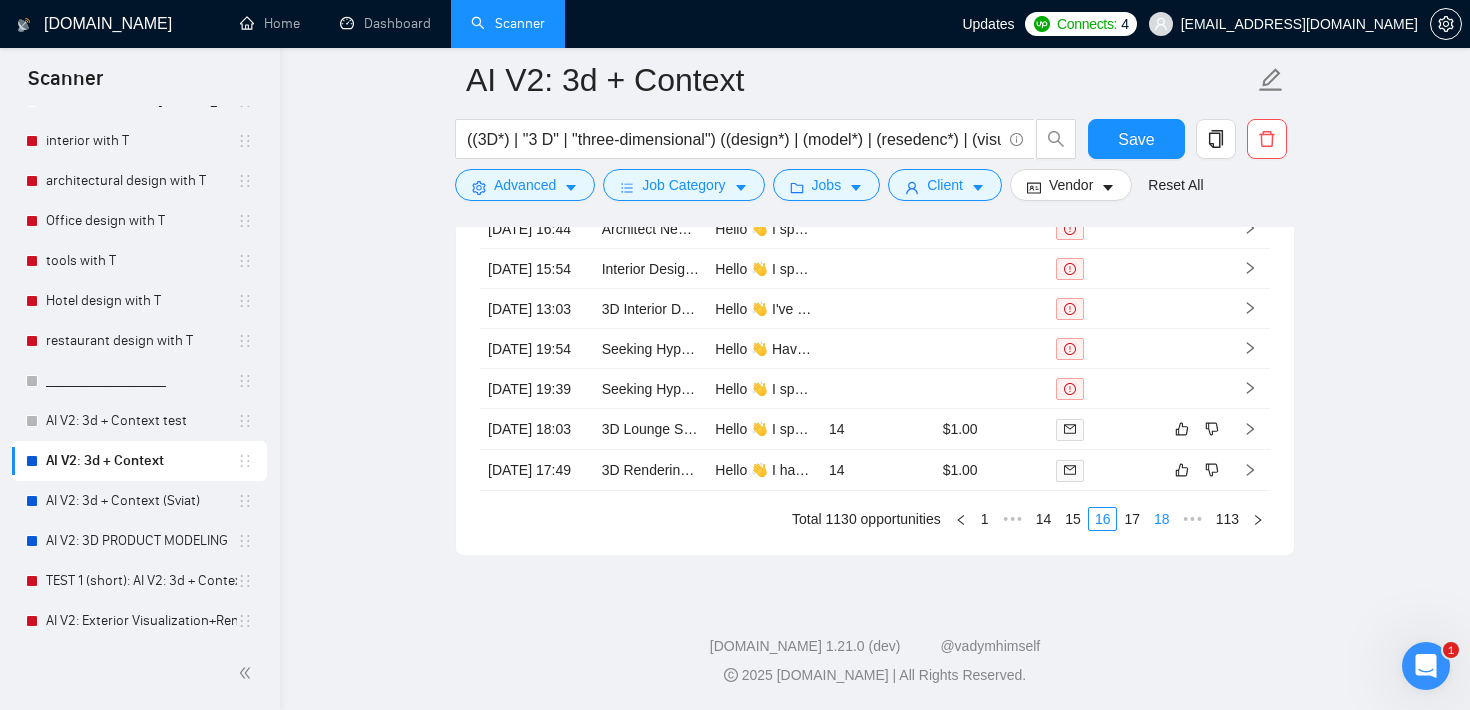 click on "18" at bounding box center [1162, 519] 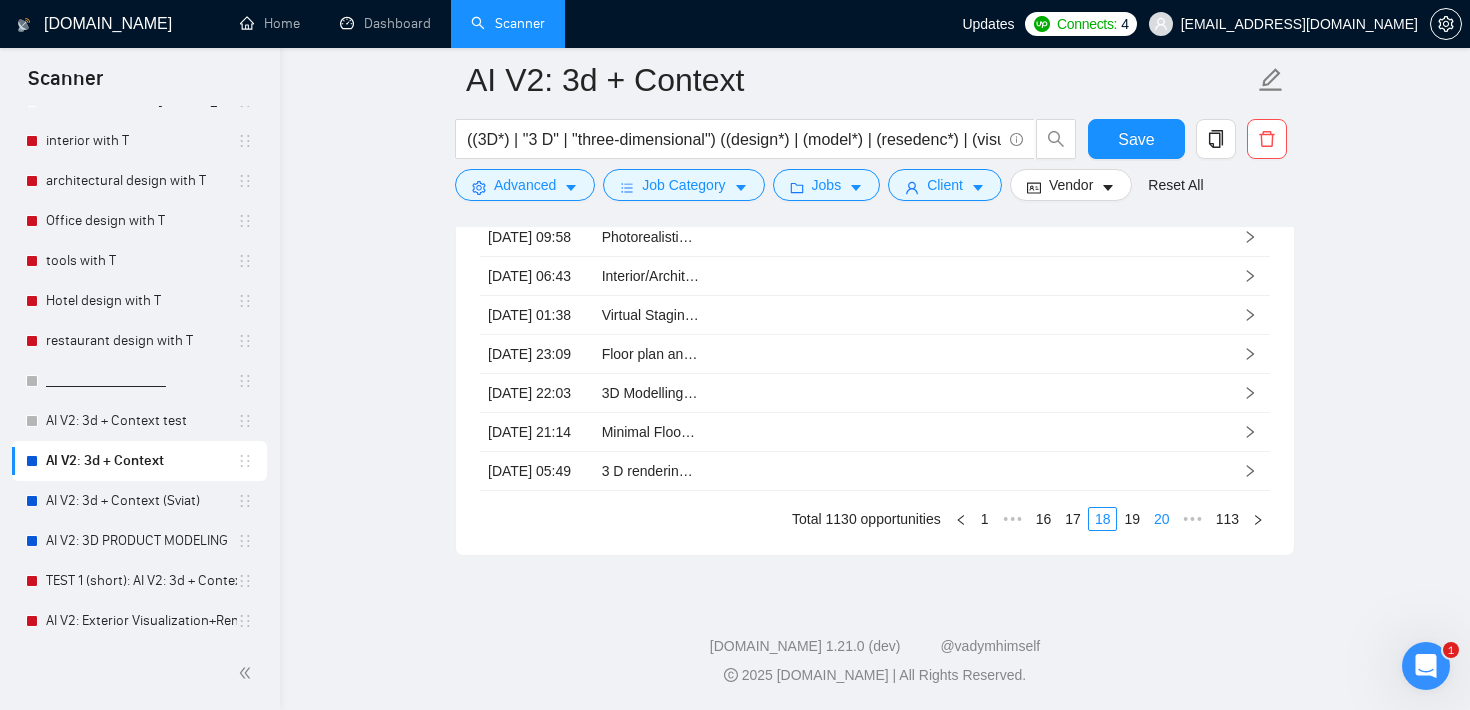 click on "20" at bounding box center (1162, 519) 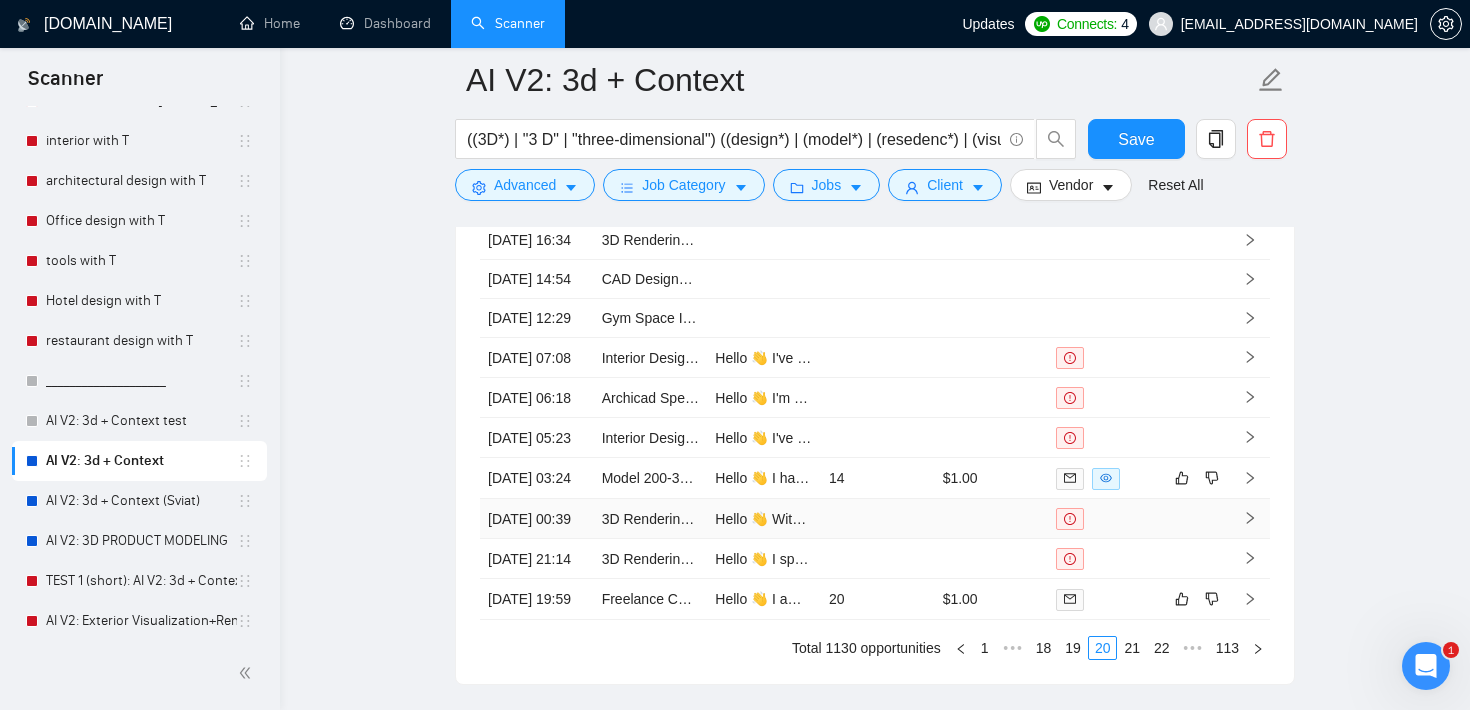 scroll, scrollTop: 4292, scrollLeft: 0, axis: vertical 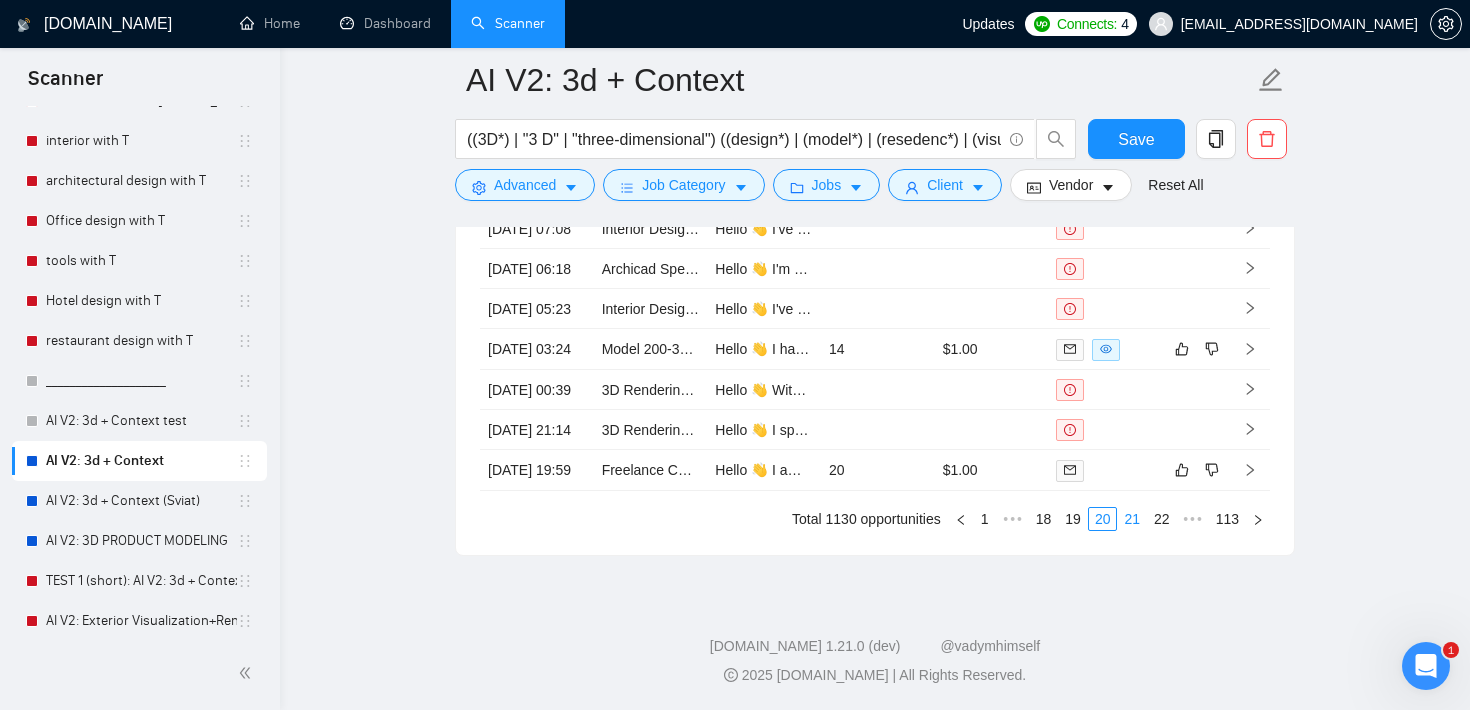 click on "21" at bounding box center (1132, 519) 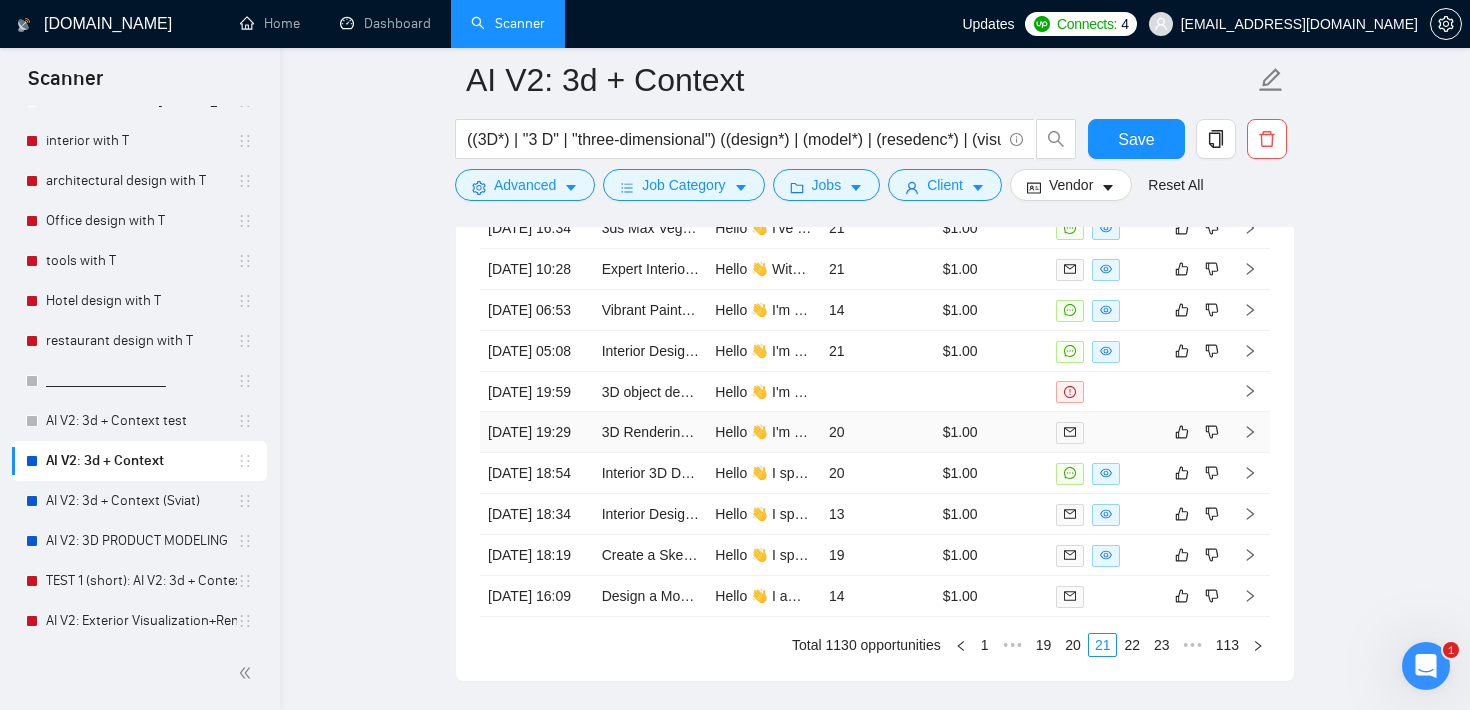 scroll, scrollTop: 4110, scrollLeft: 0, axis: vertical 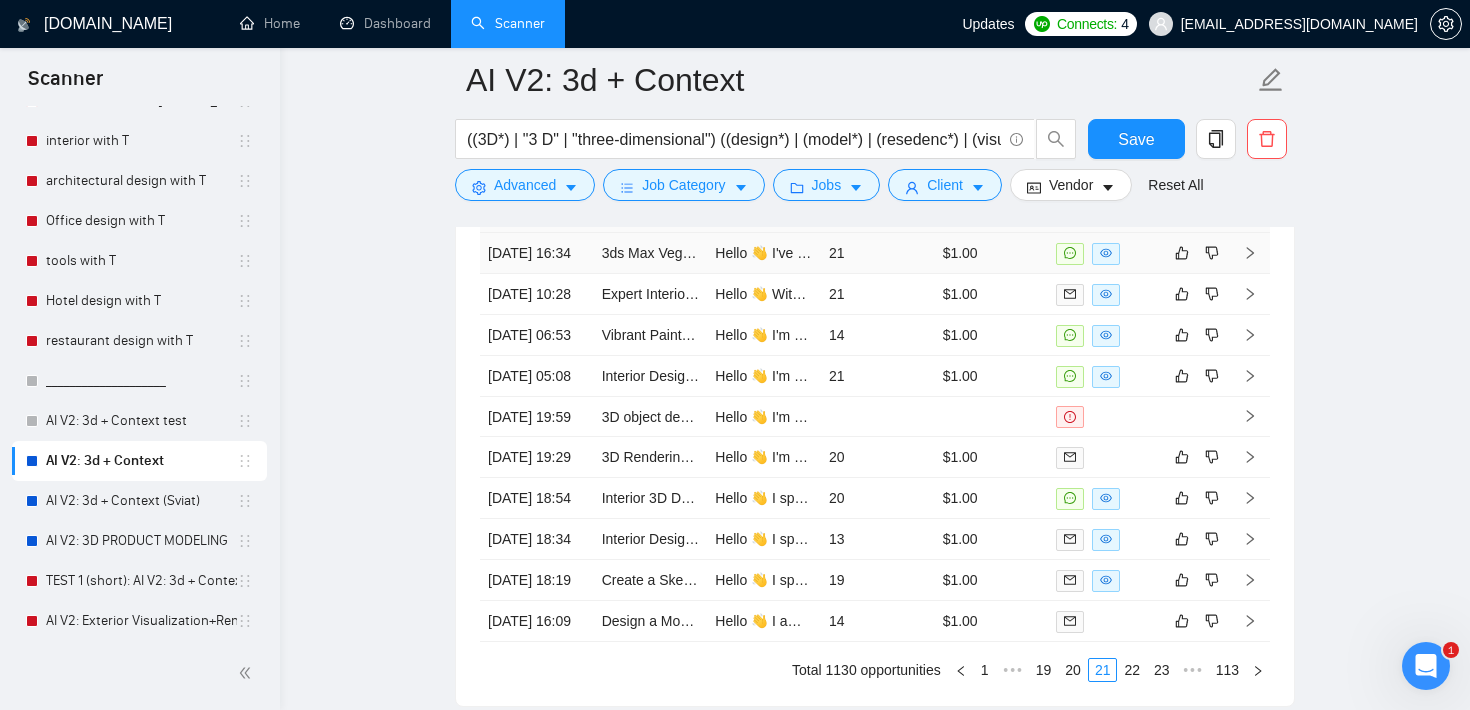 click on "21" at bounding box center (878, 253) 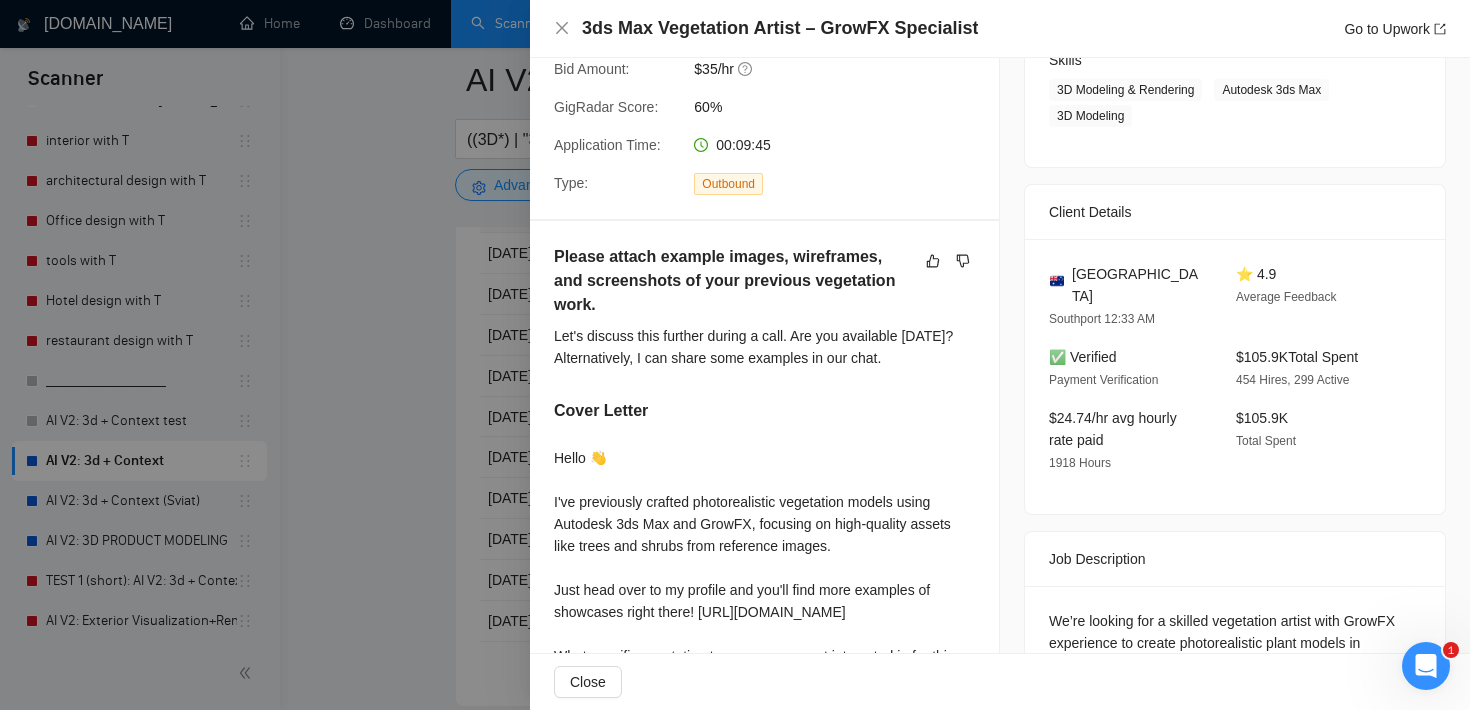 scroll, scrollTop: 341, scrollLeft: 0, axis: vertical 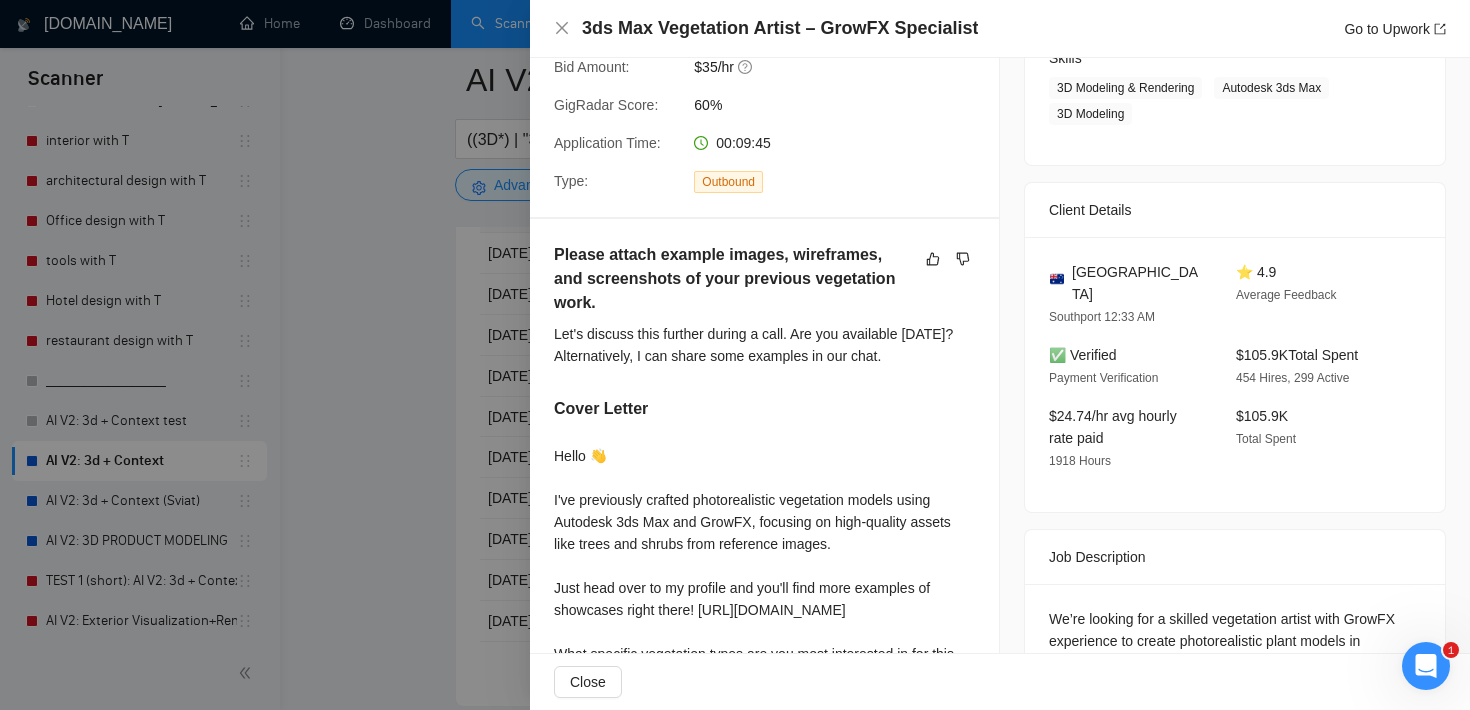 drag, startPoint x: 1238, startPoint y: 325, endPoint x: 1307, endPoint y: 320, distance: 69.18092 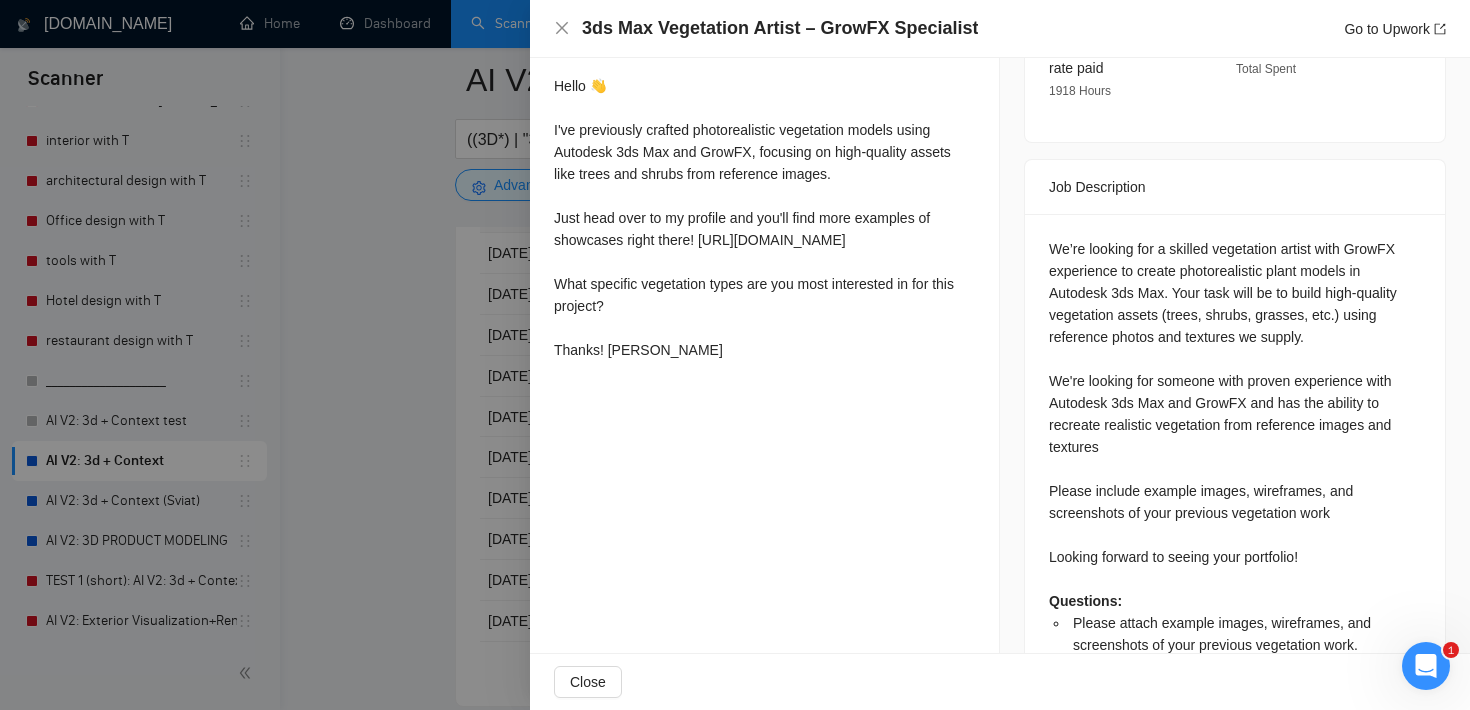 scroll, scrollTop: 752, scrollLeft: 0, axis: vertical 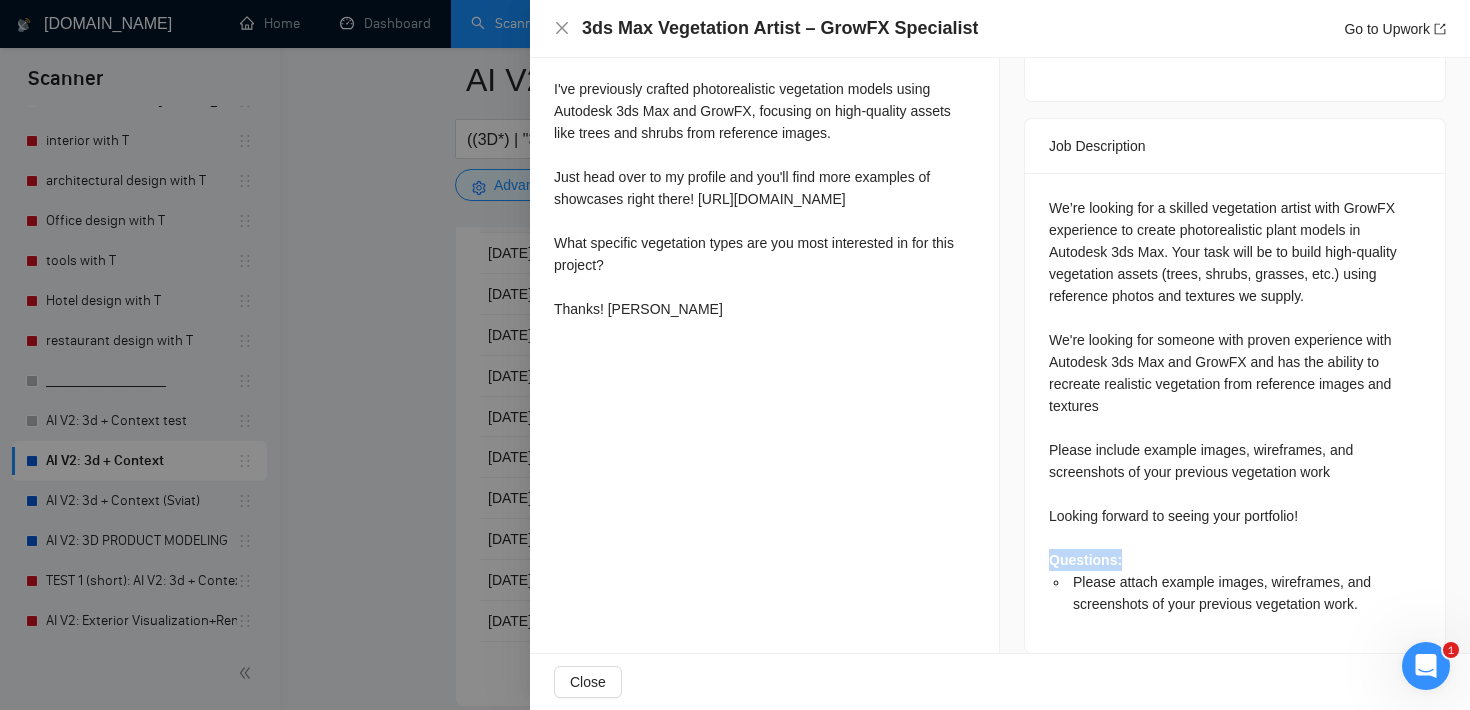 drag, startPoint x: 1136, startPoint y: 535, endPoint x: 1037, endPoint y: 537, distance: 99.0202 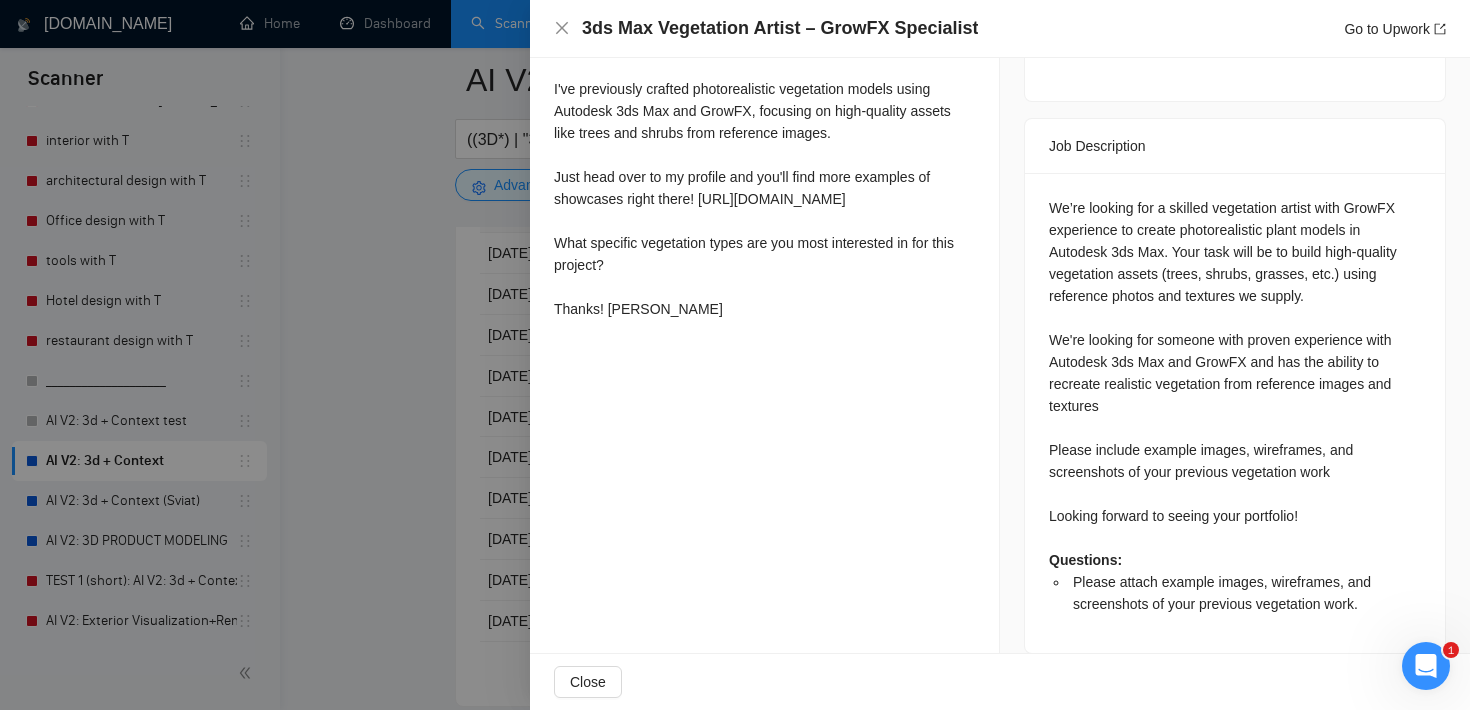 click on "Proposal Details Date: [DATE] 16:40 Scanner: AI V2: 3d + Context  Status: Sent     Chat     Viewed     Manager: [PERSON_NAME]   Freelancer: [PERSON_NAME]   Profile: 3D Modeling & Rendering Connects Spent: 21 Bid Amount: $35/hr GigRadar Score: 60% Application Time: 00:09:45 Type: Outbound Please attach example images, wireframes, and screenshots of your previous vegetation work. Let's discuss this further during a call. Are you available [DATE]? Alternatively, I can share some examples in our chat. Cover Letter Hello 👋
I've previously crafted photorealistic vegetation models using Autodesk 3ds Max and GrowFX, focusing on high-quality assets like trees and shrubs from reference images.
Just head over to my profile and you'll find more examples of showcases right there! [URL][DOMAIN_NAME]
What specific vegetation types are you most interested in for this project?
Thanks! [PERSON_NAME]" at bounding box center (765, -8) 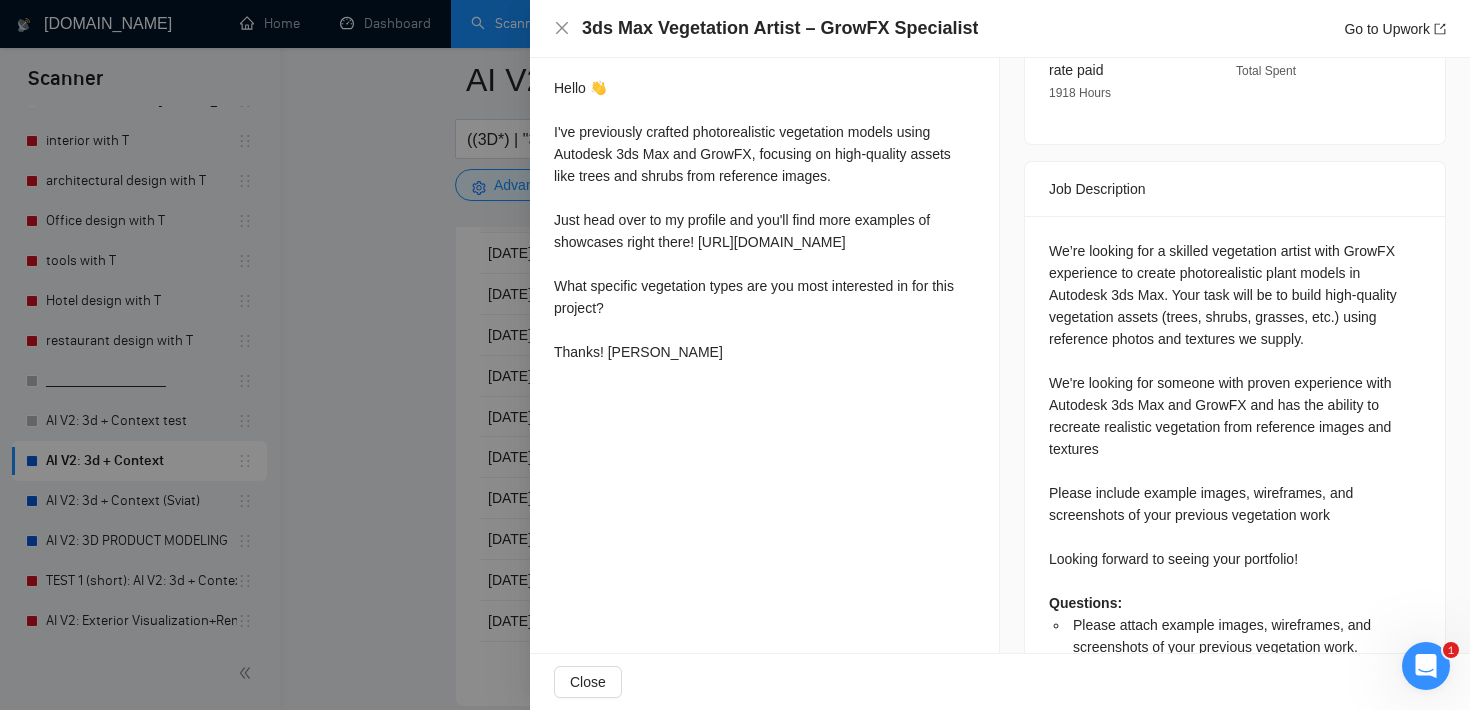 scroll, scrollTop: 707, scrollLeft: 0, axis: vertical 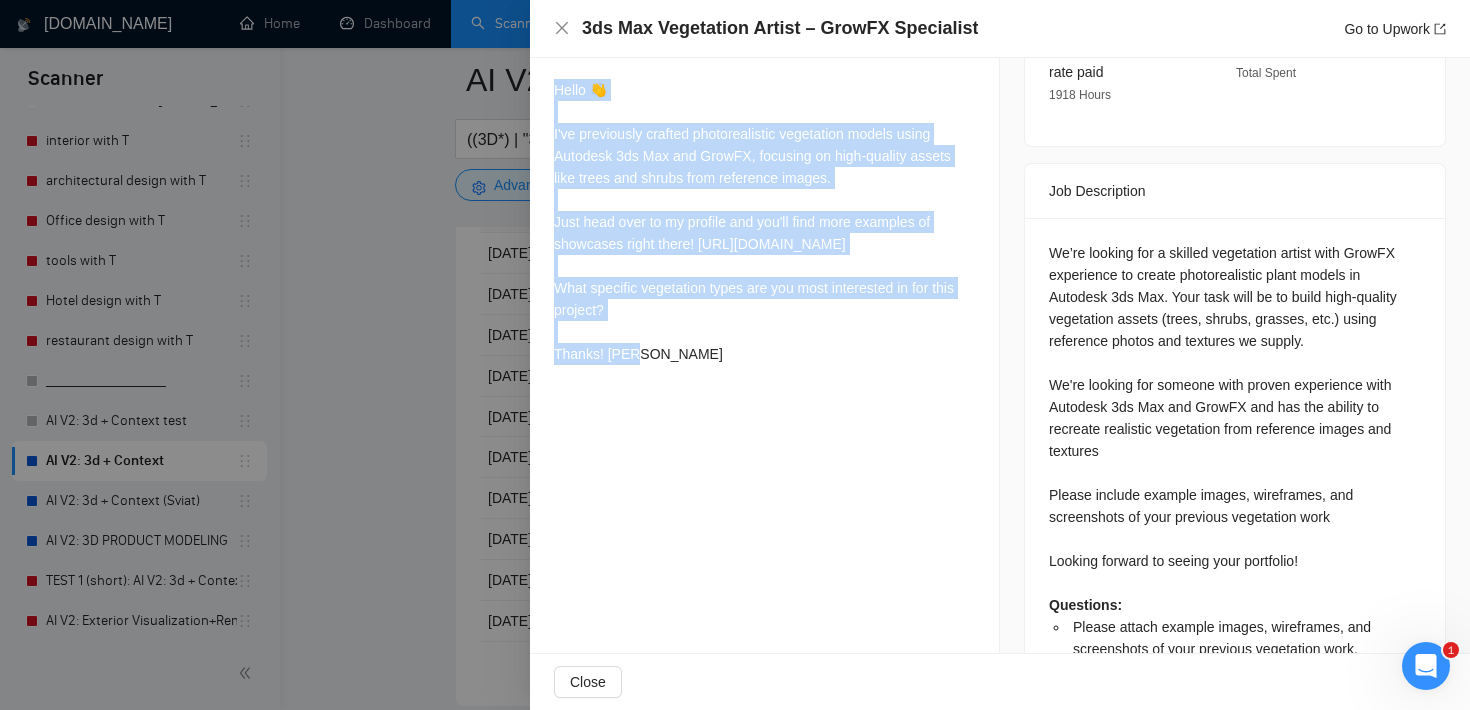 drag, startPoint x: 555, startPoint y: 89, endPoint x: 684, endPoint y: 367, distance: 306.47186 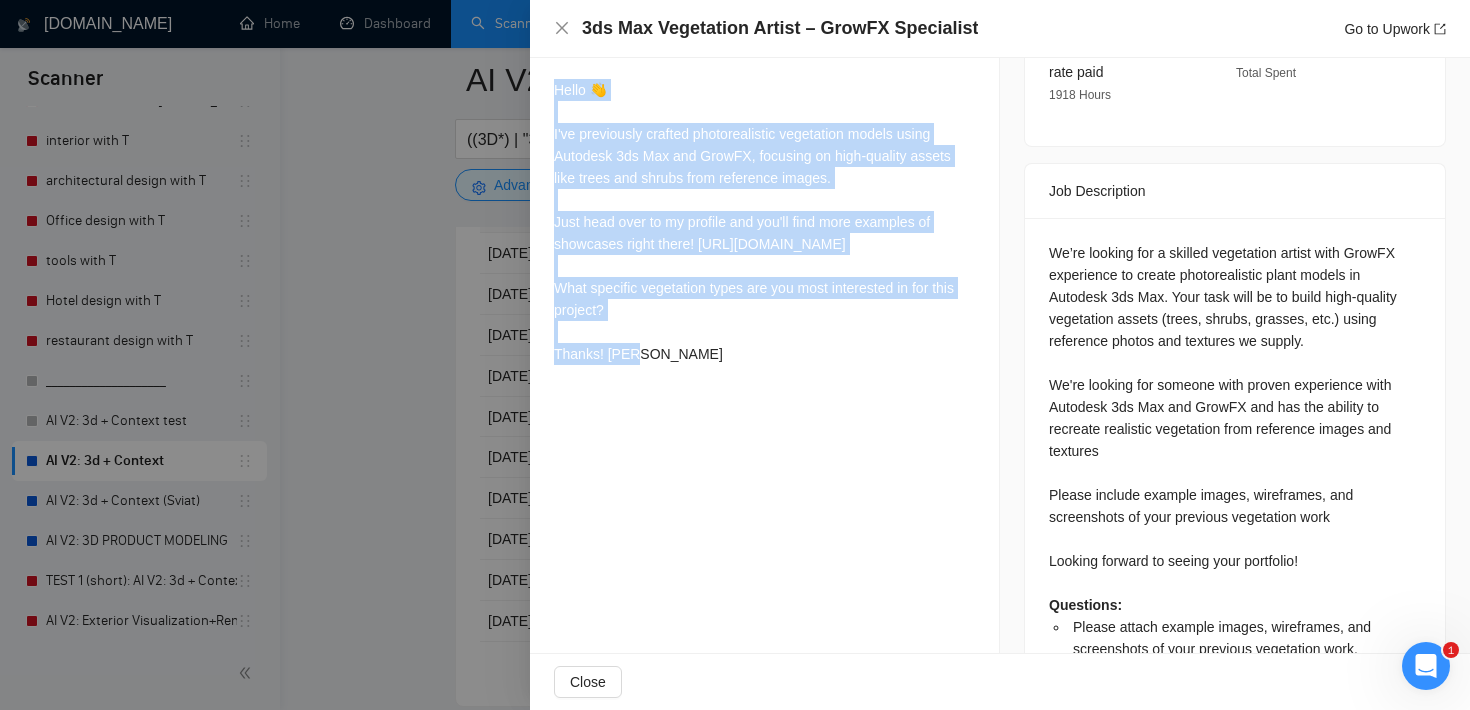 click on "Hello 👋
I've previously crafted photorealistic vegetation models using Autodesk 3ds Max and GrowFX, focusing on high-quality assets like trees and shrubs from reference images.
Just head over to my profile and you'll find more examples of showcases right there! [URL][DOMAIN_NAME]
What specific vegetation types are you most interested in for this project?
Thanks! [PERSON_NAME]" at bounding box center (764, 226) 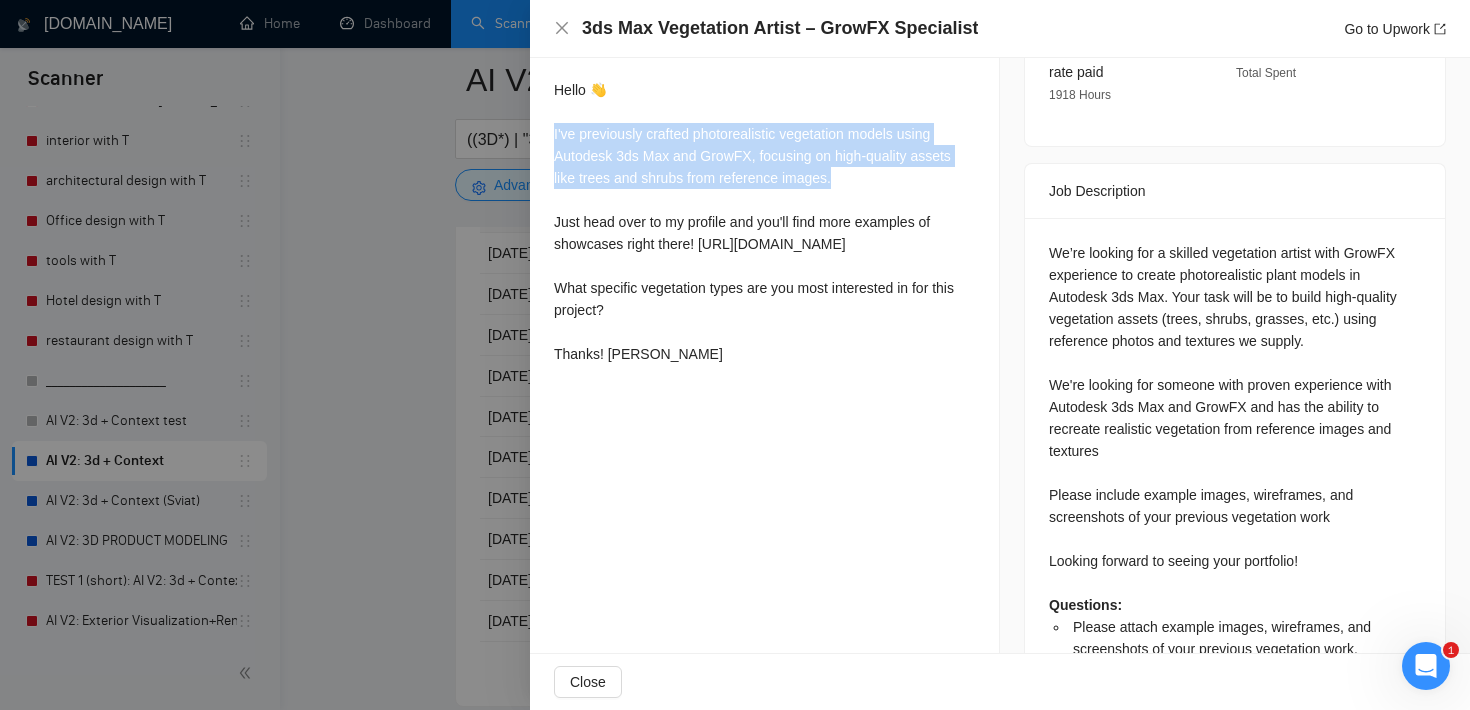 drag, startPoint x: 553, startPoint y: 127, endPoint x: 842, endPoint y: 175, distance: 292.95905 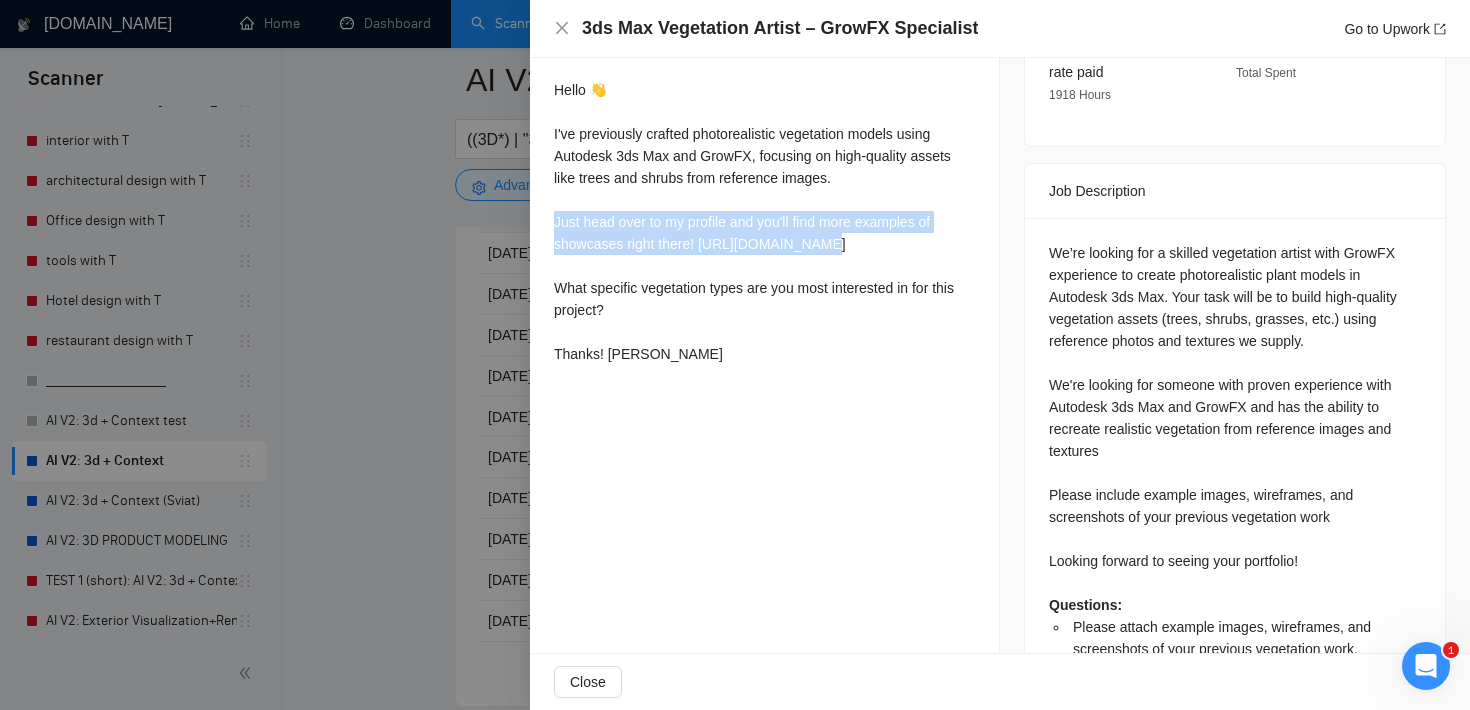 drag, startPoint x: 830, startPoint y: 243, endPoint x: 546, endPoint y: 211, distance: 285.79712 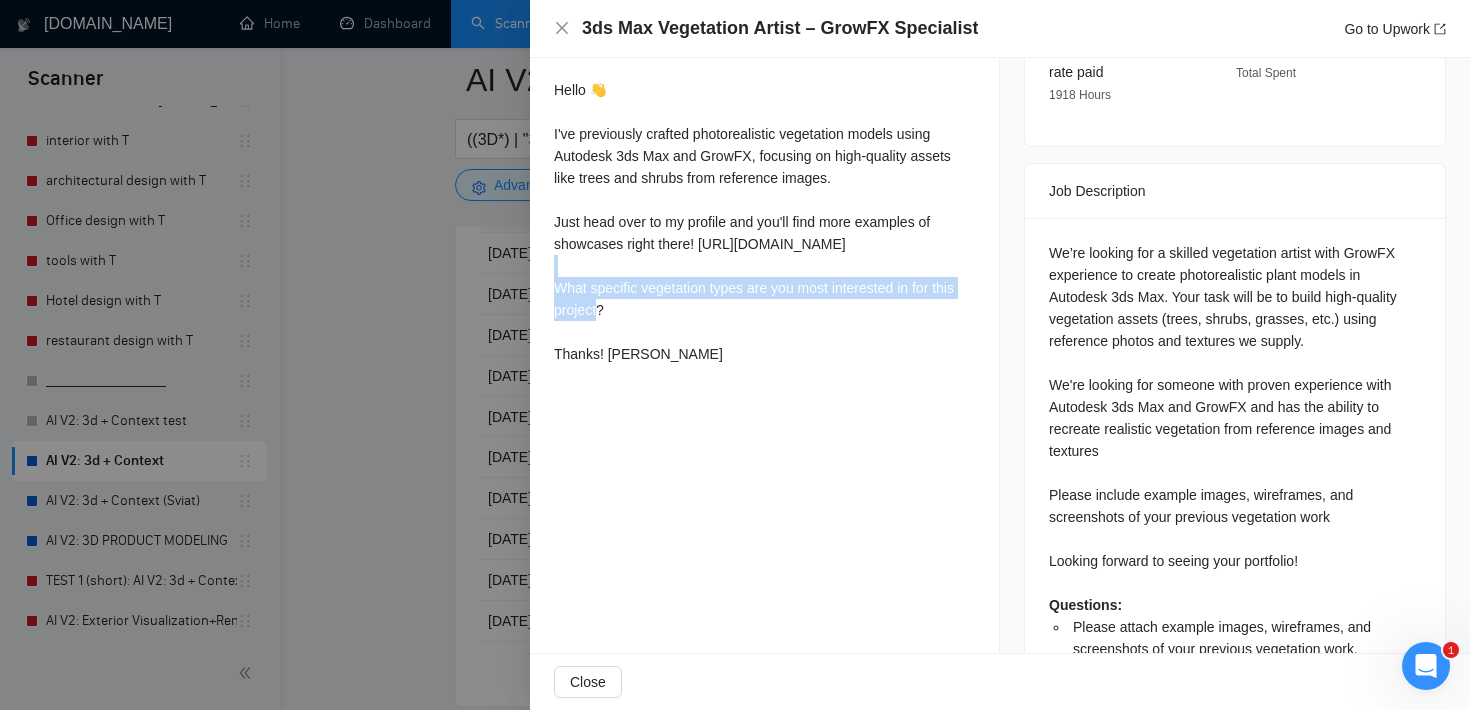 drag, startPoint x: 632, startPoint y: 305, endPoint x: 556, endPoint y: 291, distance: 77.27872 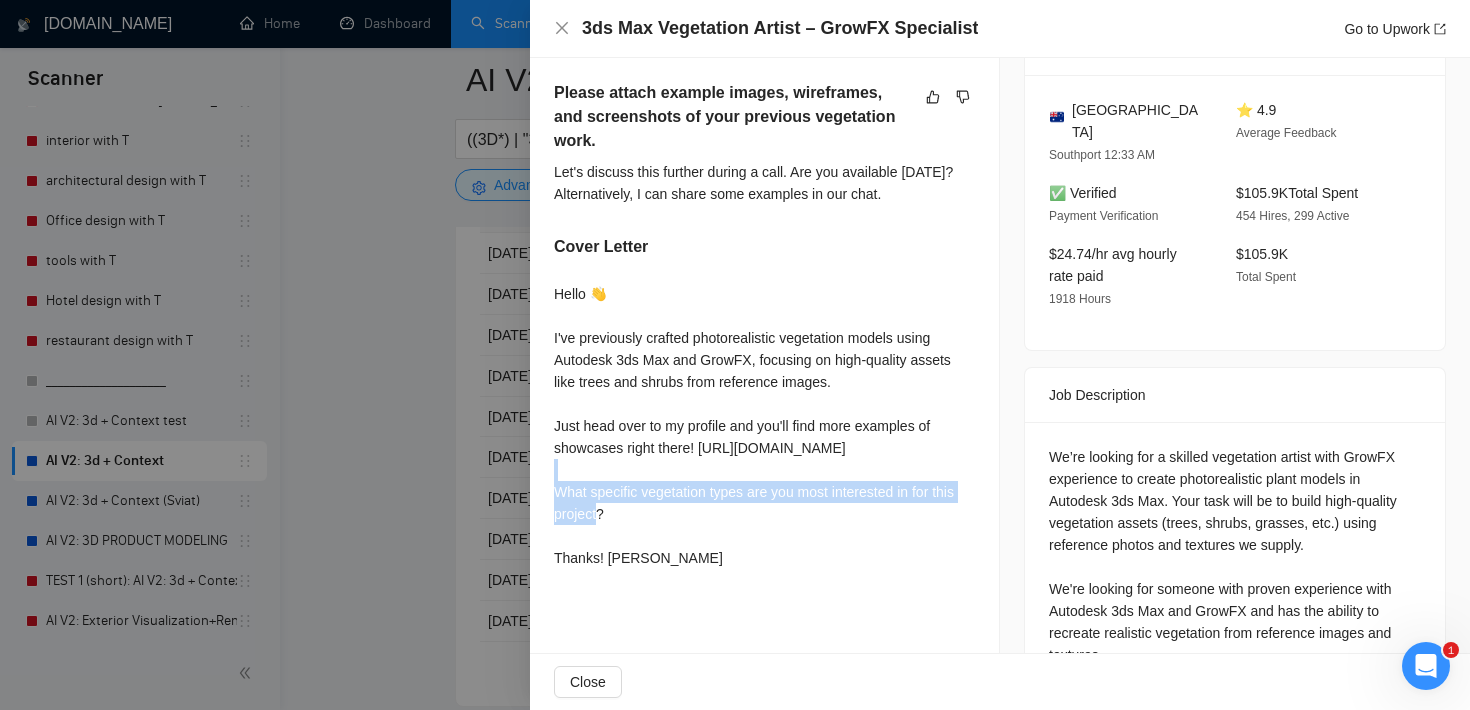 scroll, scrollTop: 475, scrollLeft: 0, axis: vertical 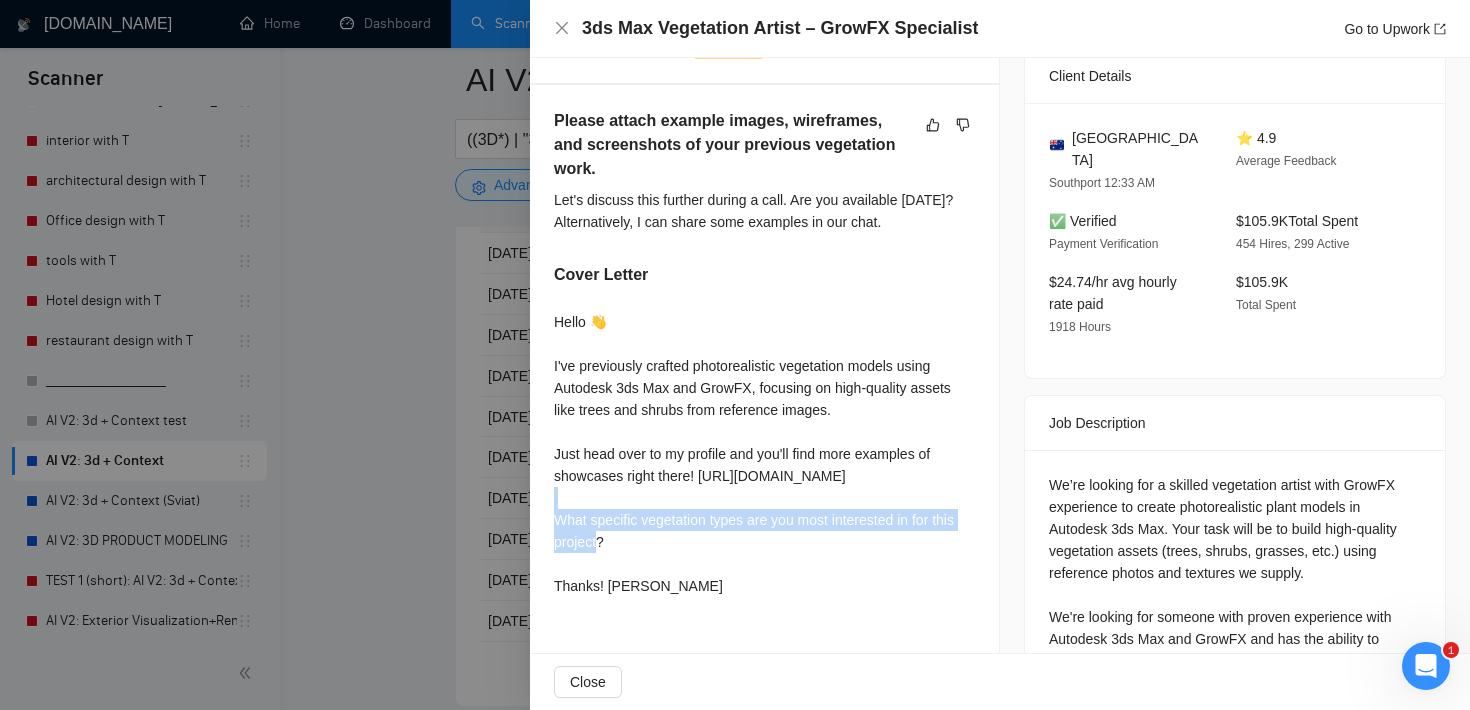 drag, startPoint x: 977, startPoint y: 229, endPoint x: 557, endPoint y: 124, distance: 432.9261 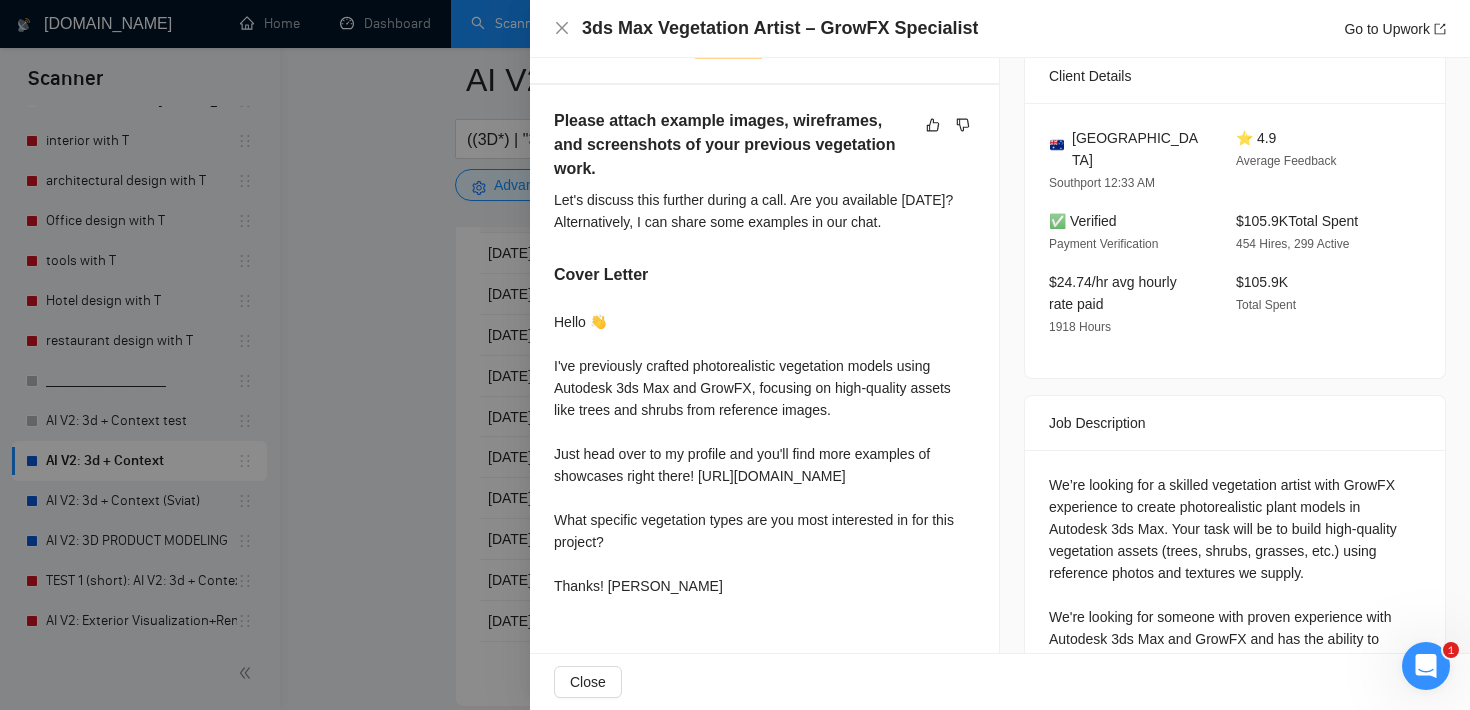 click on "Please attach example images, wireframes, and screenshots of your previous vegetation work." at bounding box center [733, 145] 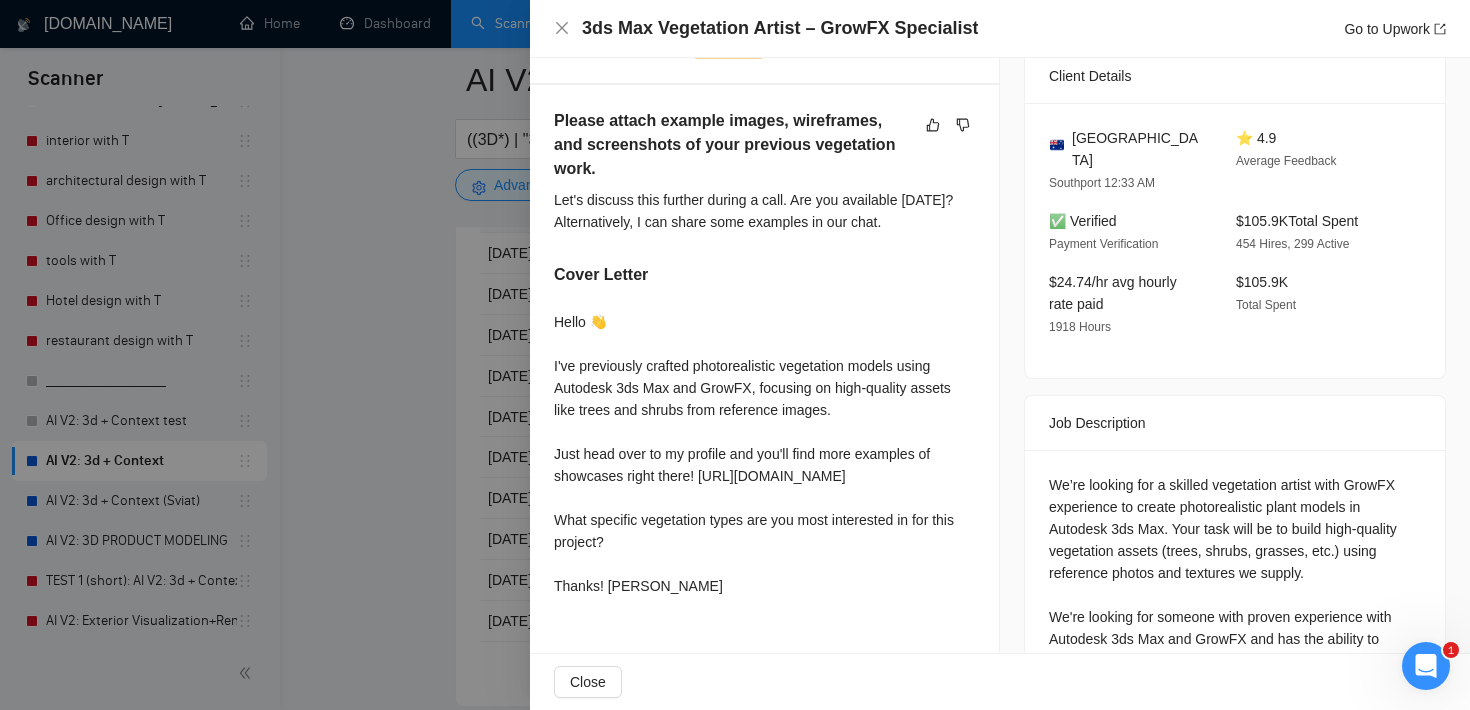 drag, startPoint x: 965, startPoint y: 227, endPoint x: 550, endPoint y: 200, distance: 415.87738 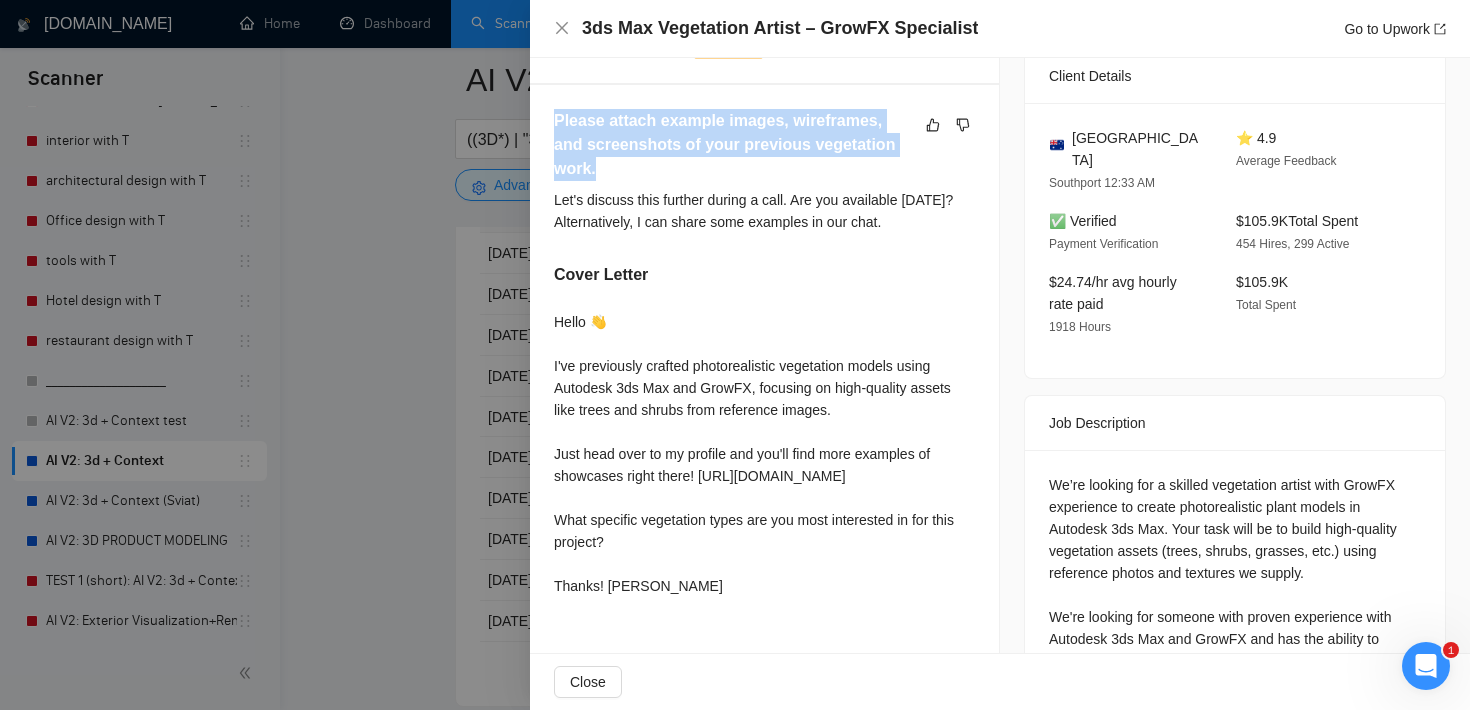 drag, startPoint x: 620, startPoint y: 171, endPoint x: 547, endPoint y: 121, distance: 88.481636 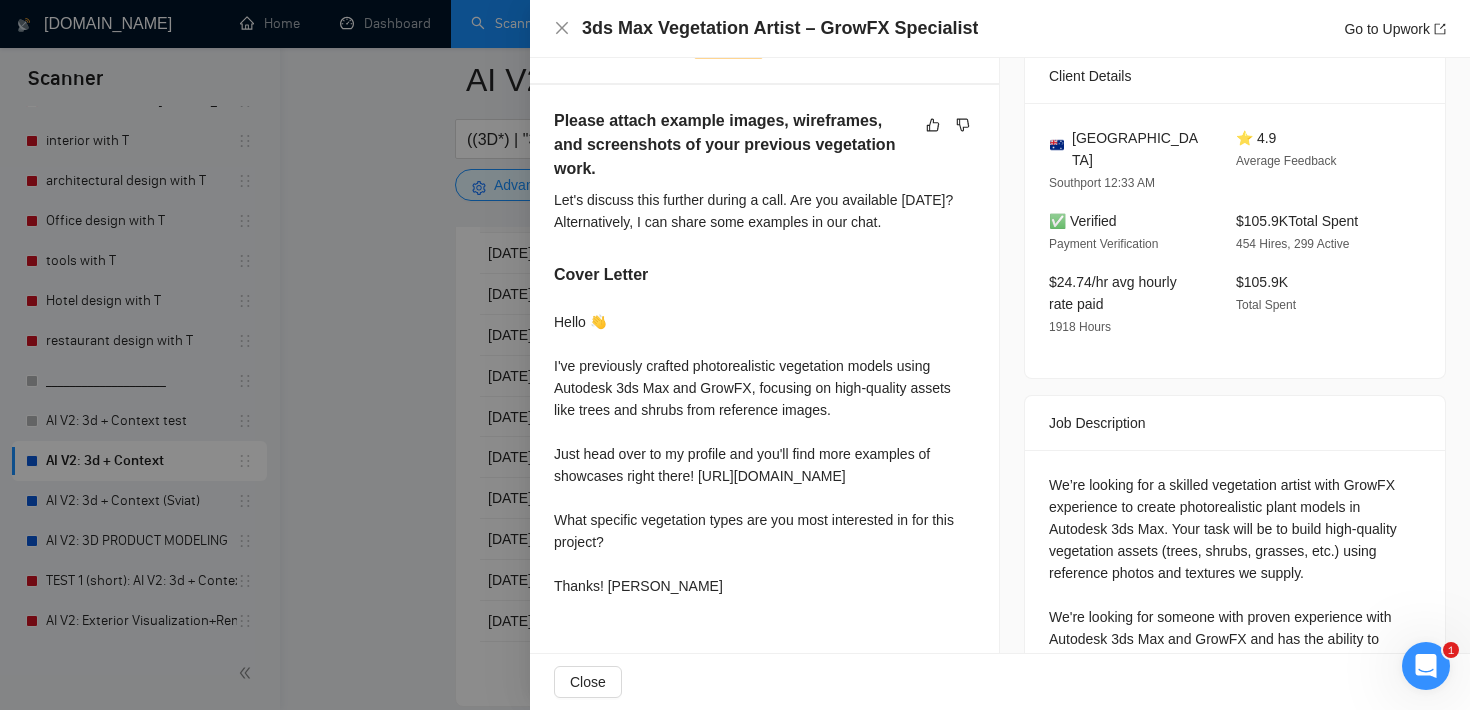 click at bounding box center [735, 355] 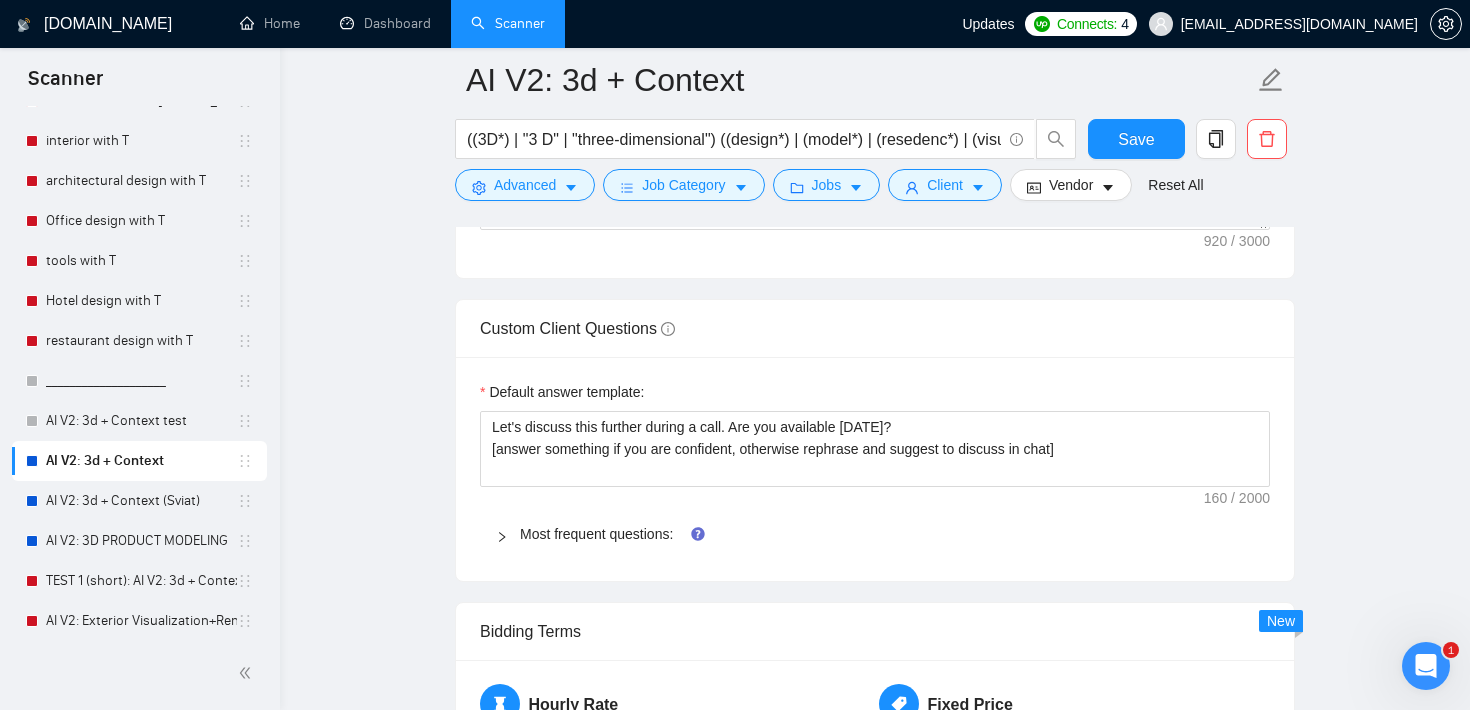 scroll, scrollTop: 1859, scrollLeft: 0, axis: vertical 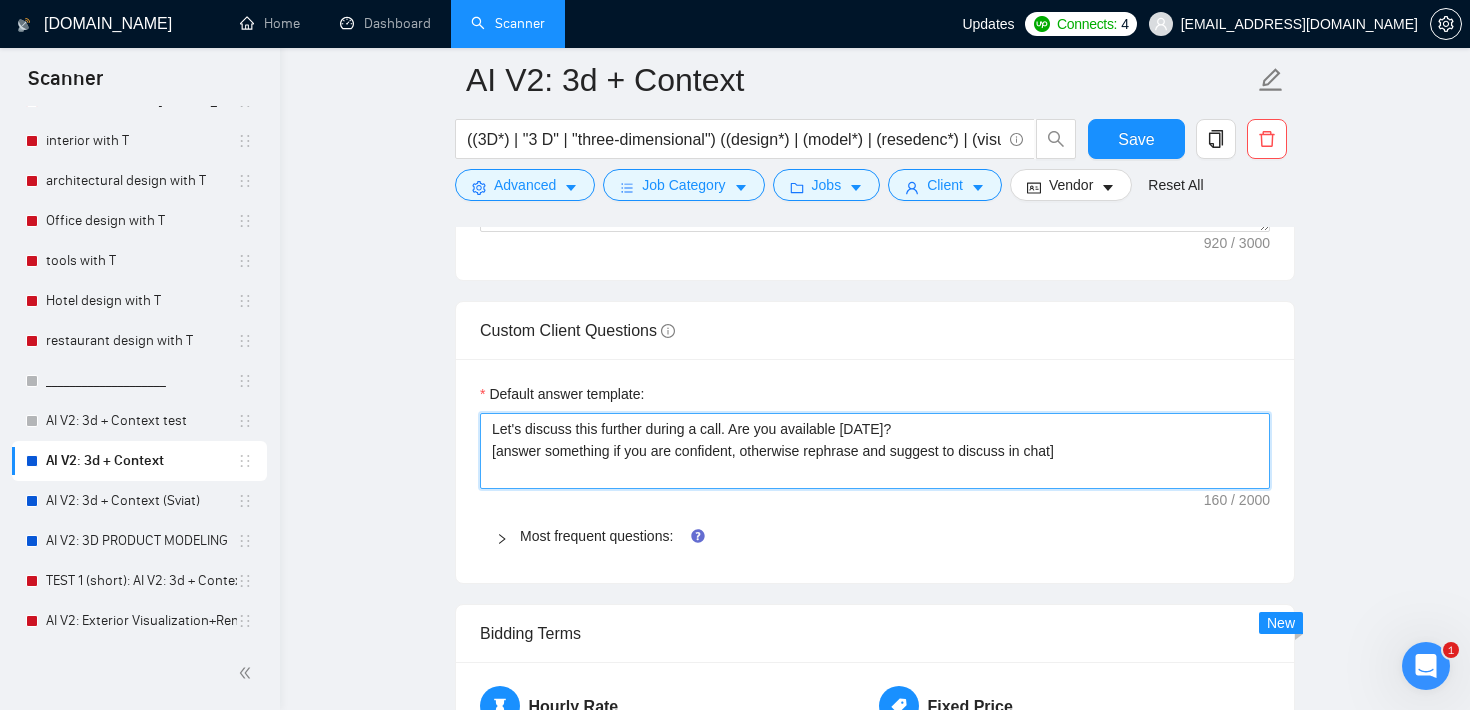 click on "Let's discuss this further during a call. Are you available [DATE]?
[answer something if you are confident, otherwise rephrase and suggest to discuss in chat]" at bounding box center [875, 451] 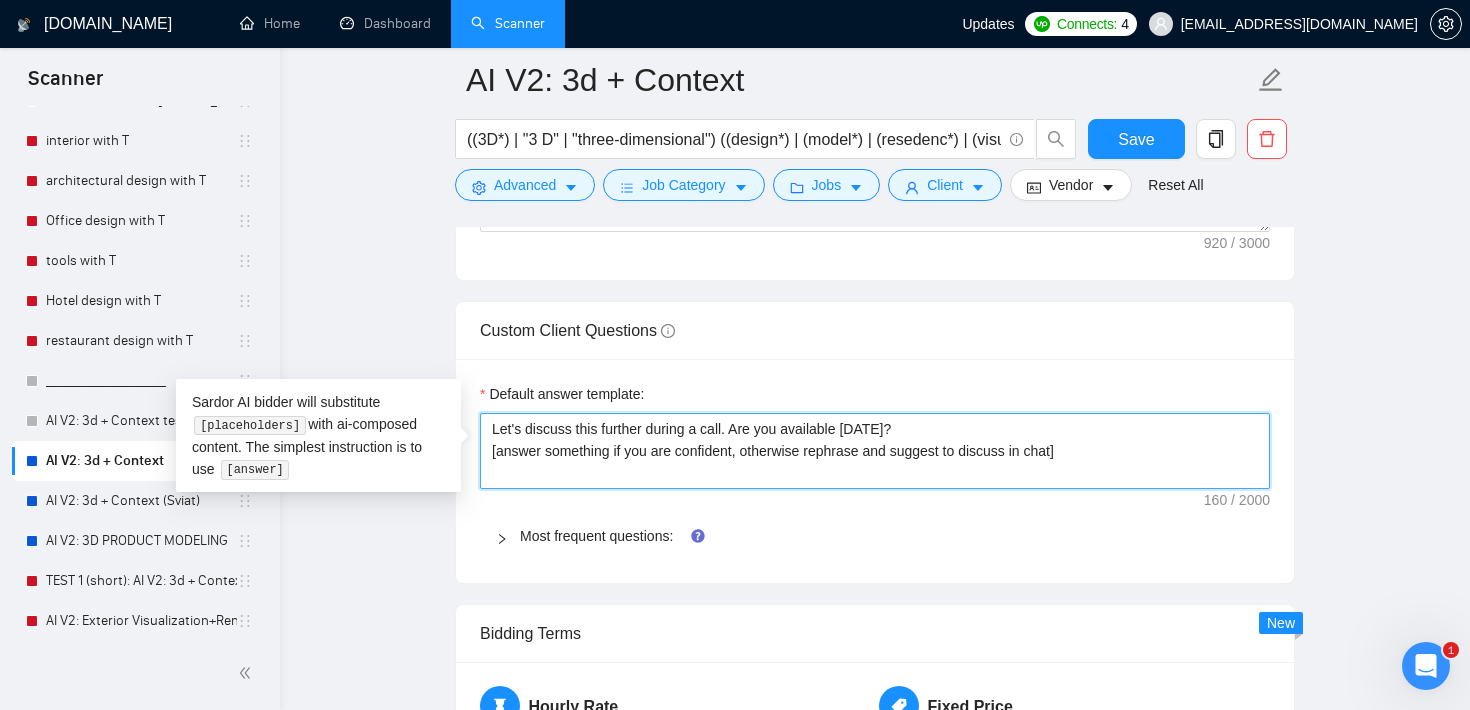 click on "Let's discuss this further during a call. Are you available [DATE]?
[answer something if you are confident, otherwise rephrase and suggest to discuss in chat]" at bounding box center (875, 451) 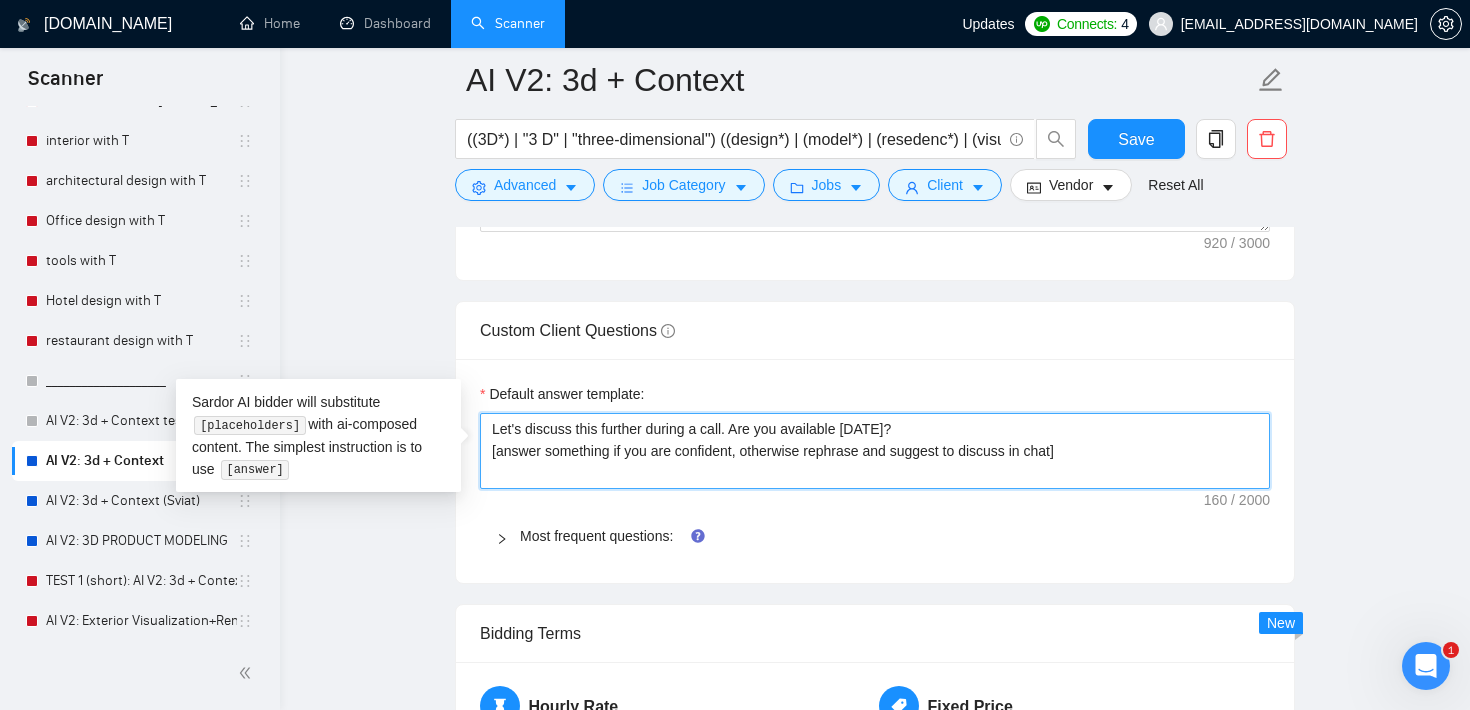 click on "Let's discuss this further during a call. Are you available [DATE]?
[answer something if you are confident, otherwise rephrase and suggest to discuss in chat]" at bounding box center (875, 451) 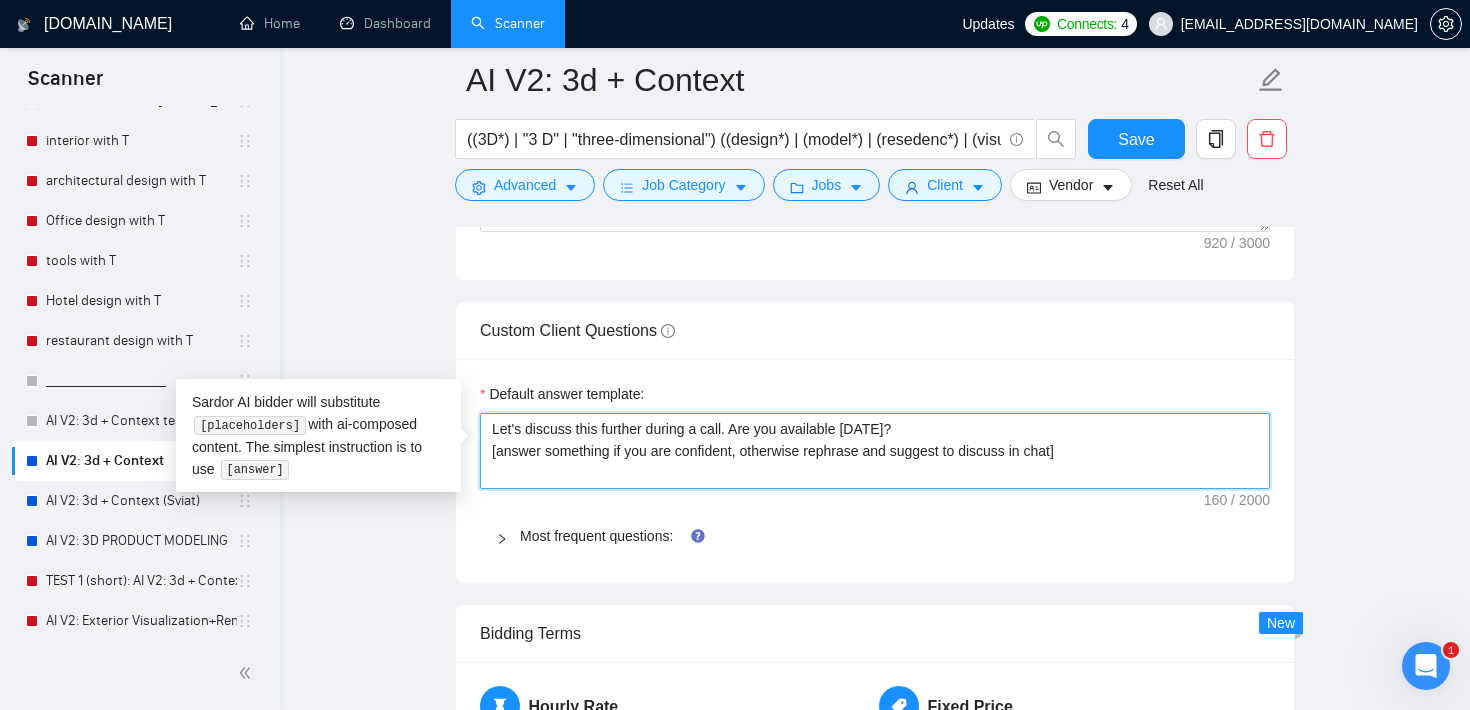 click on "Let's discuss this further during a call. Are you available [DATE]?
[answer something if you are confident, otherwise rephrase and suggest to discuss in chat]" at bounding box center (875, 451) 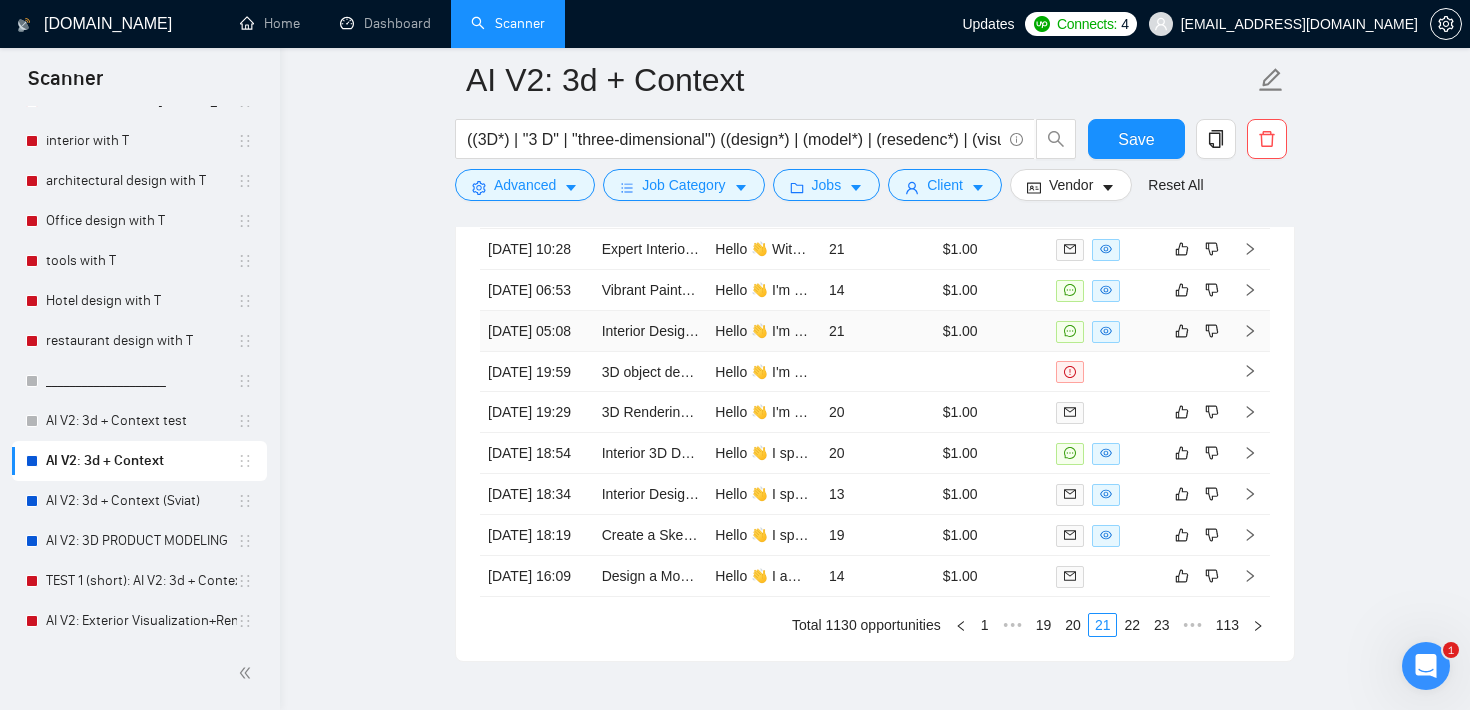scroll, scrollTop: 4076, scrollLeft: 0, axis: vertical 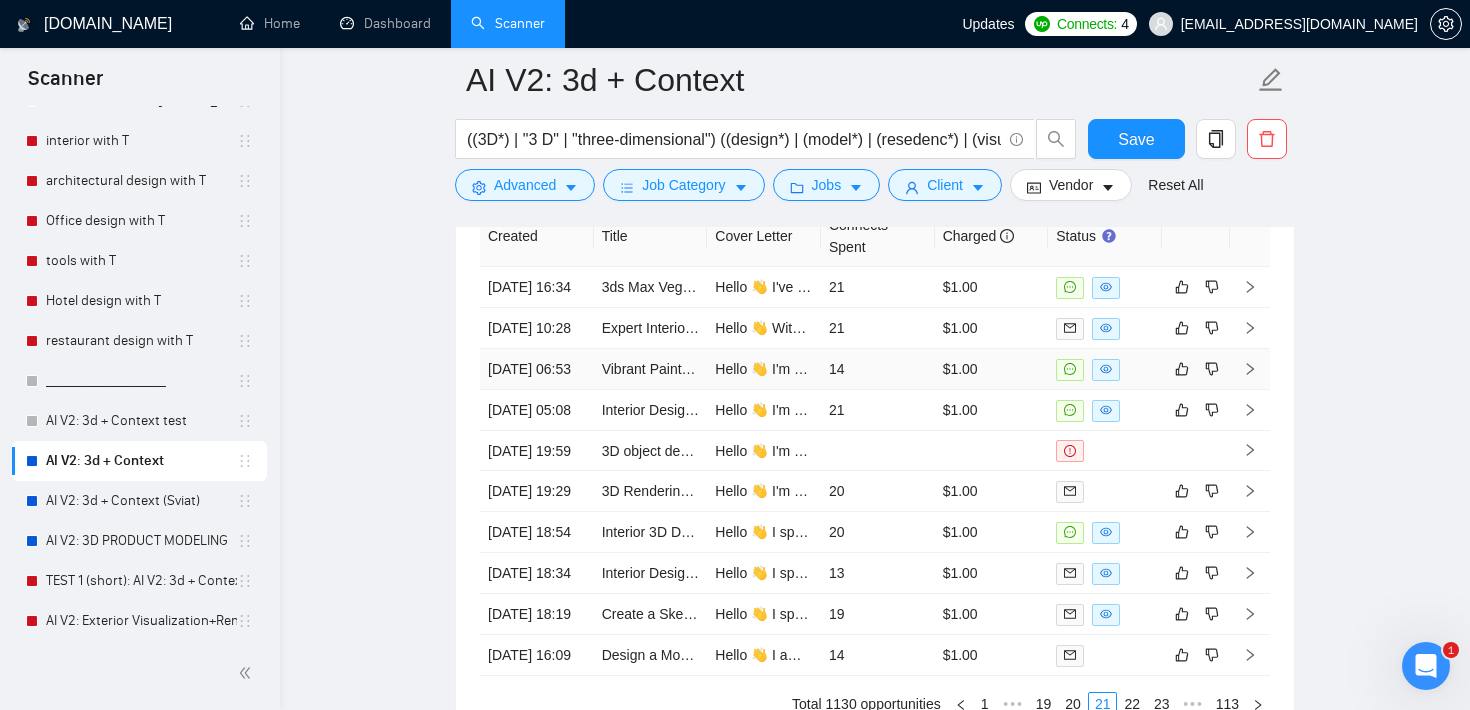 click on "14" at bounding box center [878, 369] 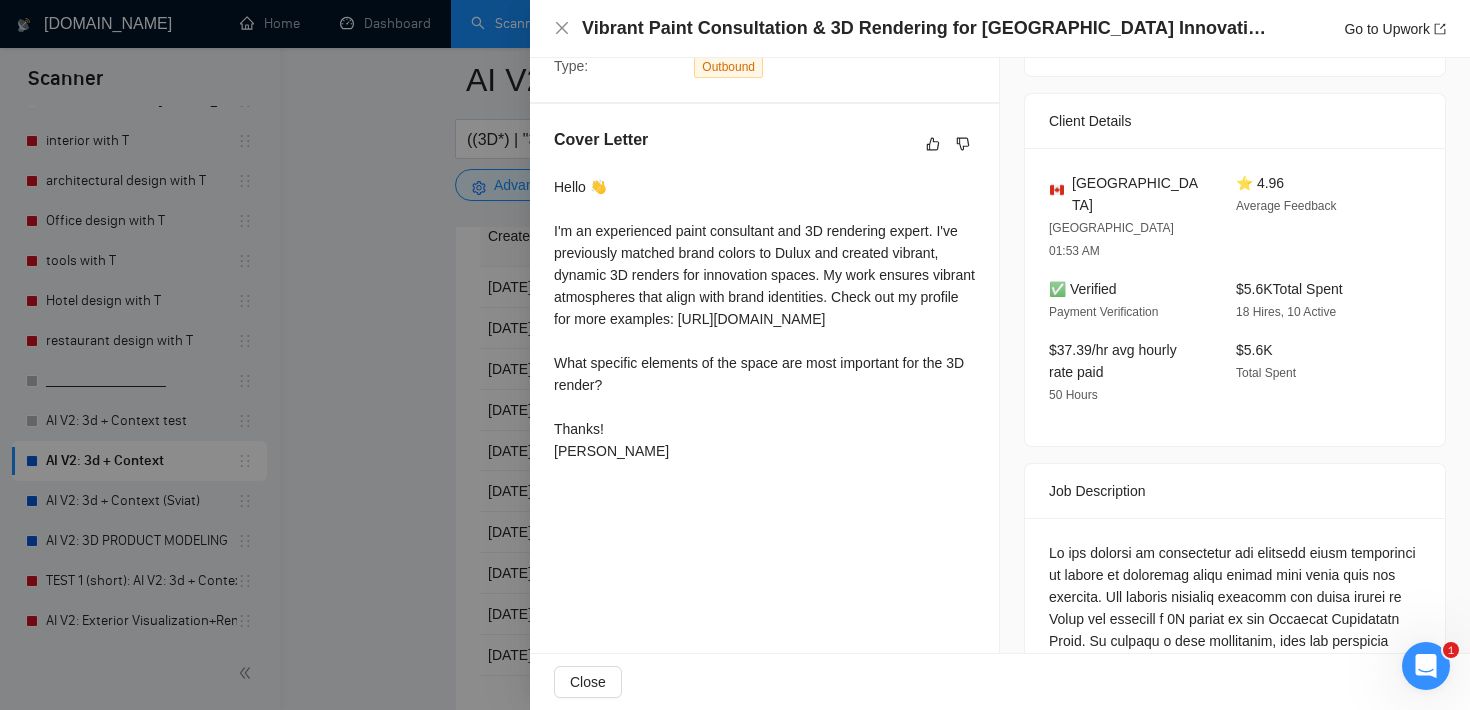 scroll, scrollTop: 454, scrollLeft: 0, axis: vertical 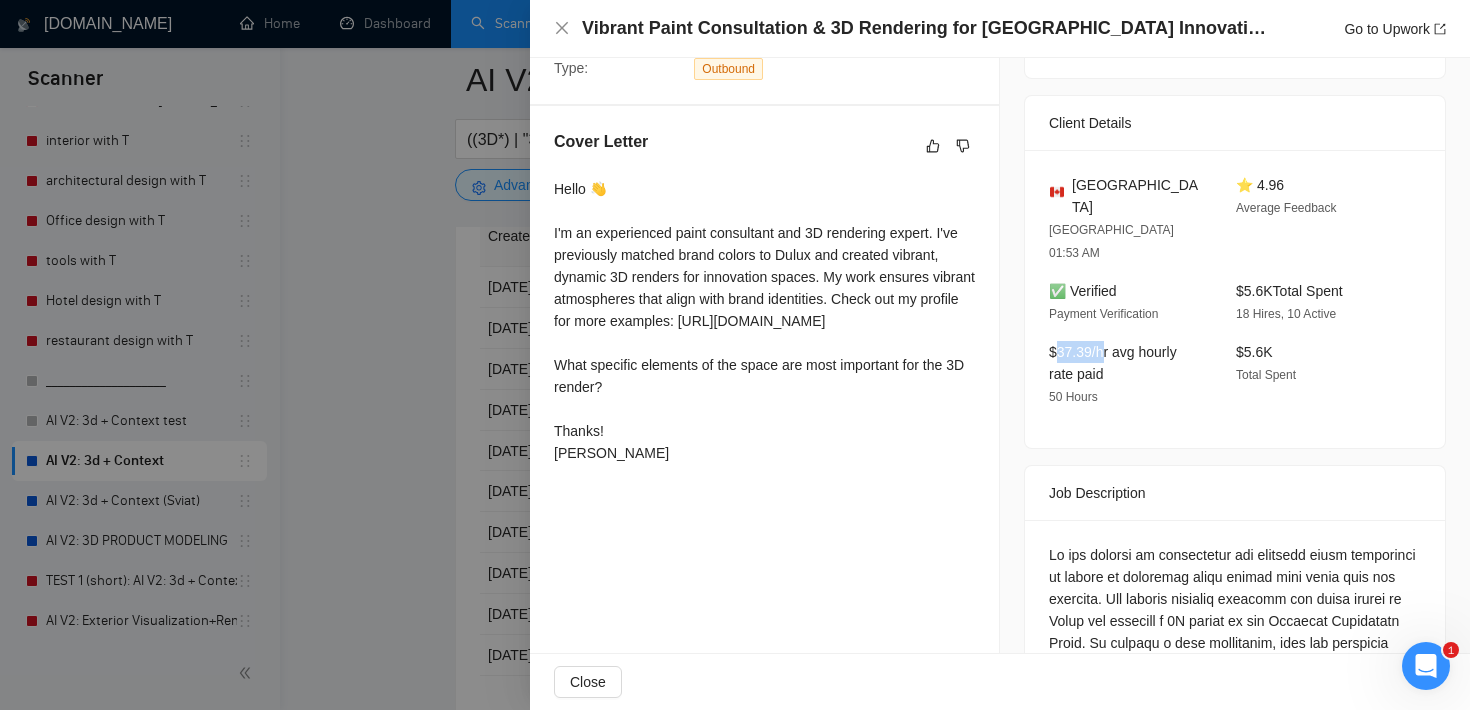 drag, startPoint x: 1060, startPoint y: 304, endPoint x: 1106, endPoint y: 298, distance: 46.389652 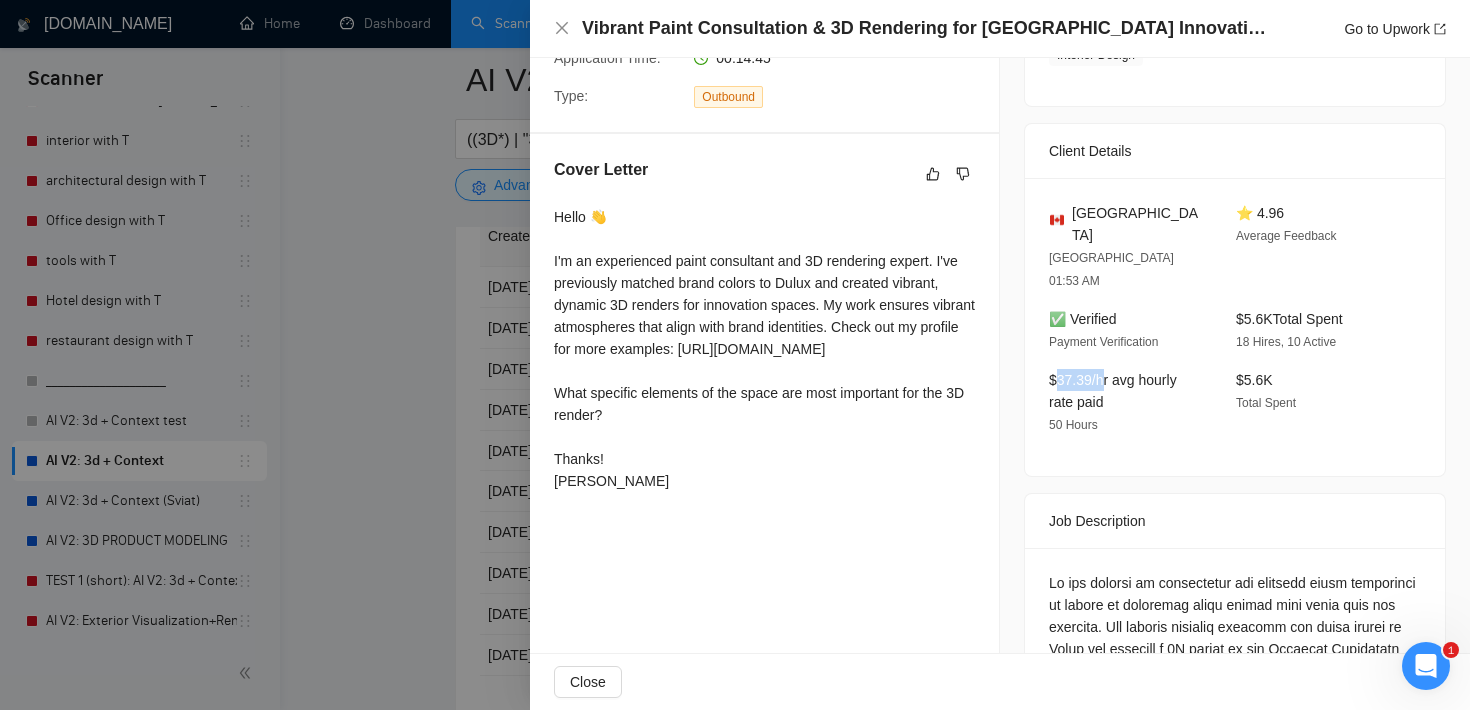 scroll, scrollTop: 454, scrollLeft: 0, axis: vertical 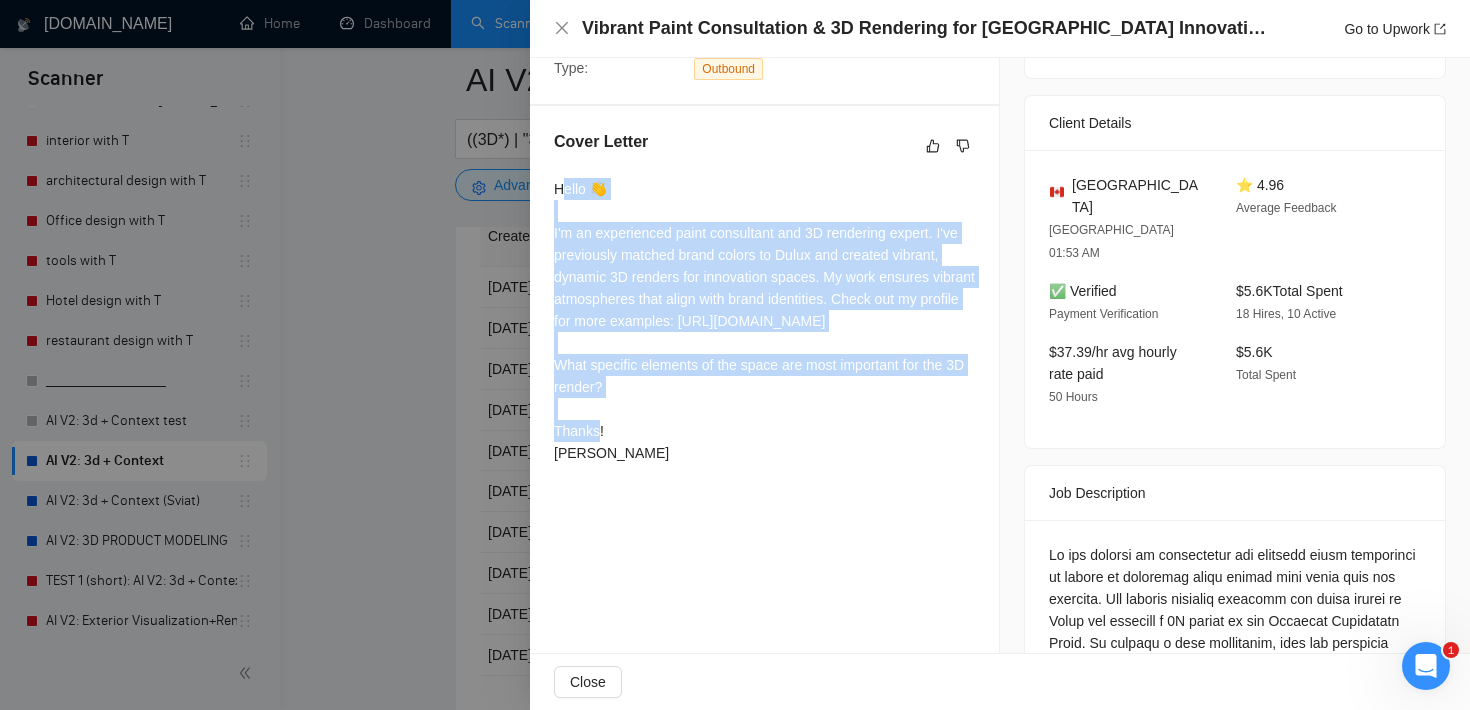 drag, startPoint x: 636, startPoint y: 440, endPoint x: 563, endPoint y: 198, distance: 252.77065 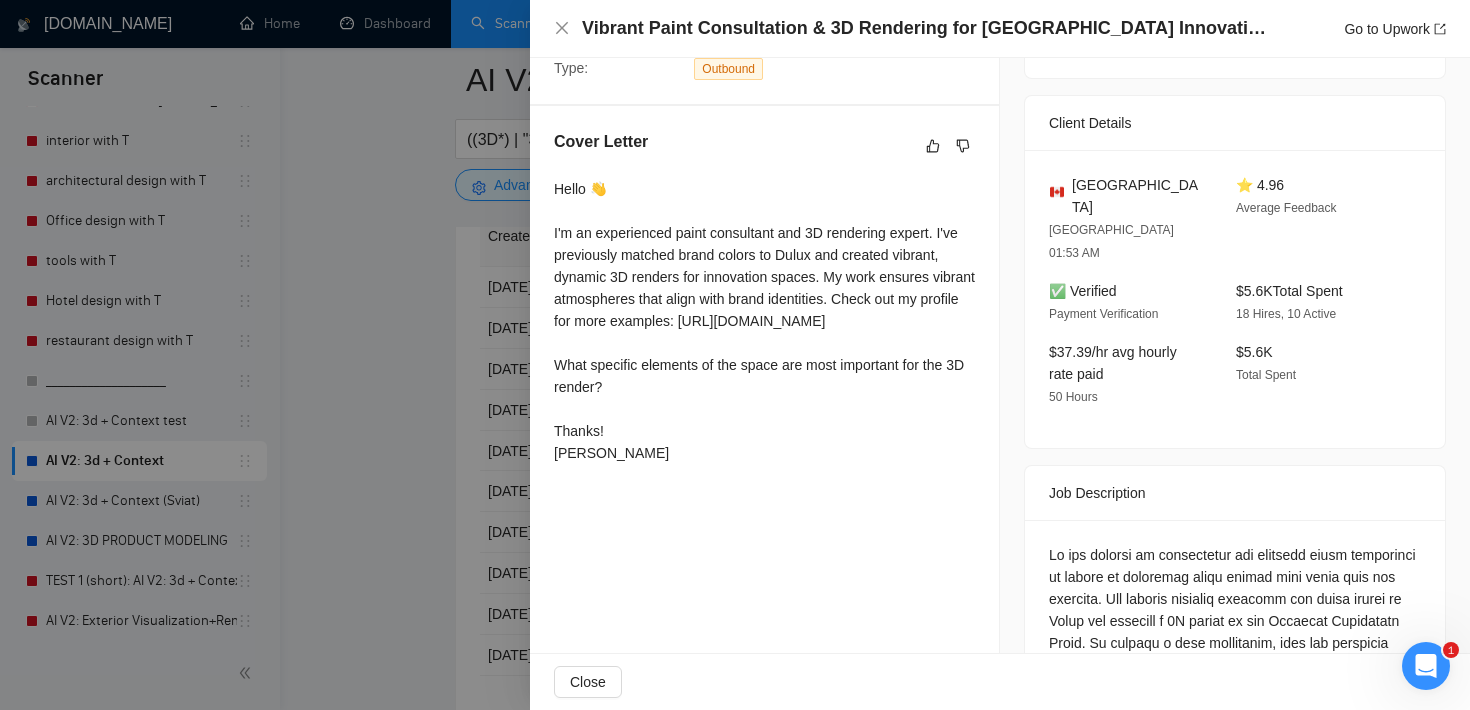 click on "Cover Letter Hello 👋
I'm an experienced paint consultant and 3D rendering expert. I've previously matched brand colors to Dulux and created vibrant, dynamic 3D renders for innovation spaces. My work ensures vibrant atmospheres that align with brand identities. Check out my profile for more examples: [URL][DOMAIN_NAME]
What specific elements of the space are most important for the 3D render?
Thanks!
[PERSON_NAME]" at bounding box center [764, 301] 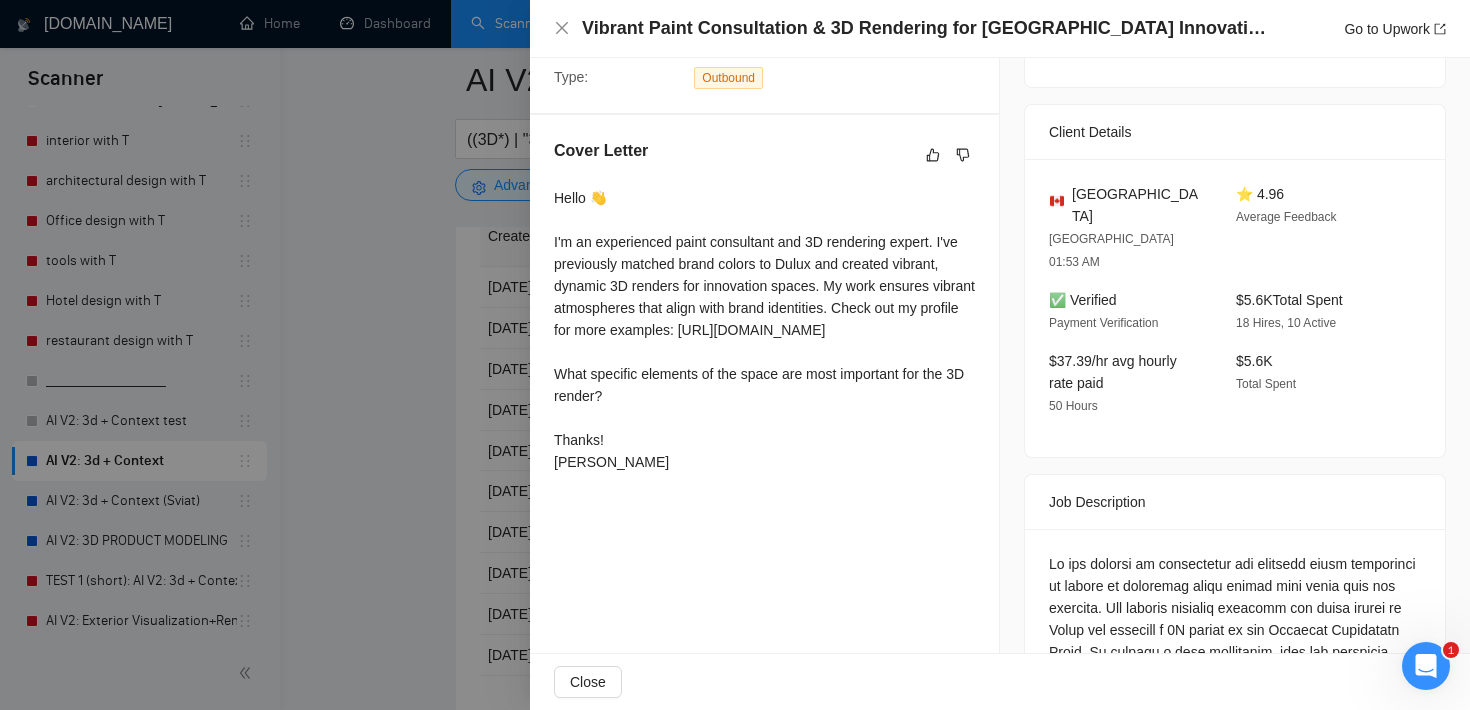 scroll, scrollTop: 444, scrollLeft: 0, axis: vertical 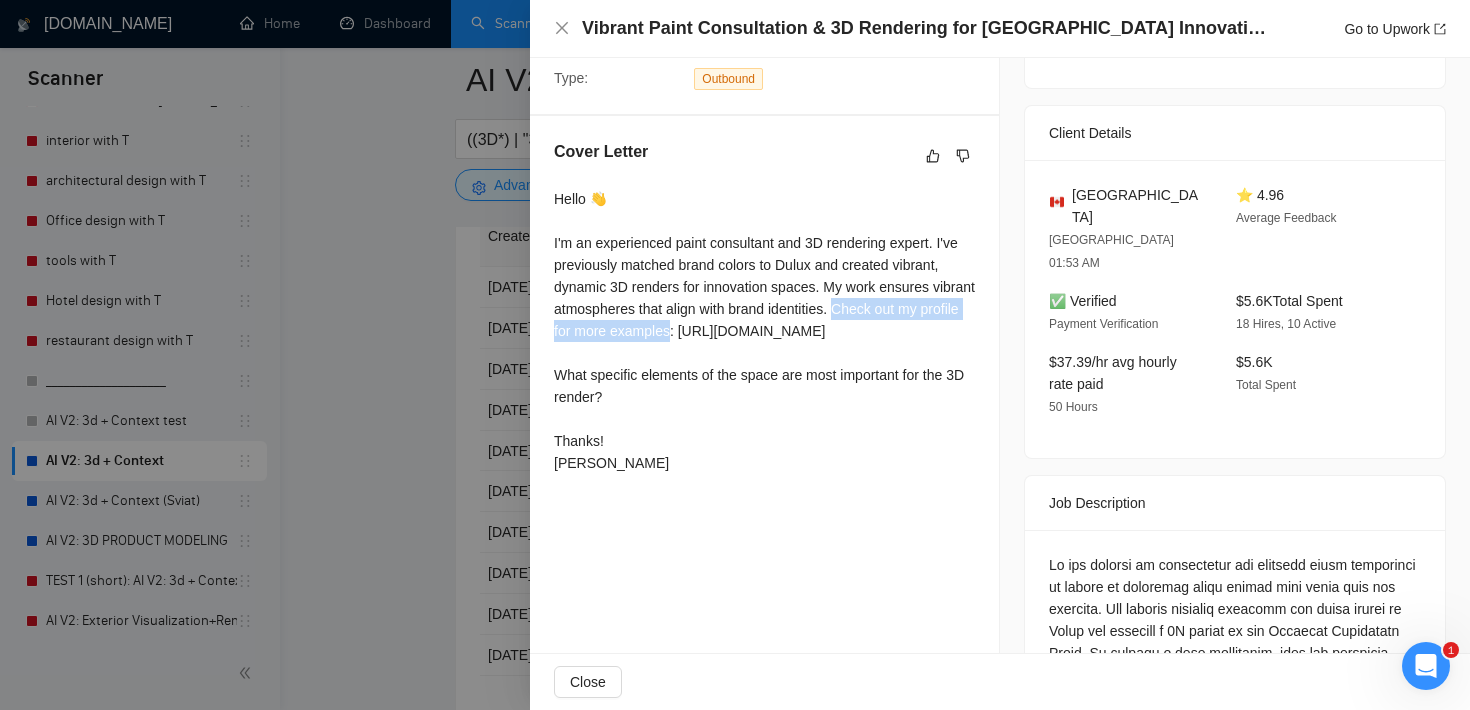drag, startPoint x: 812, startPoint y: 325, endPoint x: 553, endPoint y: 329, distance: 259.03088 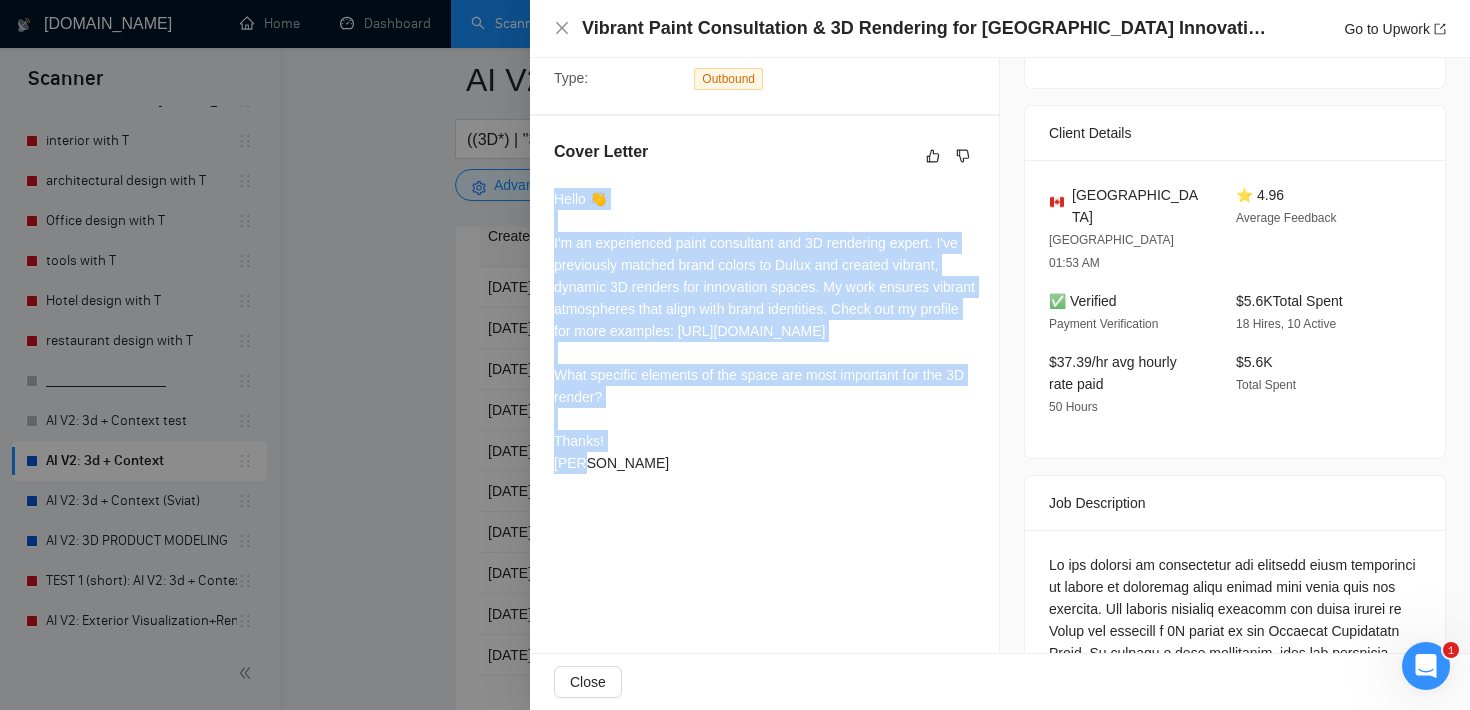 drag, startPoint x: 604, startPoint y: 455, endPoint x: 554, endPoint y: 205, distance: 254.95097 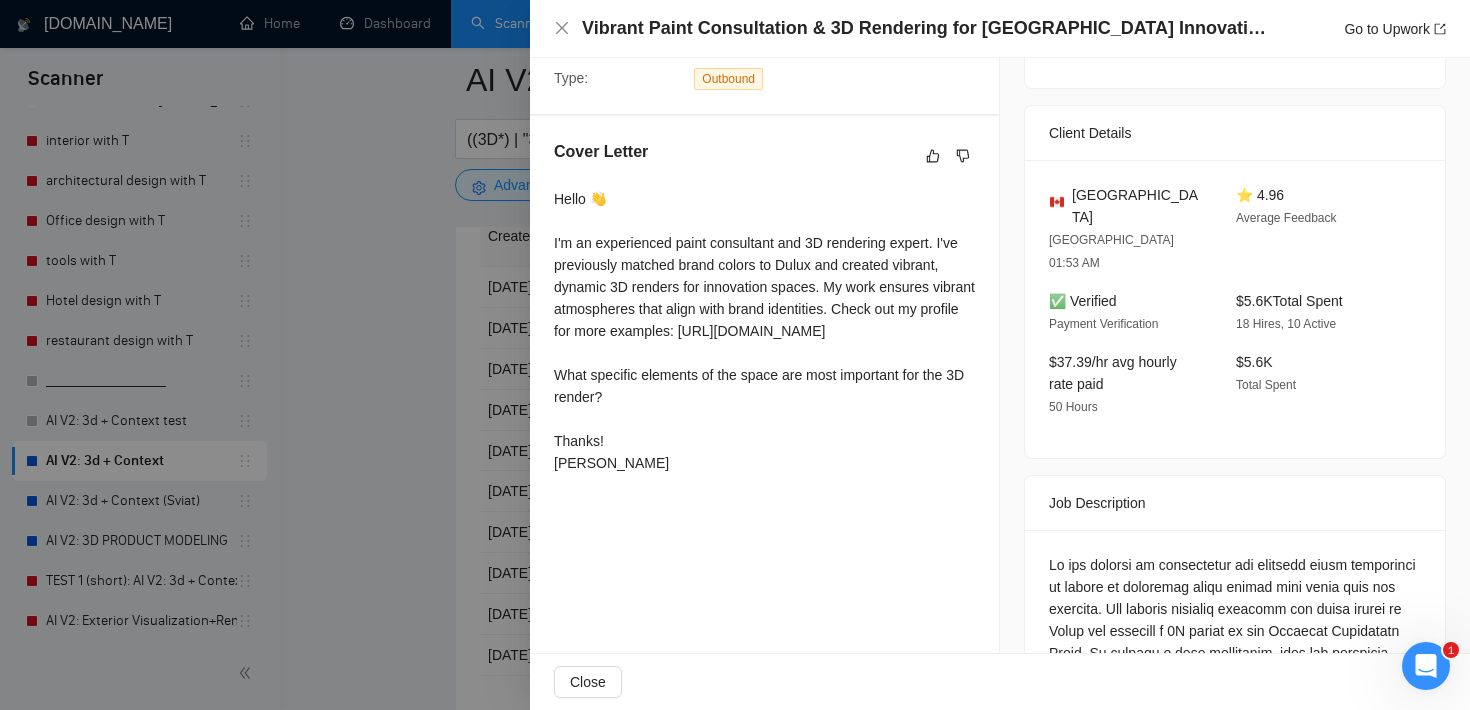 click on "Hello 👋
I'm an experienced paint consultant and 3D rendering expert. I've previously matched brand colors to Dulux and created vibrant, dynamic 3D renders for innovation spaces. My work ensures vibrant atmospheres that align with brand identities. Check out my profile for more examples: [URL][DOMAIN_NAME]
What specific elements of the space are most important for the 3D render?
Thanks!
[PERSON_NAME]" at bounding box center [764, 331] 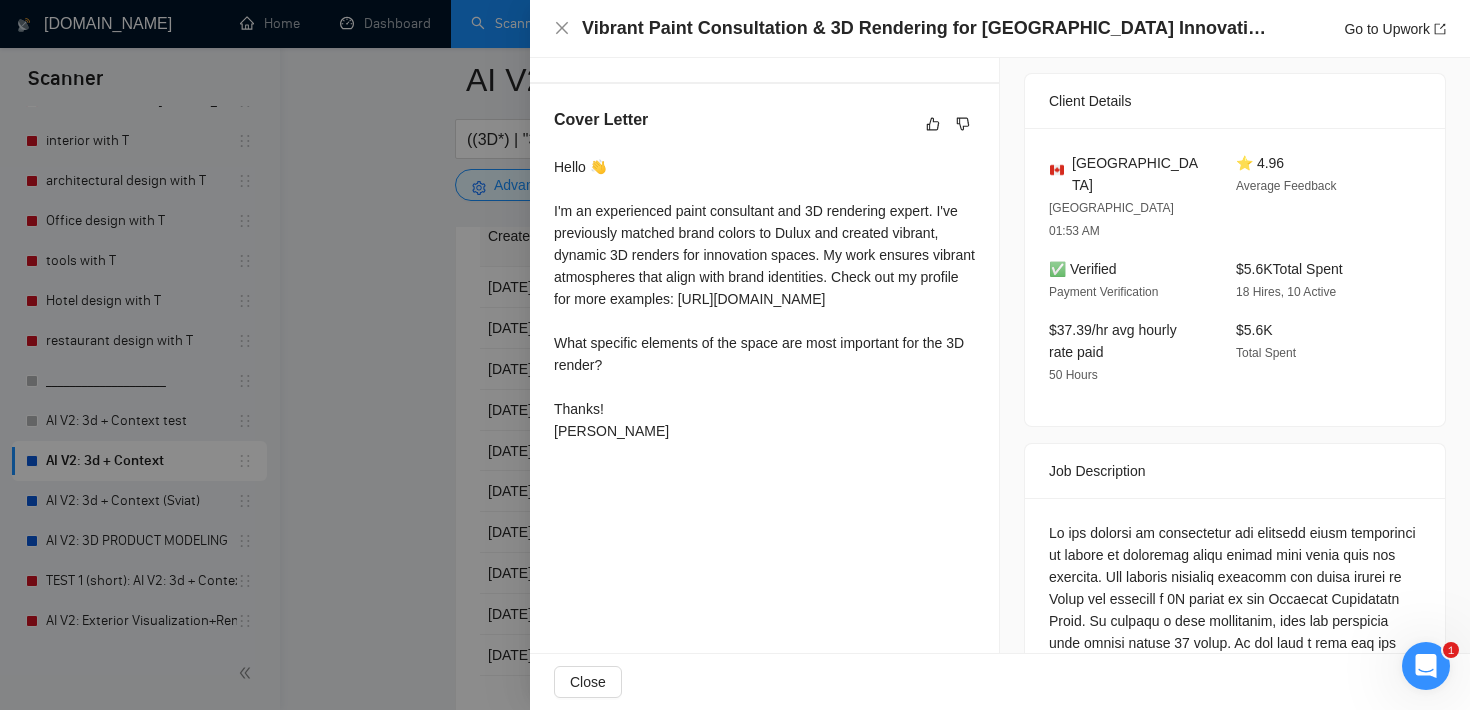 scroll, scrollTop: 478, scrollLeft: 0, axis: vertical 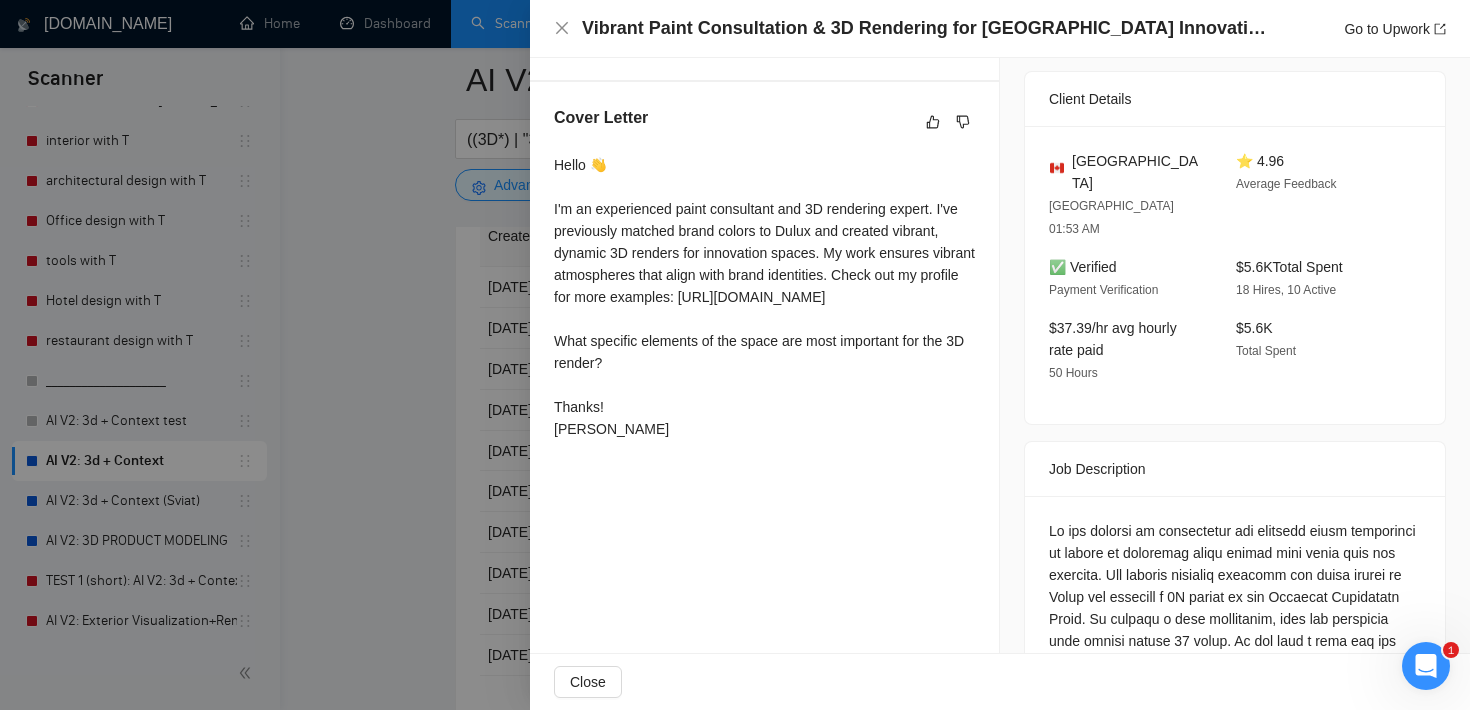 click at bounding box center (735, 355) 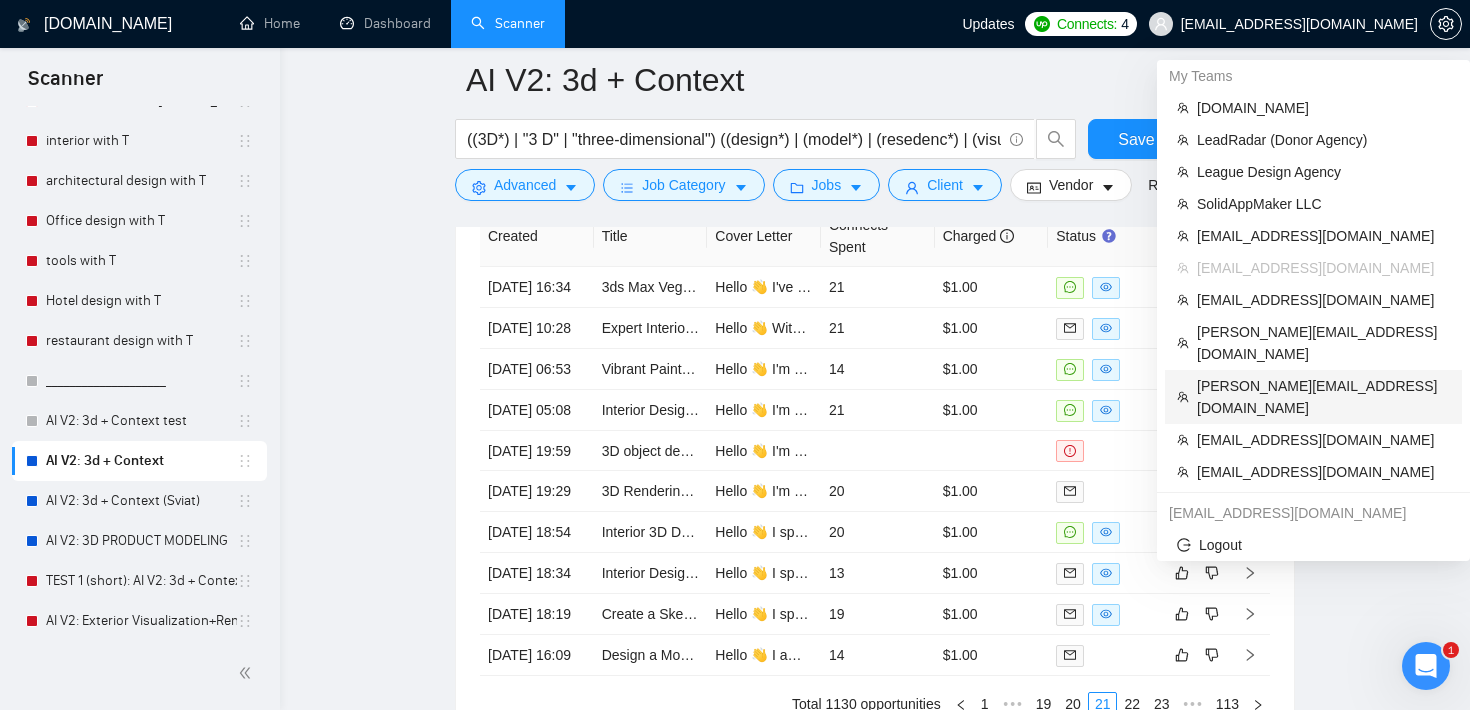 click on "[PERSON_NAME][EMAIL_ADDRESS][DOMAIN_NAME]" at bounding box center (1323, 397) 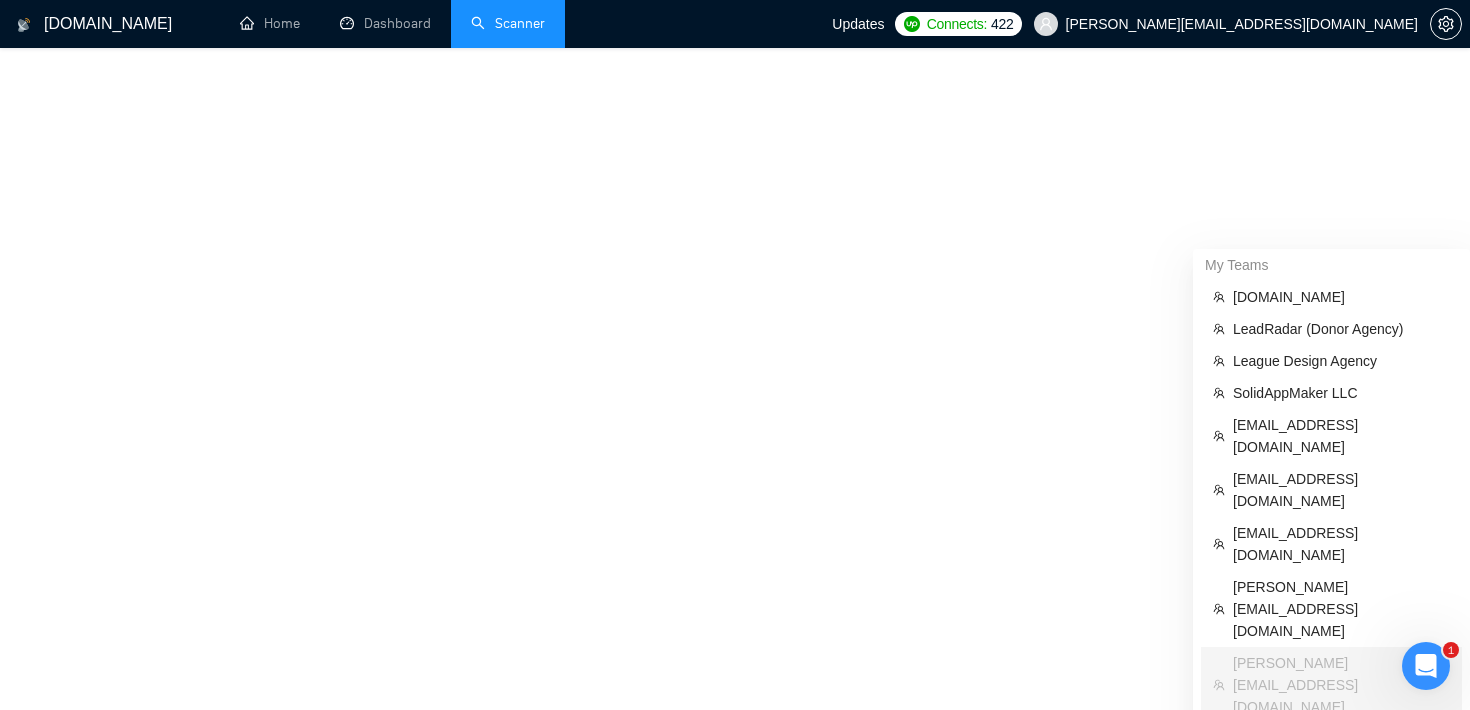 scroll, scrollTop: 946, scrollLeft: 0, axis: vertical 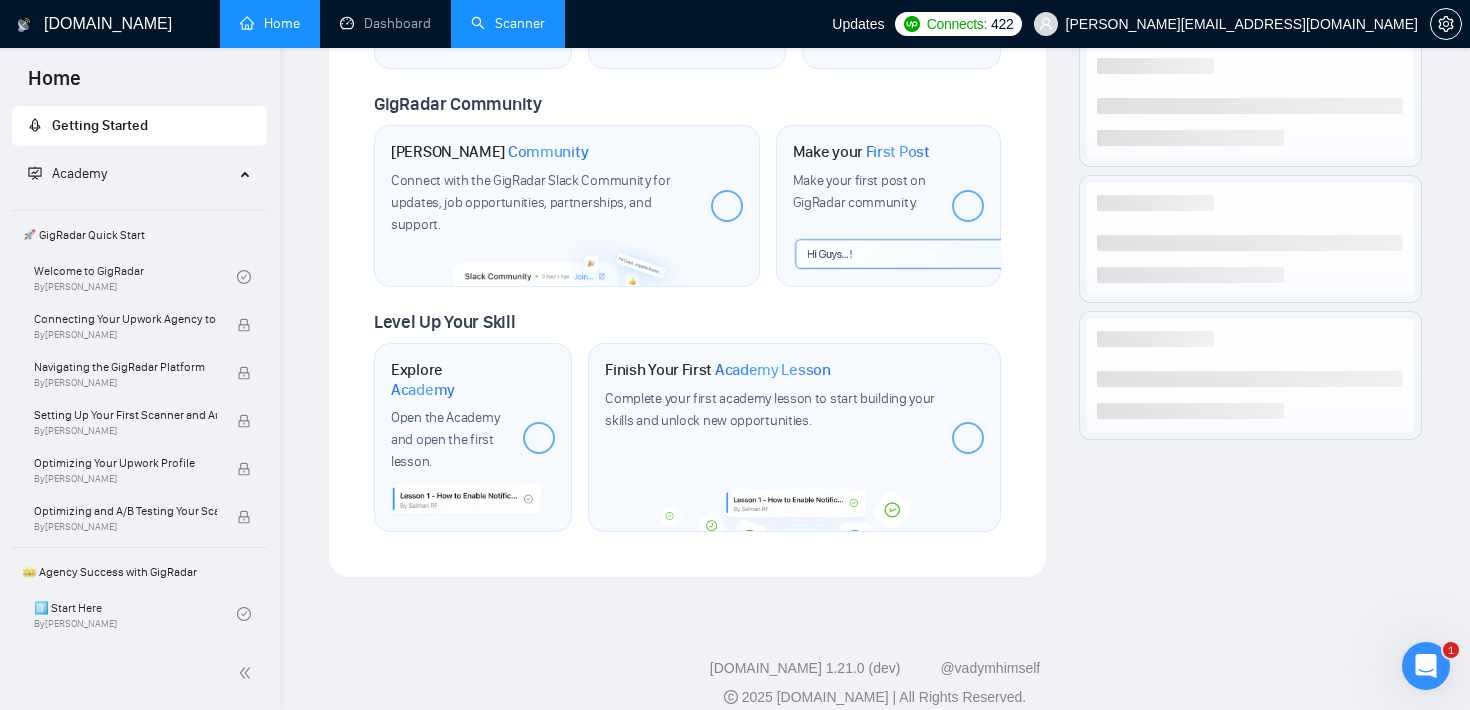 click on "Scanner" at bounding box center (508, 23) 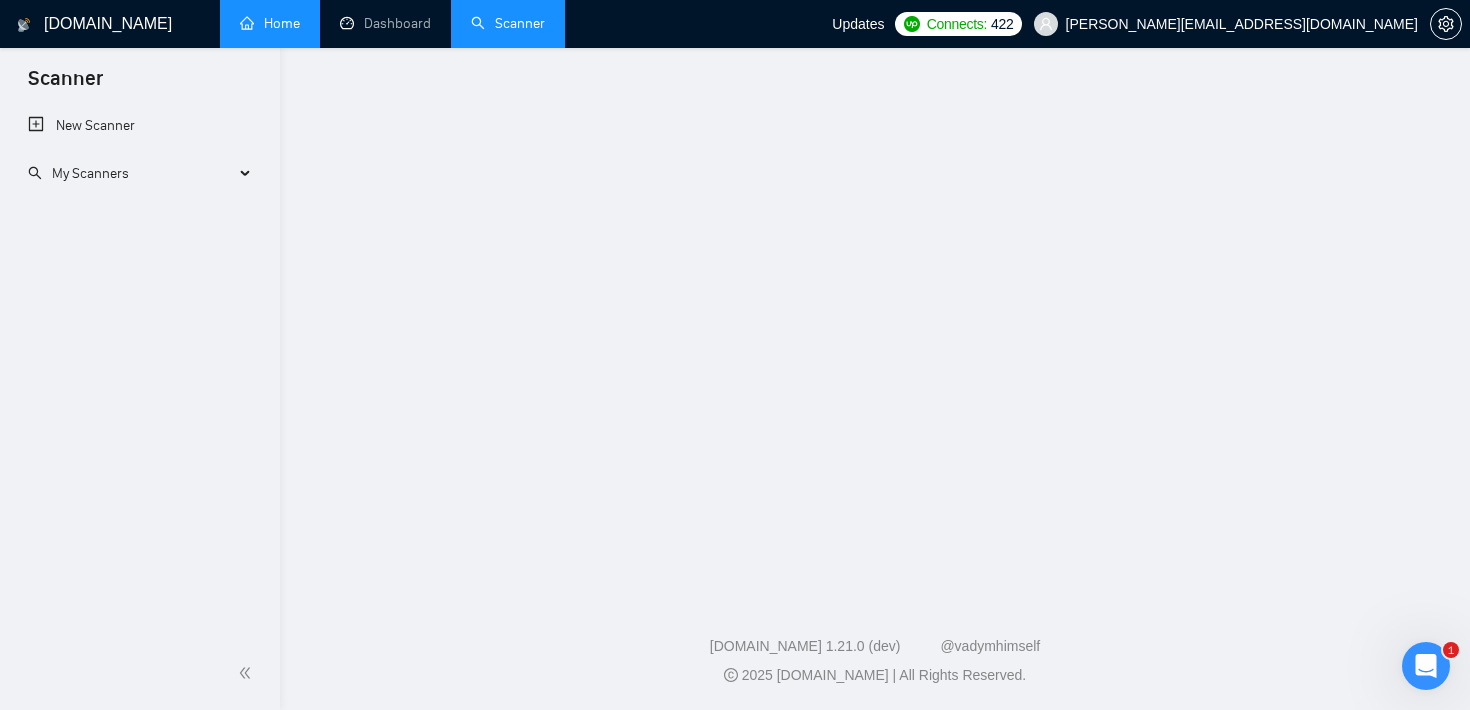 scroll, scrollTop: 0, scrollLeft: 0, axis: both 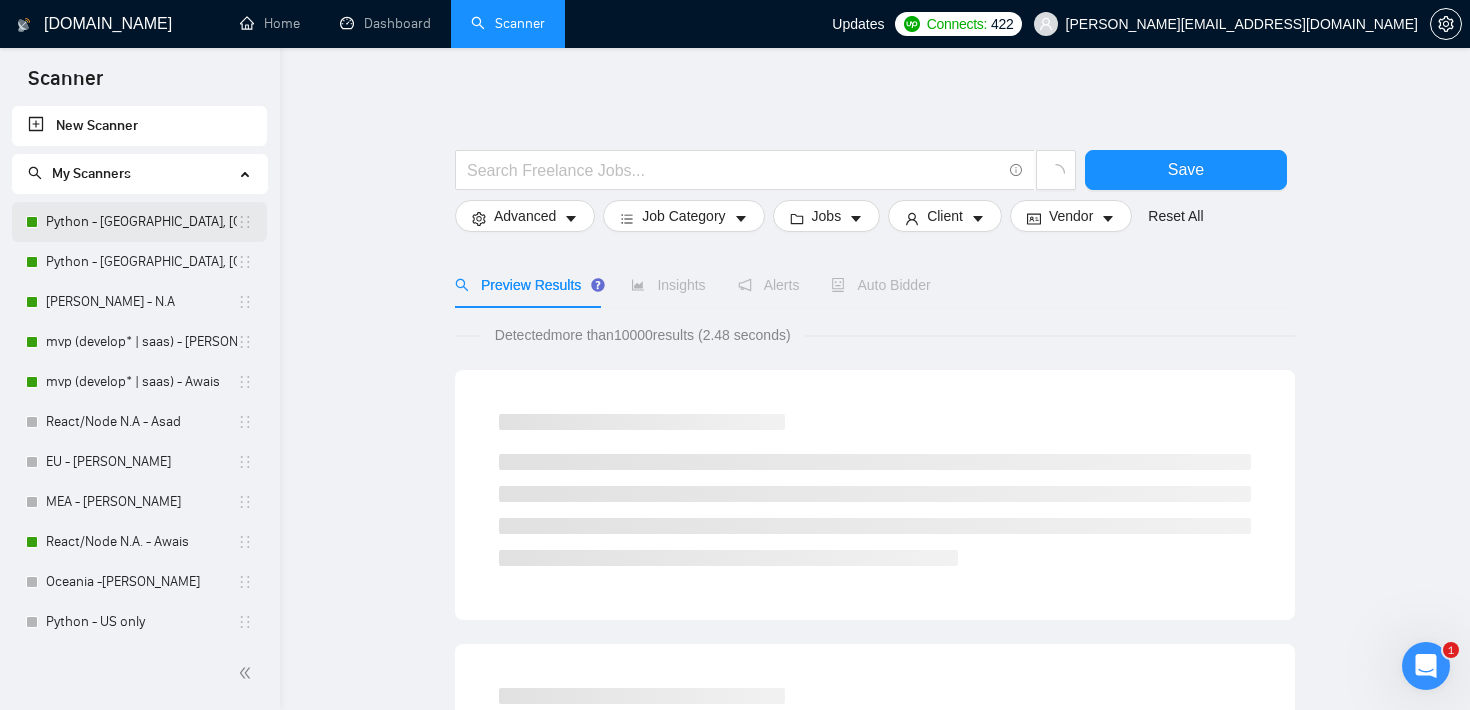 click on "Python - [GEOGRAPHIC_DATA], [GEOGRAPHIC_DATA], [GEOGRAPHIC_DATA], [GEOGRAPHIC_DATA] - Asad" at bounding box center [141, 222] 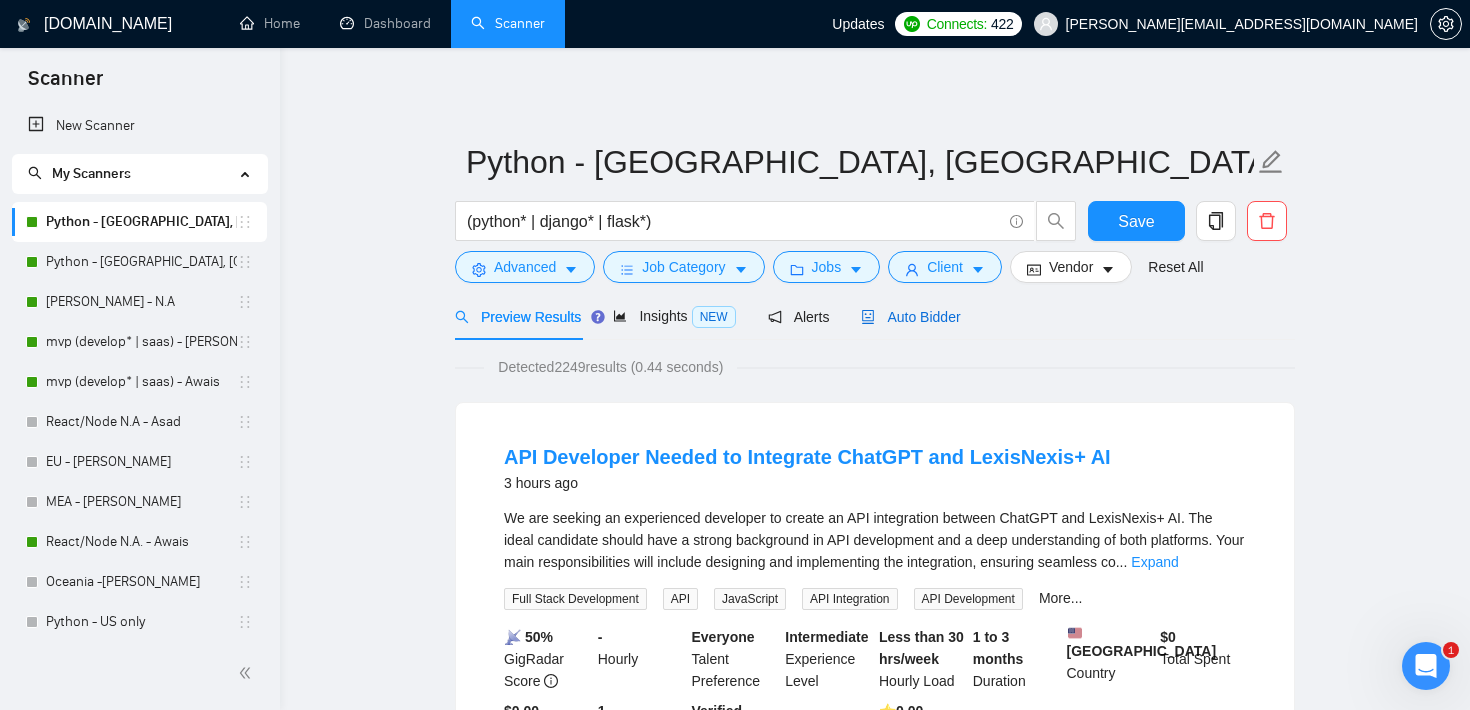 click on "Auto Bidder" at bounding box center [910, 317] 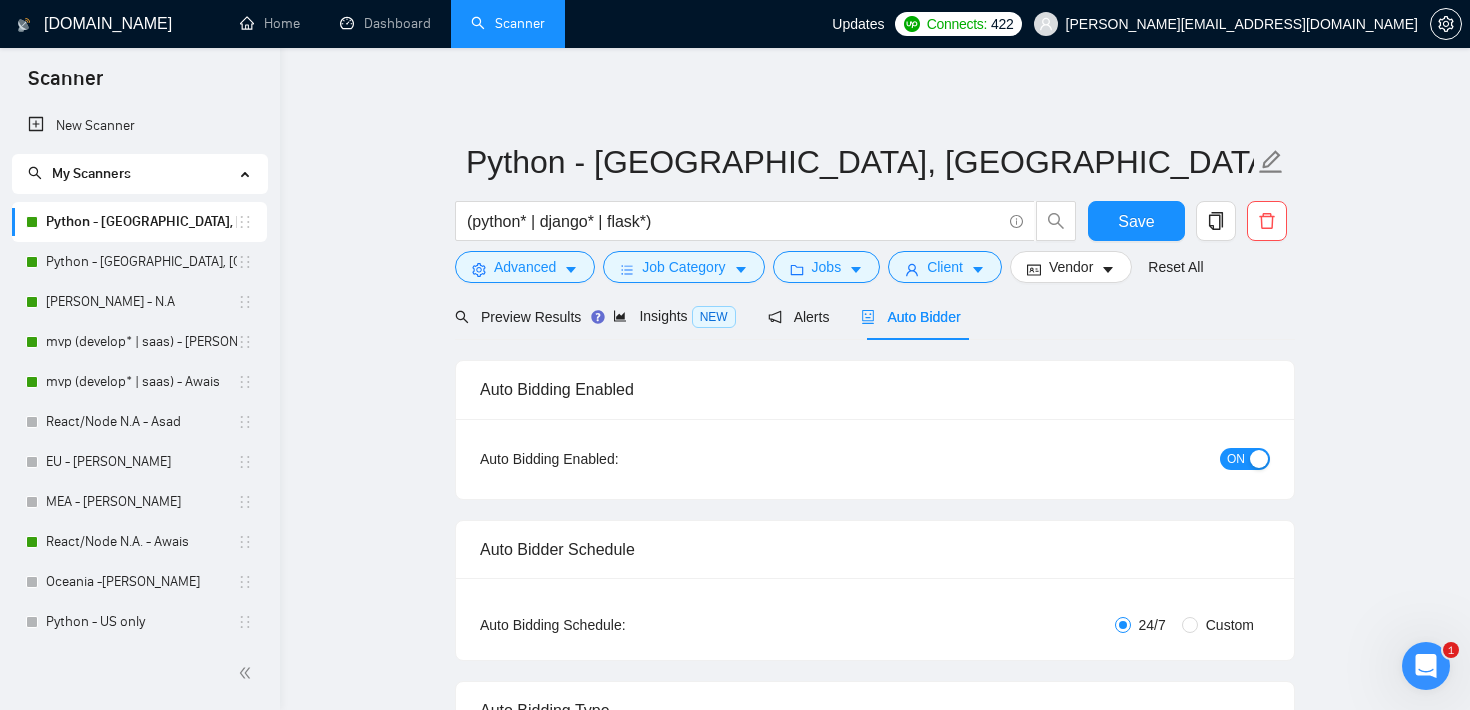 type 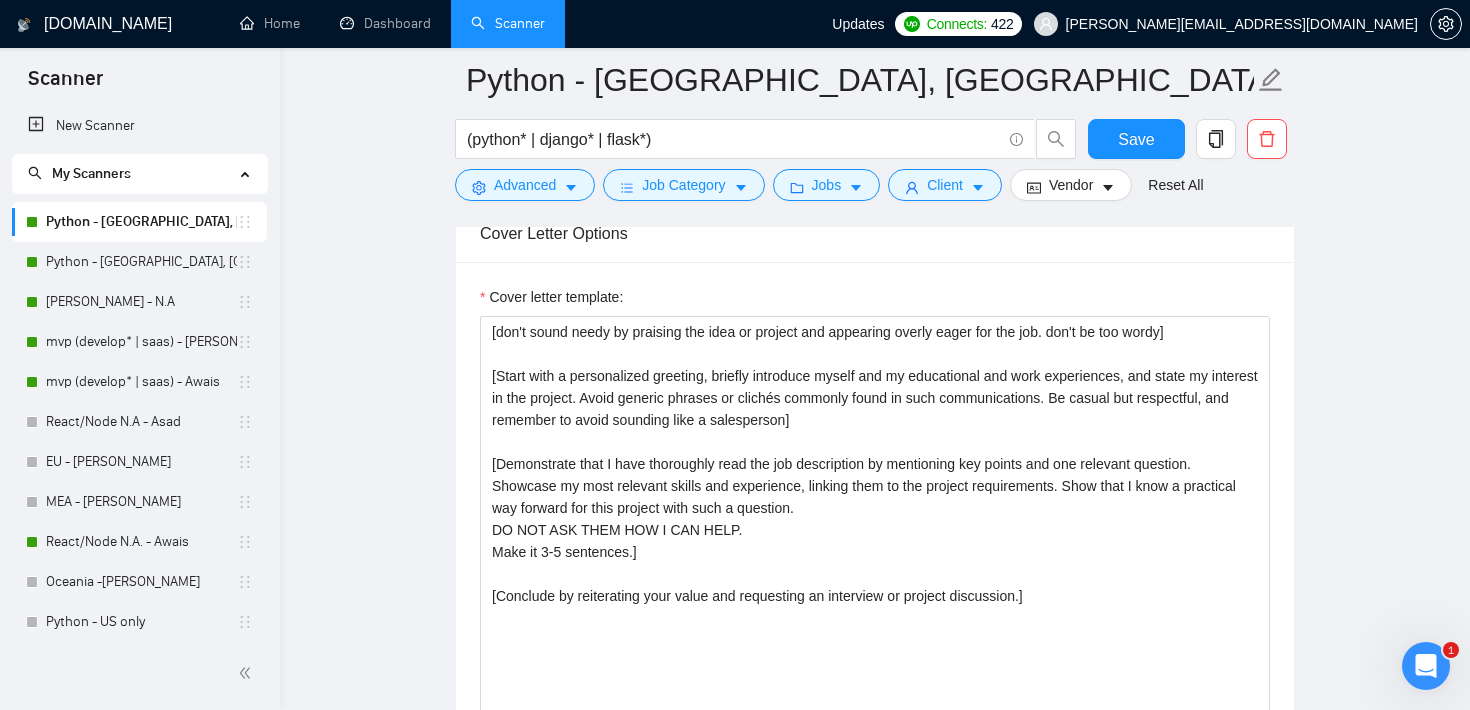 scroll, scrollTop: 1333, scrollLeft: 0, axis: vertical 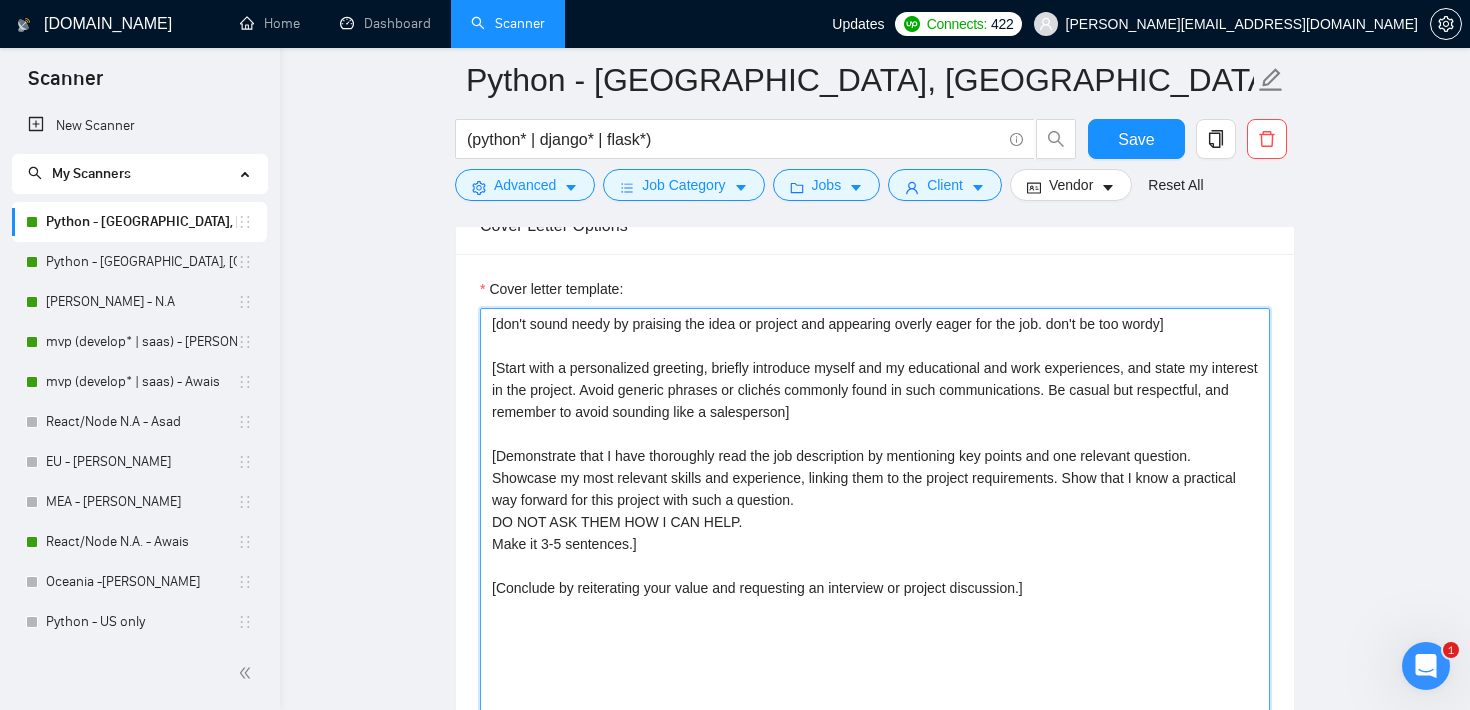 click on "[don't sound needy by praising the idea or project and appearing overly eager for the job. don't be too wordy]
[Start with a personalized greeting, briefly introduce myself and my educational and work experiences, and state my interest in the project. Avoid generic phrases or clichés commonly found in such communications. Be casual but respectful, and remember to avoid sounding like a salesperson]
[Demonstrate that I have thoroughly read the job description by mentioning key points and one relevant question. Showcase my most relevant skills and experience, linking them to the project requirements. Show that I know a practical way forward for this project with such a question.
DO NOT ASK THEM HOW I CAN HELP.
Make it 3-5 sentences.]
[Conclude by reiterating your value and requesting an interview or project discussion.]" at bounding box center (875, 533) 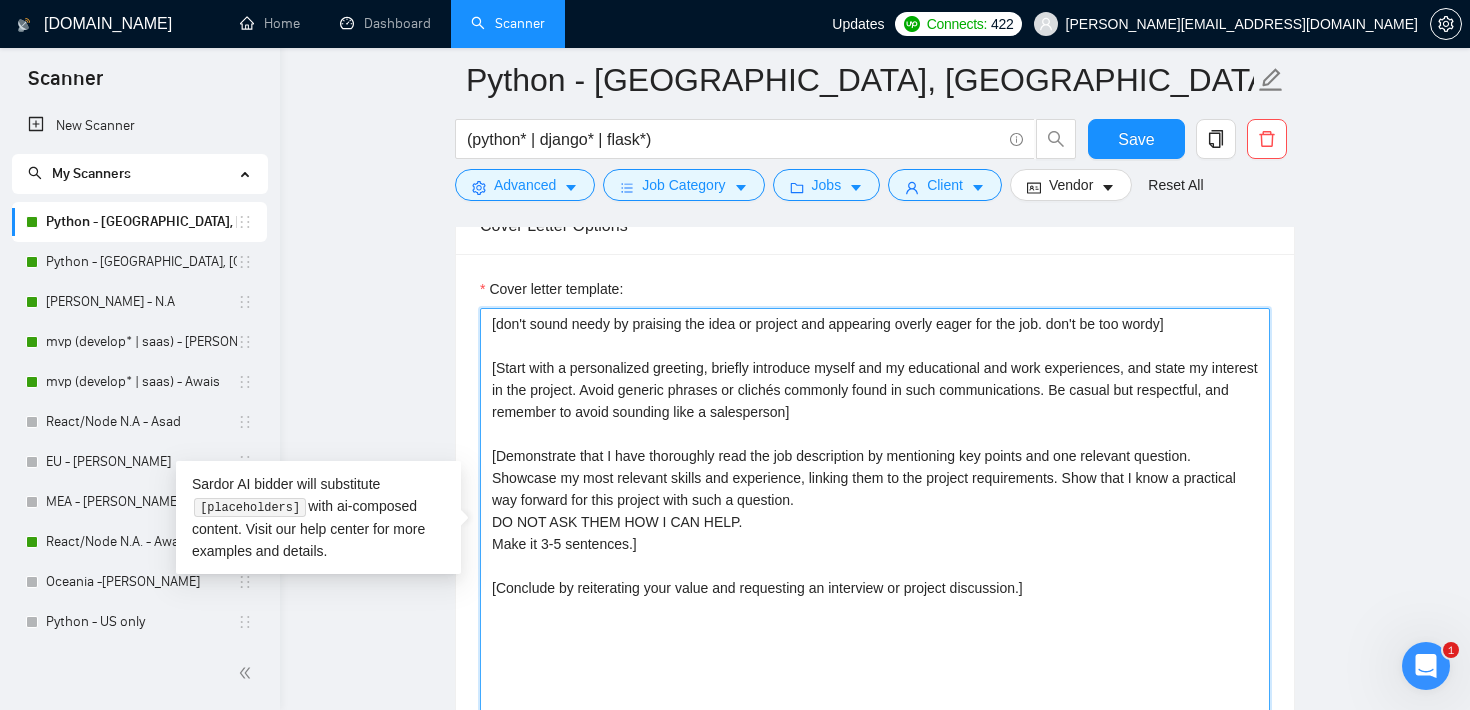 click on "[don't sound needy by praising the idea or project and appearing overly eager for the job. don't be too wordy]
[Start with a personalized greeting, briefly introduce myself and my educational and work experiences, and state my interest in the project. Avoid generic phrases or clichés commonly found in such communications. Be casual but respectful, and remember to avoid sounding like a salesperson]
[Demonstrate that I have thoroughly read the job description by mentioning key points and one relevant question. Showcase my most relevant skills and experience, linking them to the project requirements. Show that I know a practical way forward for this project with such a question.
DO NOT ASK THEM HOW I CAN HELP.
Make it 3-5 sentences.]
[Conclude by reiterating your value and requesting an interview or project discussion.]" at bounding box center [875, 533] 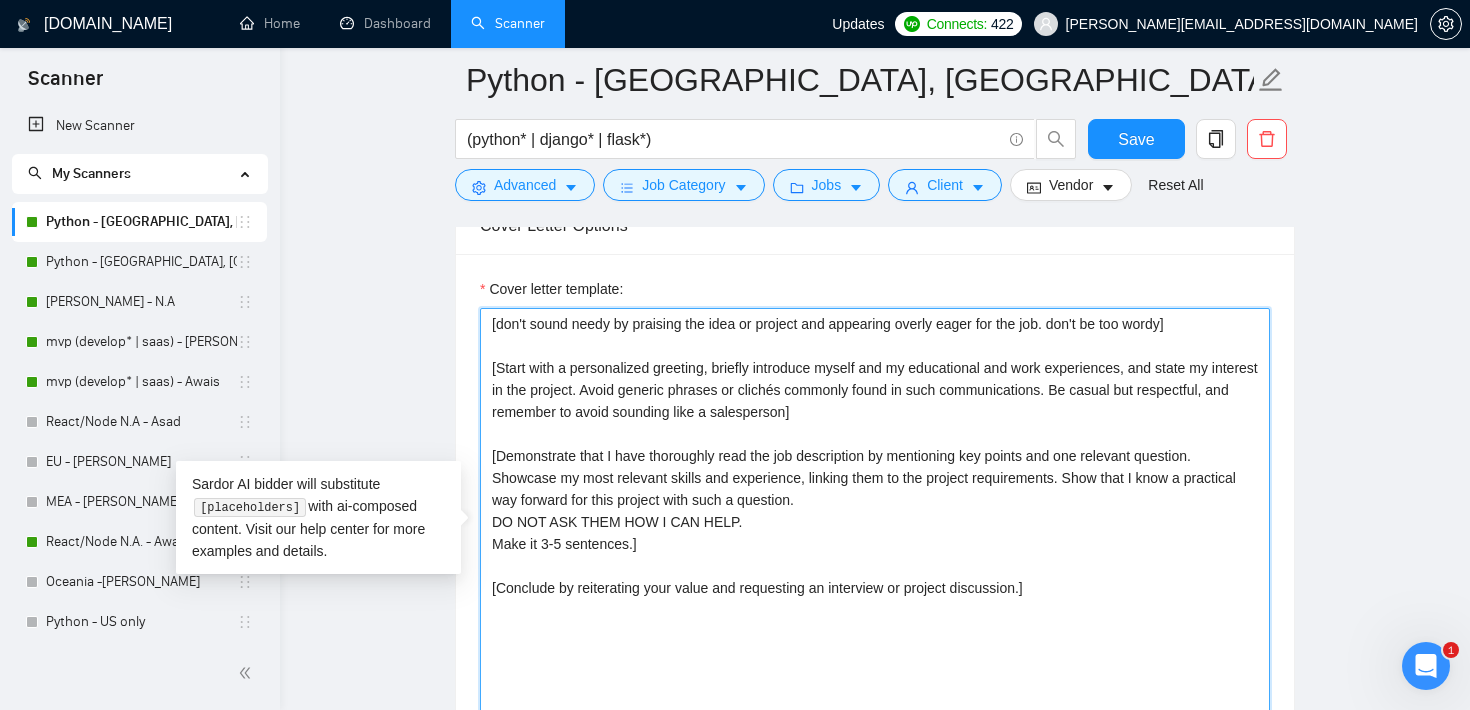 click on "[don't sound needy by praising the idea or project and appearing overly eager for the job. don't be too wordy]
[Start with a personalized greeting, briefly introduce myself and my educational and work experiences, and state my interest in the project. Avoid generic phrases or clichés commonly found in such communications. Be casual but respectful, and remember to avoid sounding like a salesperson]
[Demonstrate that I have thoroughly read the job description by mentioning key points and one relevant question. Showcase my most relevant skills and experience, linking them to the project requirements. Show that I know a practical way forward for this project with such a question.
DO NOT ASK THEM HOW I CAN HELP.
Make it 3-5 sentences.]
[Conclude by reiterating your value and requesting an interview or project discussion.]" at bounding box center (875, 533) 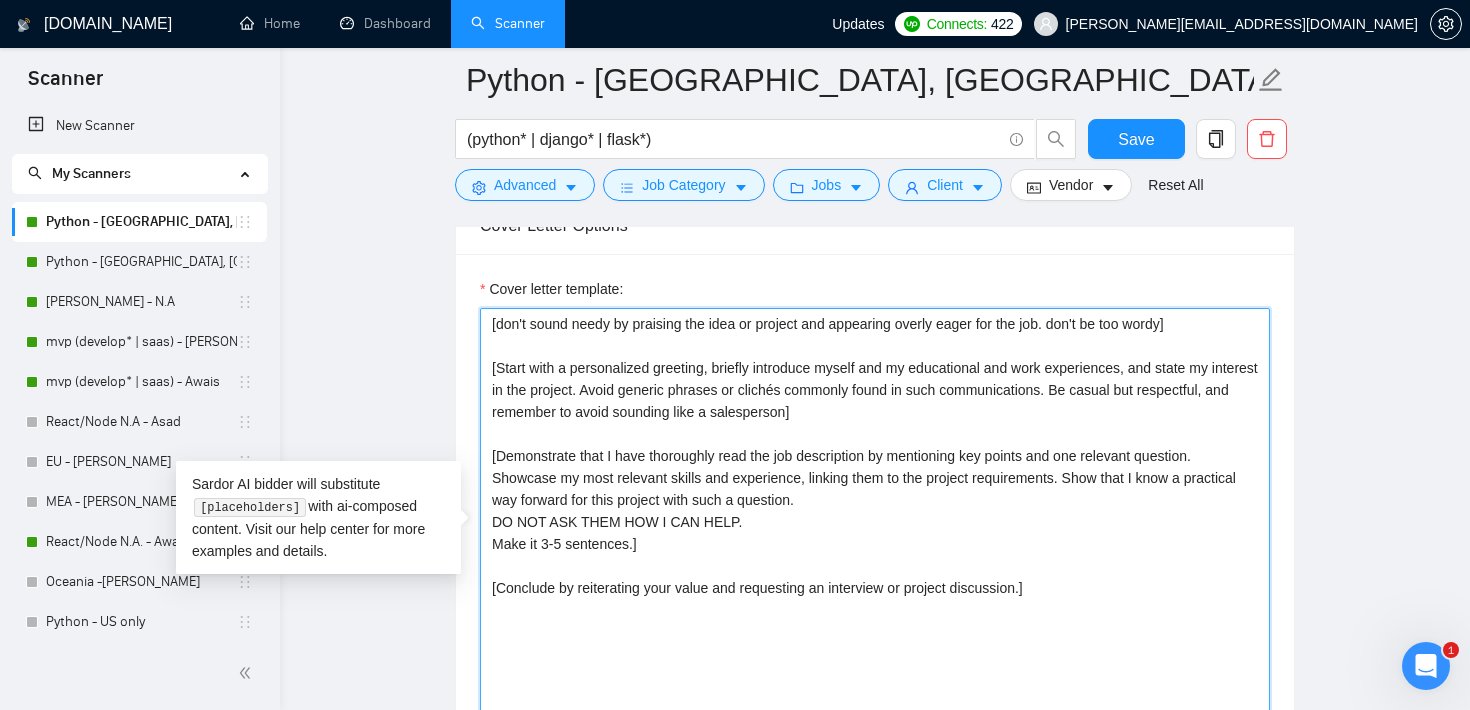 click on "[don't sound needy by praising the idea or project and appearing overly eager for the job. don't be too wordy]
[Start with a personalized greeting, briefly introduce myself and my educational and work experiences, and state my interest in the project. Avoid generic phrases or clichés commonly found in such communications. Be casual but respectful, and remember to avoid sounding like a salesperson]
[Demonstrate that I have thoroughly read the job description by mentioning key points and one relevant question. Showcase my most relevant skills and experience, linking them to the project requirements. Show that I know a practical way forward for this project with such a question.
DO NOT ASK THEM HOW I CAN HELP.
Make it 3-5 sentences.]
[Conclude by reiterating your value and requesting an interview or project discussion.]" at bounding box center [875, 533] 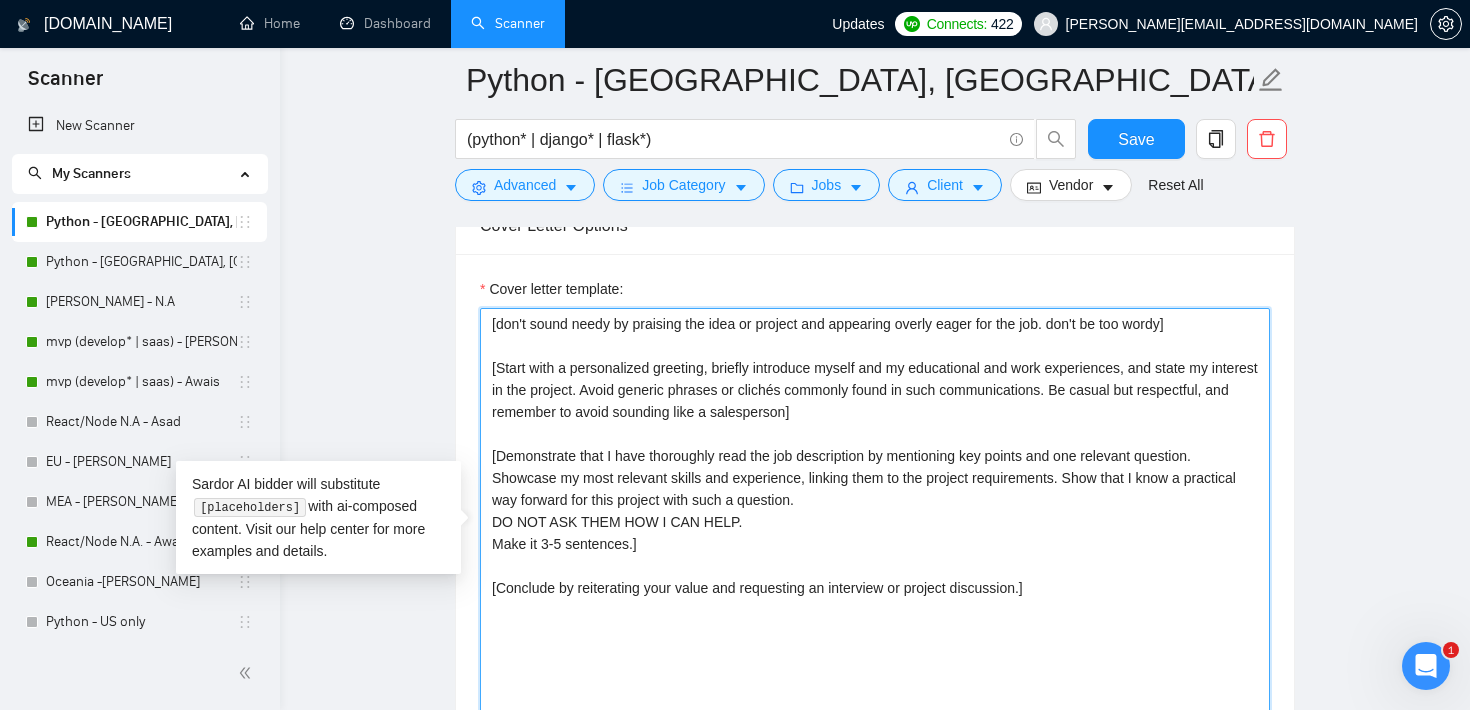 click on "[don't sound needy by praising the idea or project and appearing overly eager for the job. don't be too wordy]
[Start with a personalized greeting, briefly introduce myself and my educational and work experiences, and state my interest in the project. Avoid generic phrases or clichés commonly found in such communications. Be casual but respectful, and remember to avoid sounding like a salesperson]
[Demonstrate that I have thoroughly read the job description by mentioning key points and one relevant question. Showcase my most relevant skills and experience, linking them to the project requirements. Show that I know a practical way forward for this project with such a question.
DO NOT ASK THEM HOW I CAN HELP.
Make it 3-5 sentences.]
[Conclude by reiterating your value and requesting an interview or project discussion.]" at bounding box center [875, 533] 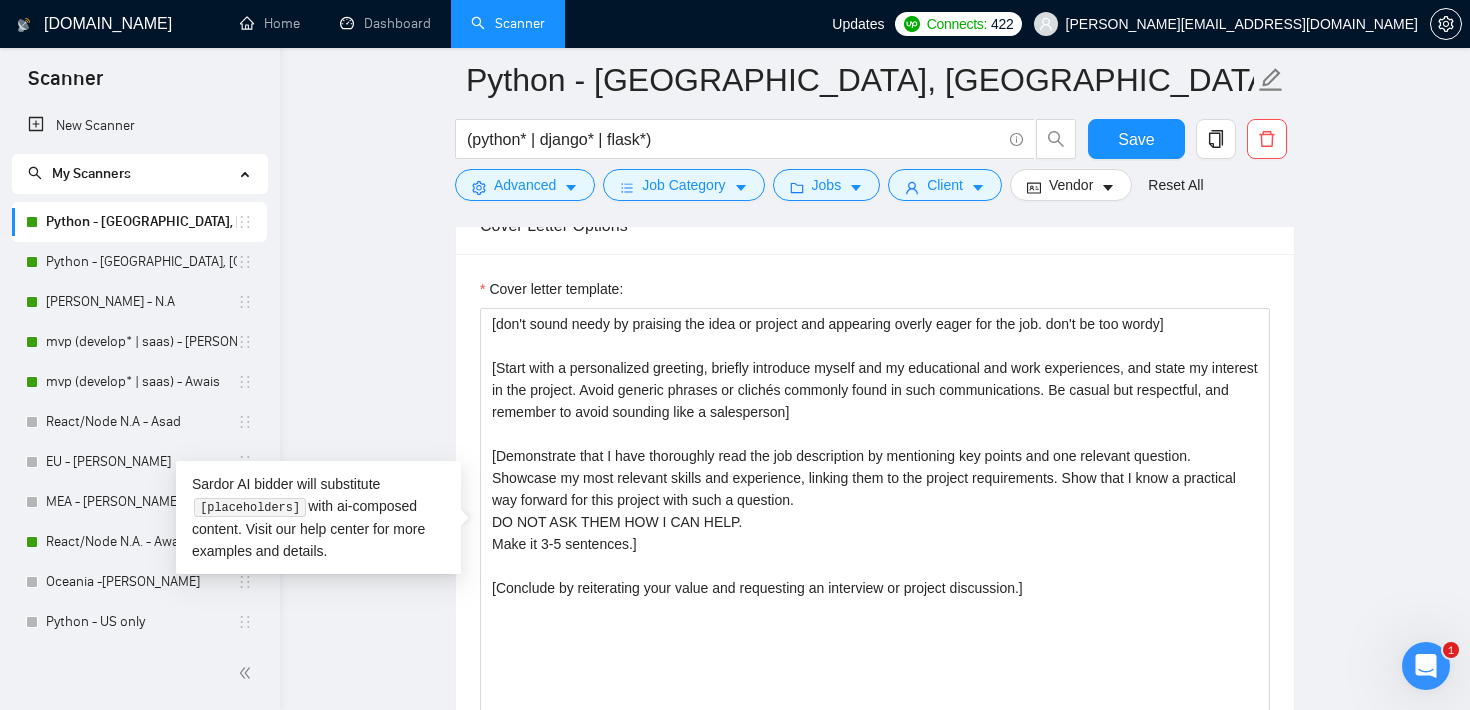 click on "Python - [GEOGRAPHIC_DATA], [GEOGRAPHIC_DATA], [GEOGRAPHIC_DATA], [GEOGRAPHIC_DATA] - Asad (python* | django* | flask*) Save Advanced   Job Category   Jobs   Client   Vendor   Reset All Preview Results Insights NEW Alerts Auto Bidder Auto Bidding Enabled Auto Bidding Enabled: ON Auto Bidder Schedule Auto Bidding Type: Automated (recommended) Semi-automated Auto Bidding Schedule: 24/7 Custom Custom Auto Bidder Schedule Repeat every week [DATE] [DATE] [DATE] [DATE] [DATE] [DATE] [DATE] Active Hours ( [GEOGRAPHIC_DATA]/[GEOGRAPHIC_DATA] ): From: To: ( 24  hours) [GEOGRAPHIC_DATA]/[GEOGRAPHIC_DATA] Auto Bidding Type Select your bidding algorithm: Choose the algorithm for you bidding. The price per proposal does not include your connects expenditure. Template Bidder Works great for narrow segments and short cover letters that don't change. 0.50  credits / proposal Sardor AI 🤖 Personalise your cover letter with ai [placeholders] 0.56  credits / proposal Experimental Laziza AI  👑   NEW   Learn more 1.00  credits / proposal 69.84 credits savings Team & Freelancer Select team: Ubiquify Digital   Yes" at bounding box center (875, 1329) 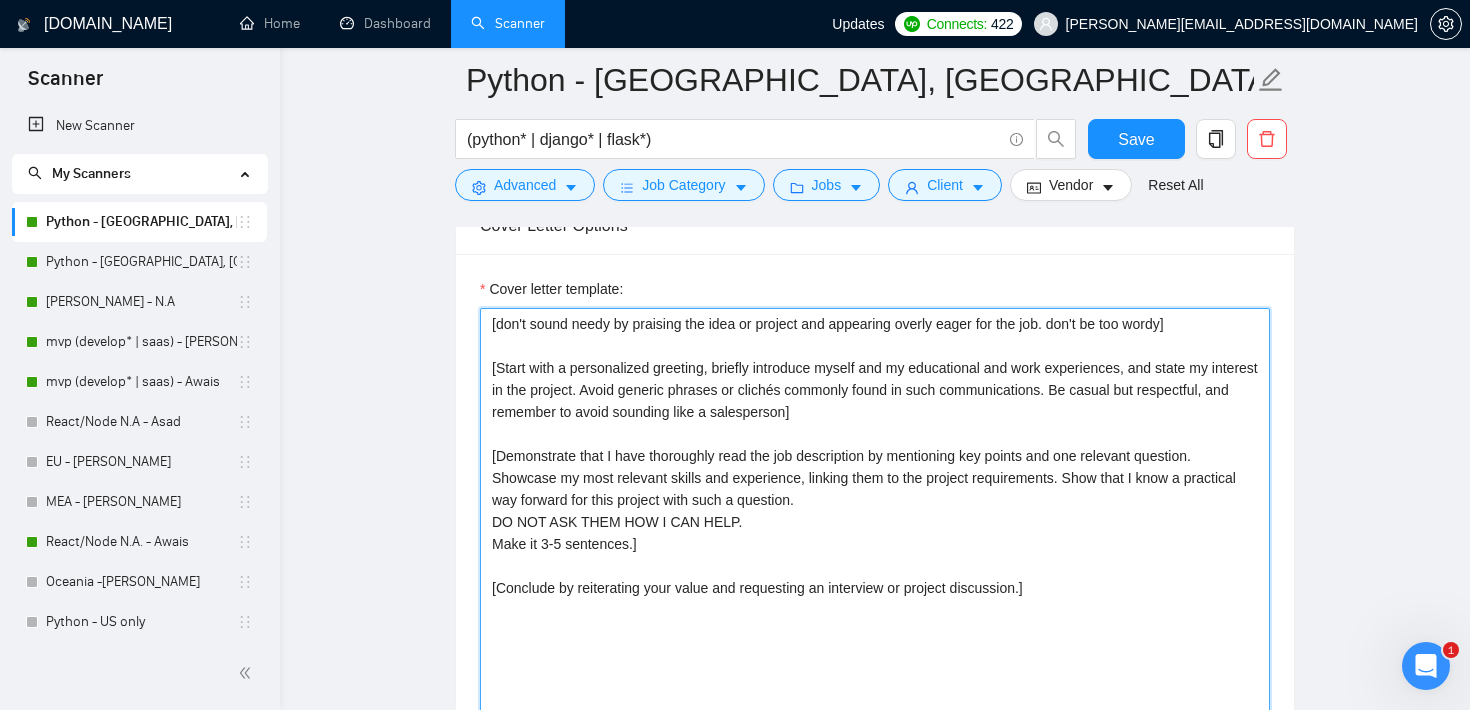 click on "[don't sound needy by praising the idea or project and appearing overly eager for the job. don't be too wordy]
[Start with a personalized greeting, briefly introduce myself and my educational and work experiences, and state my interest in the project. Avoid generic phrases or clichés commonly found in such communications. Be casual but respectful, and remember to avoid sounding like a salesperson]
[Demonstrate that I have thoroughly read the job description by mentioning key points and one relevant question. Showcase my most relevant skills and experience, linking them to the project requirements. Show that I know a practical way forward for this project with such a question.
DO NOT ASK THEM HOW I CAN HELP.
Make it 3-5 sentences.]
[Conclude by reiterating your value and requesting an interview or project discussion.]" at bounding box center [875, 533] 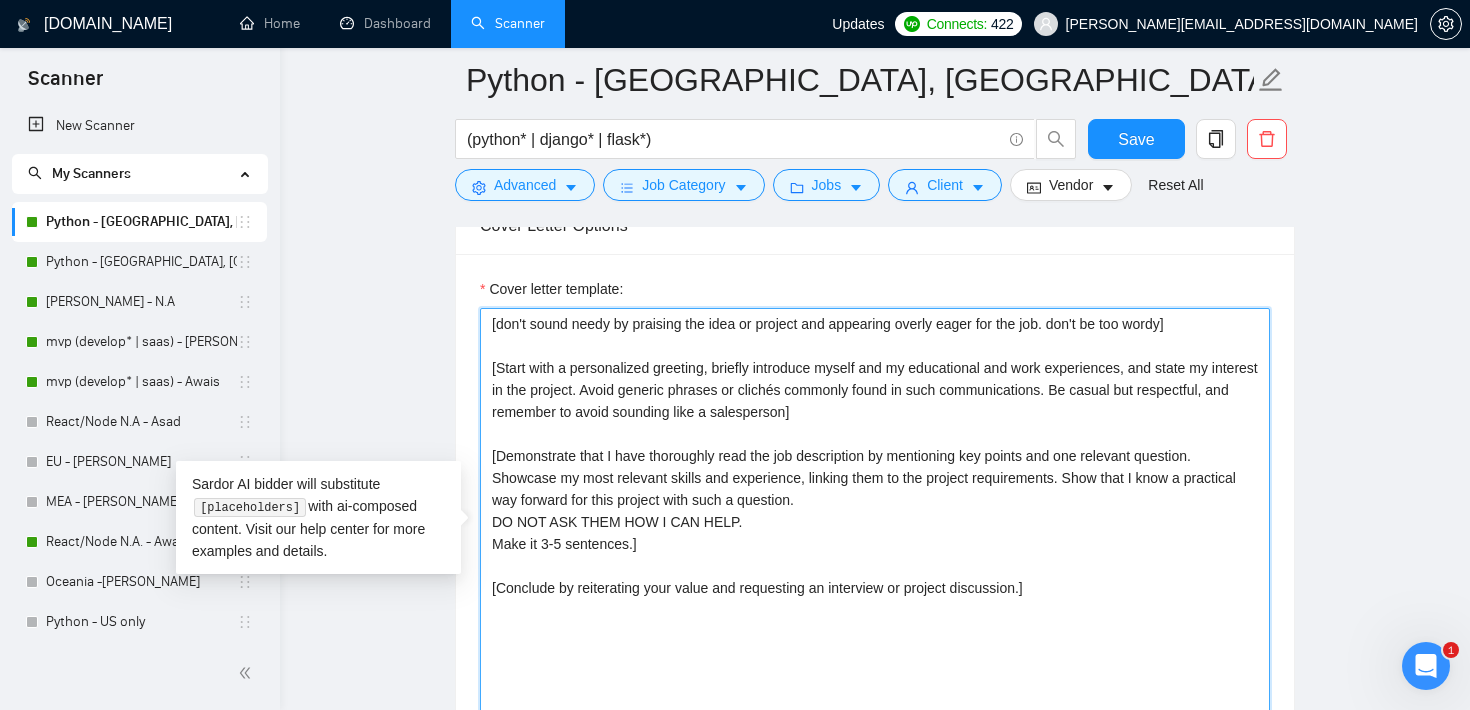 click on "[don't sound needy by praising the idea or project and appearing overly eager for the job. don't be too wordy]
[Start with a personalized greeting, briefly introduce myself and my educational and work experiences, and state my interest in the project. Avoid generic phrases or clichés commonly found in such communications. Be casual but respectful, and remember to avoid sounding like a salesperson]
[Demonstrate that I have thoroughly read the job description by mentioning key points and one relevant question. Showcase my most relevant skills and experience, linking them to the project requirements. Show that I know a practical way forward for this project with such a question.
DO NOT ASK THEM HOW I CAN HELP.
Make it 3-5 sentences.]
[Conclude by reiterating your value and requesting an interview or project discussion.]" at bounding box center (875, 533) 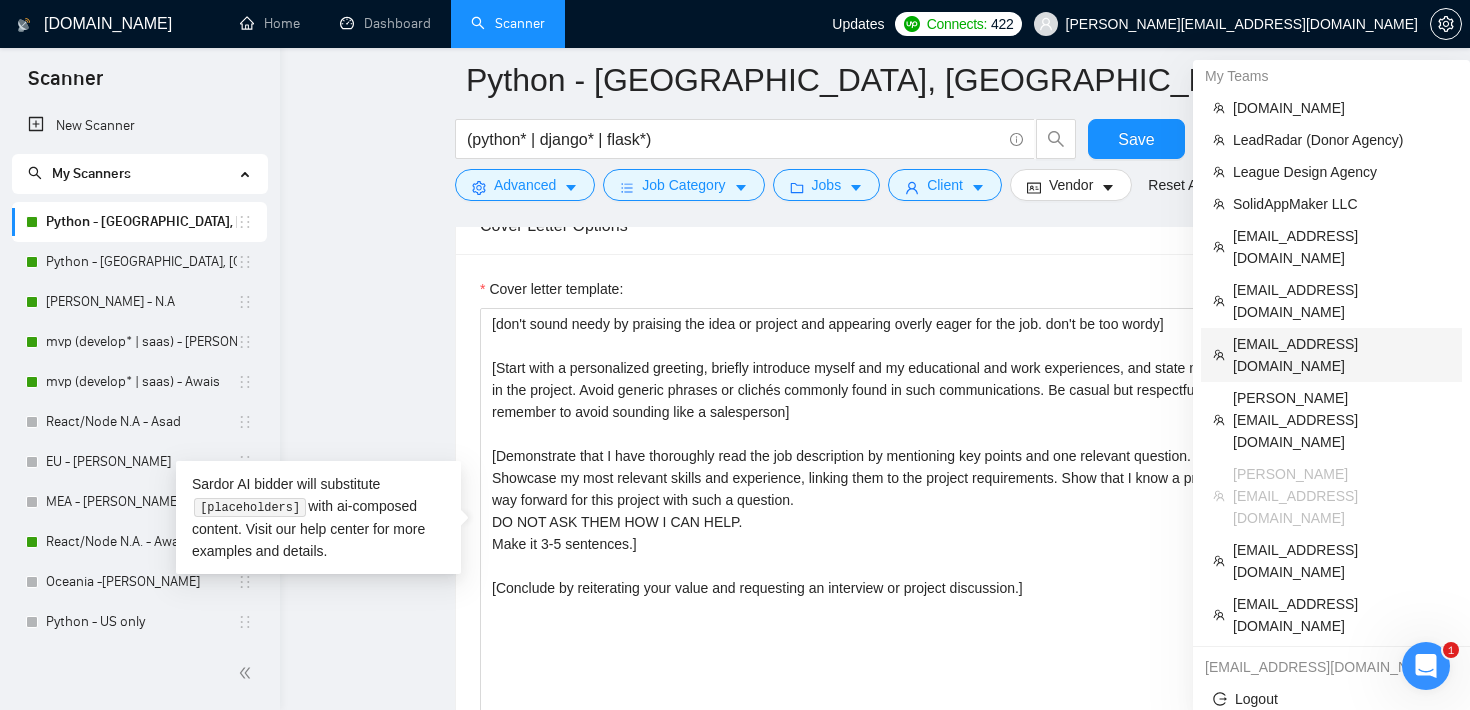 click on "[EMAIL_ADDRESS][DOMAIN_NAME]" at bounding box center [1341, 355] 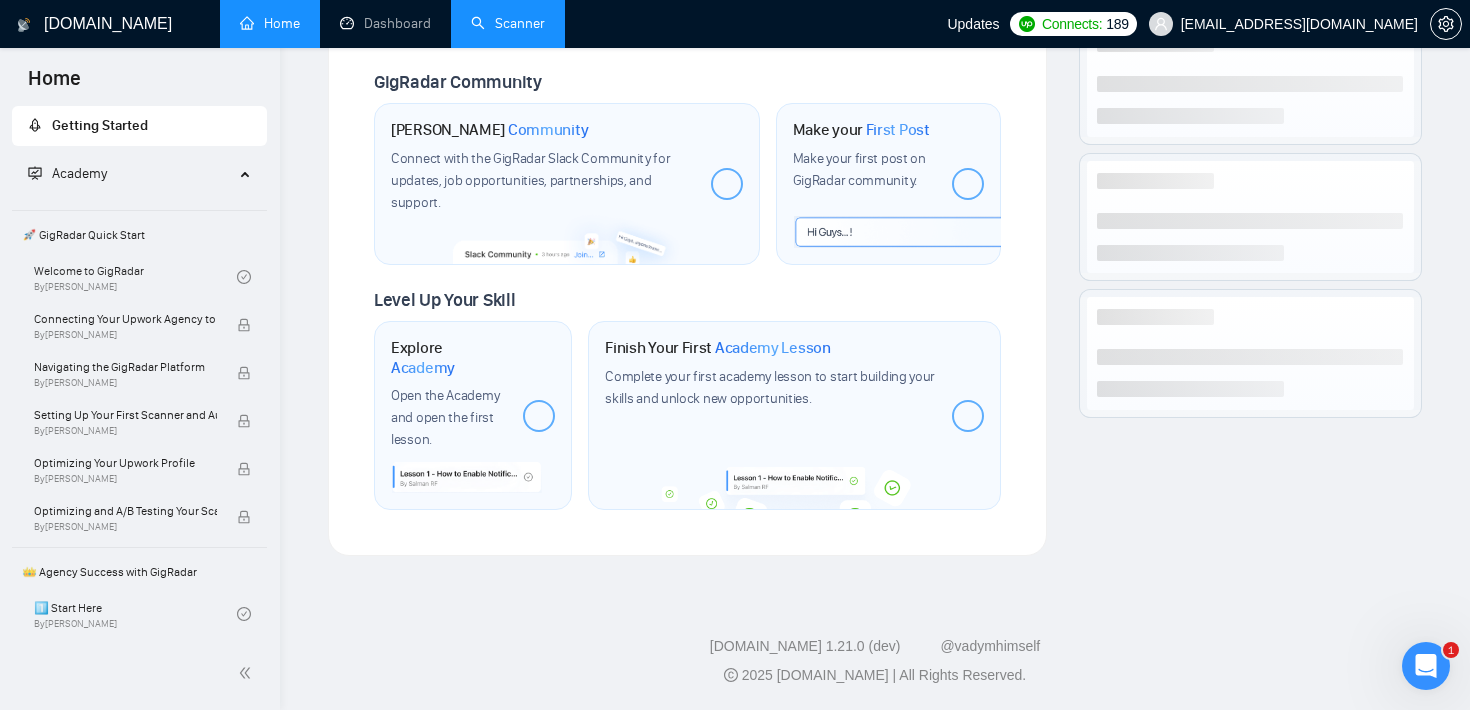 scroll, scrollTop: 946, scrollLeft: 0, axis: vertical 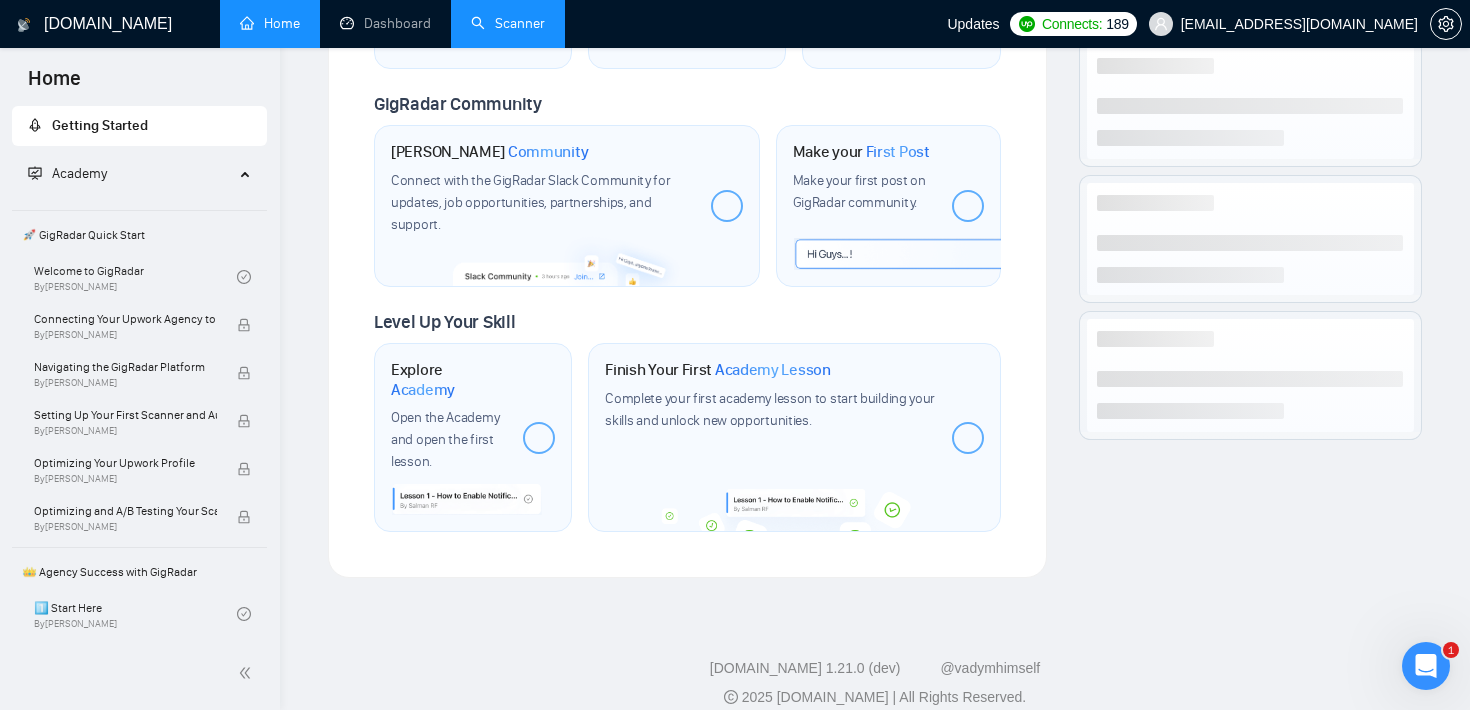 click on "Scanner" at bounding box center (508, 23) 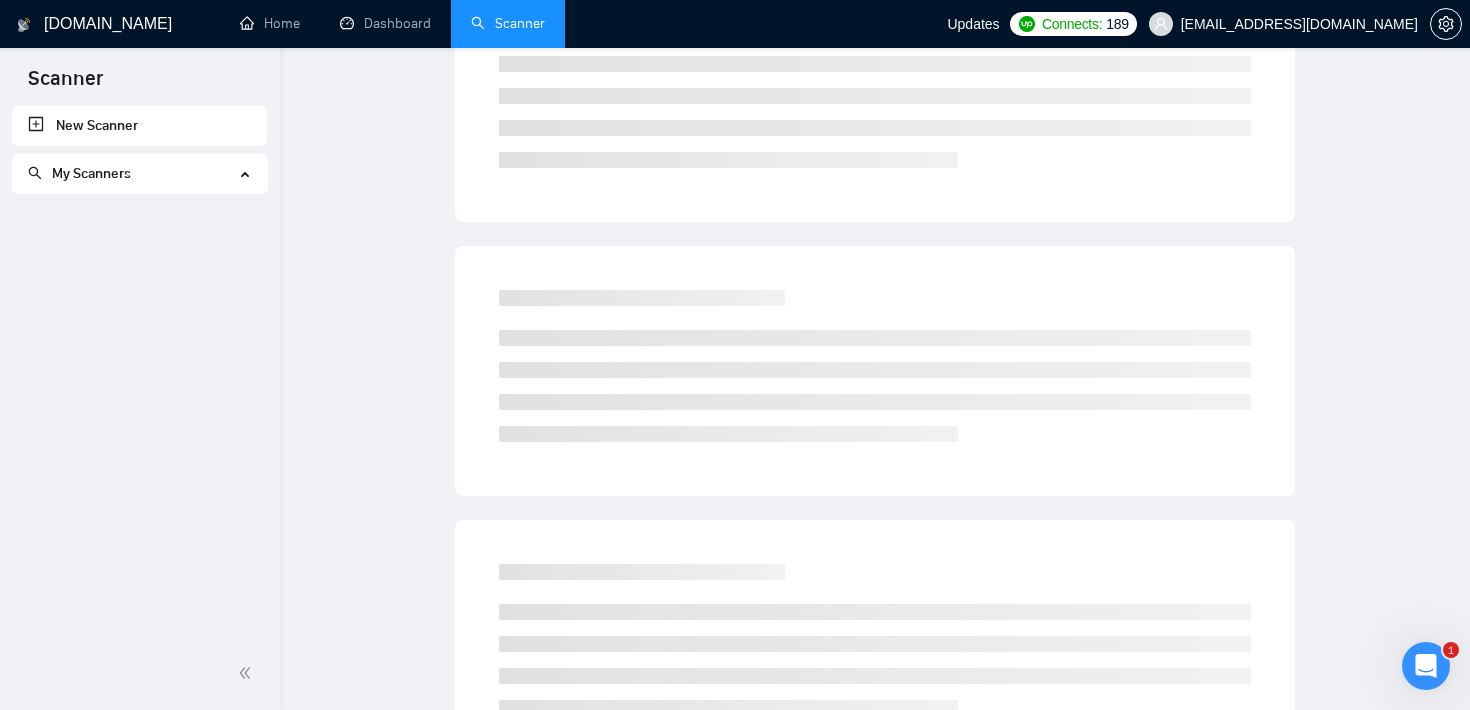 scroll, scrollTop: 0, scrollLeft: 0, axis: both 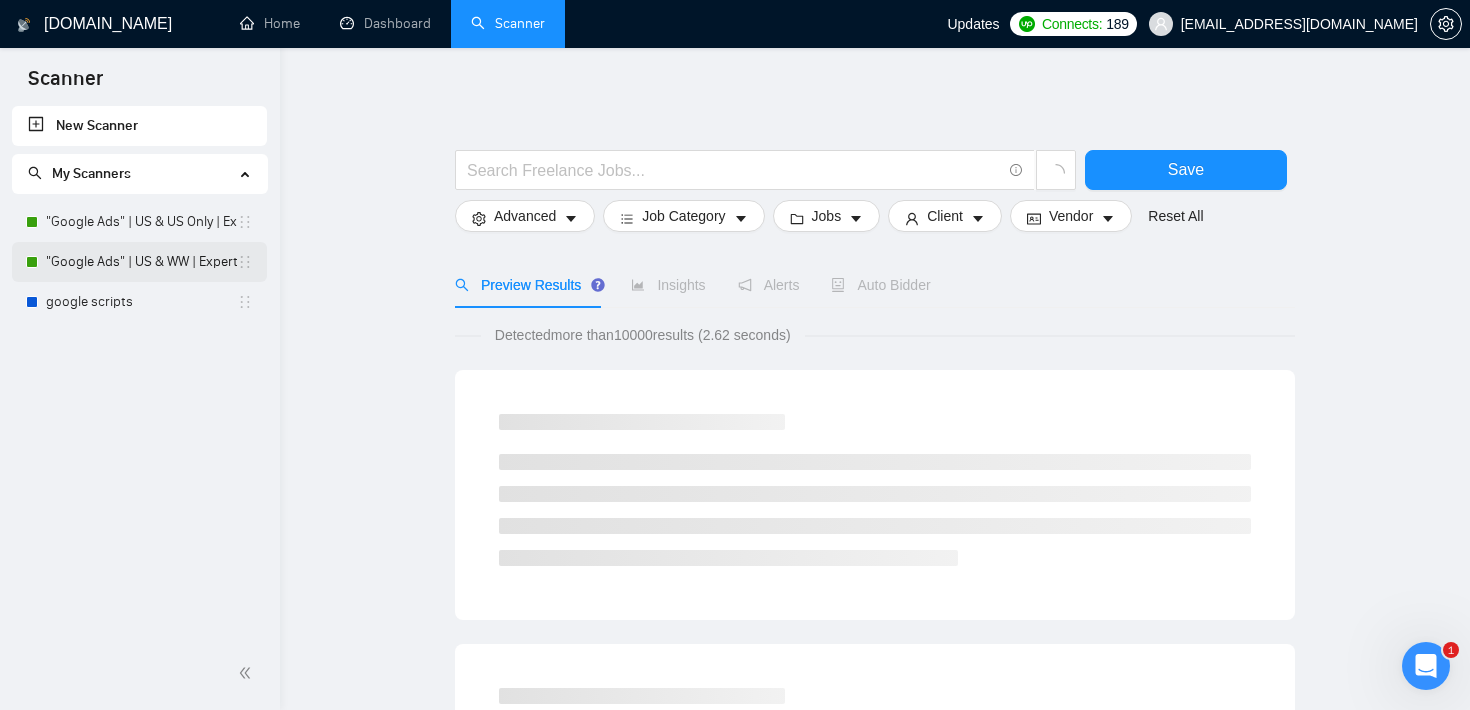 click on ""Google Ads" | US & WW | Expert" at bounding box center [141, 262] 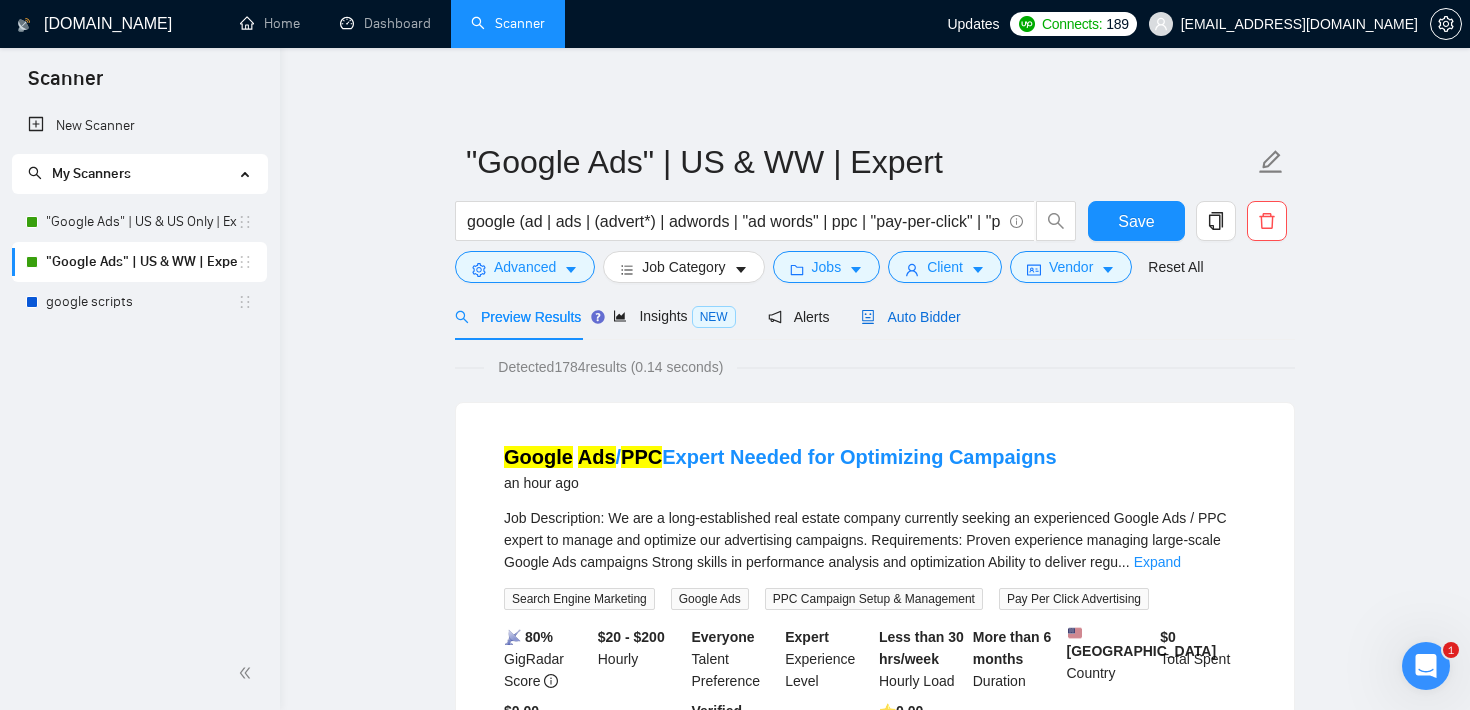 click on "Auto Bidder" at bounding box center (910, 317) 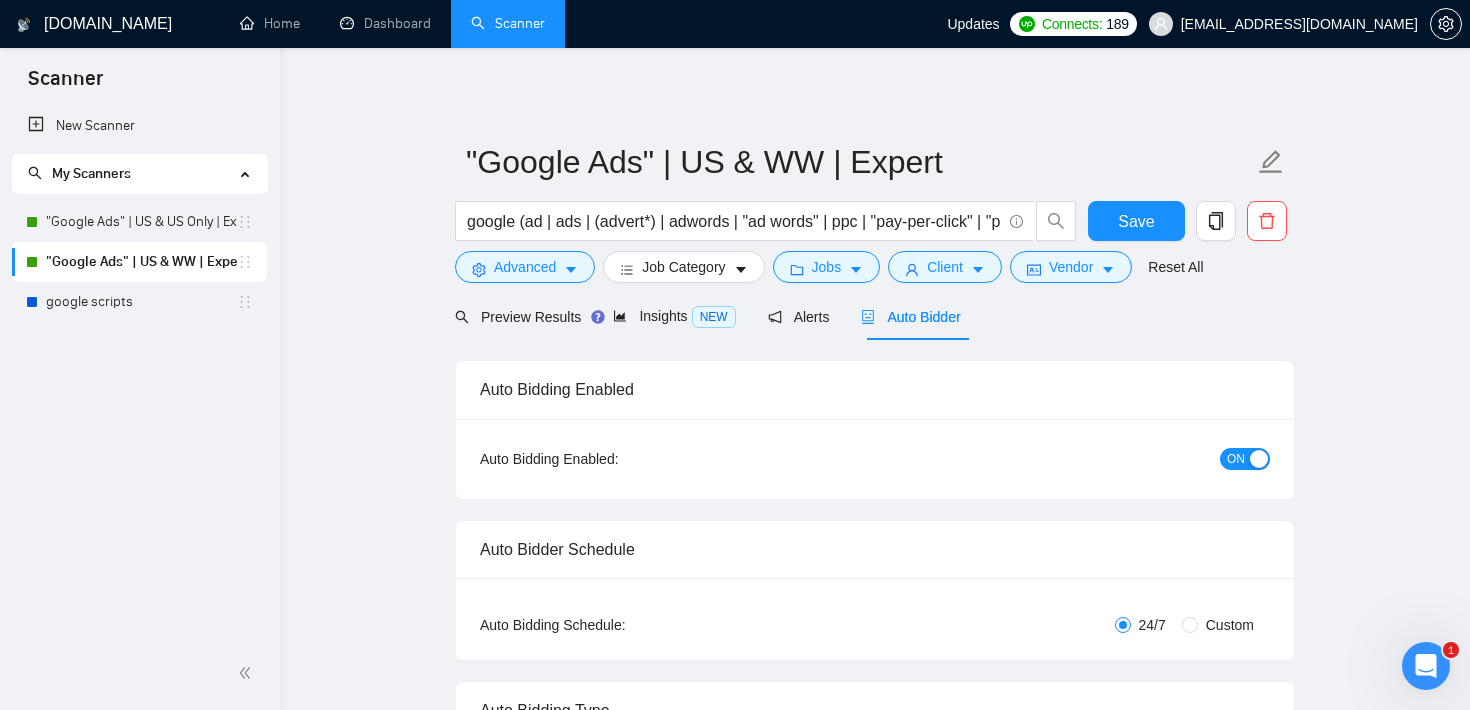 type 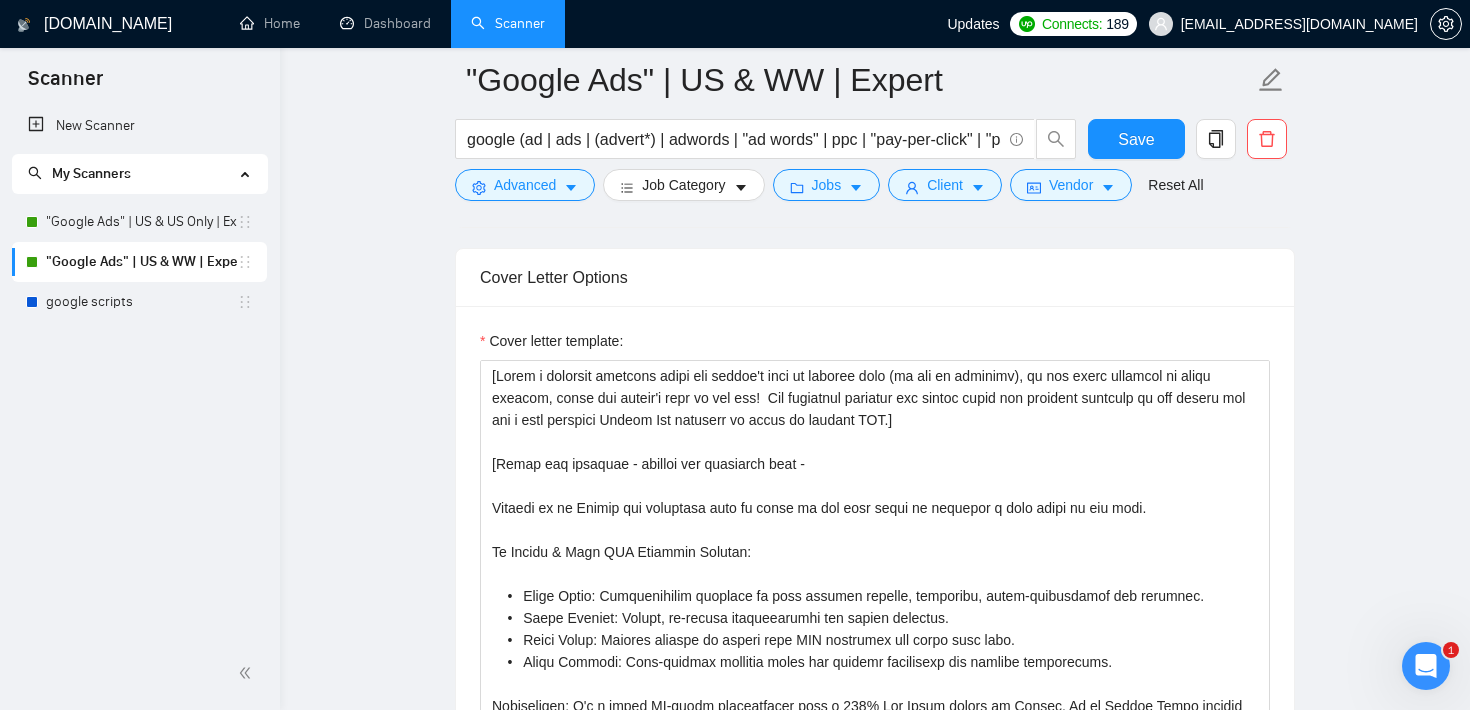 scroll, scrollTop: 1283, scrollLeft: 0, axis: vertical 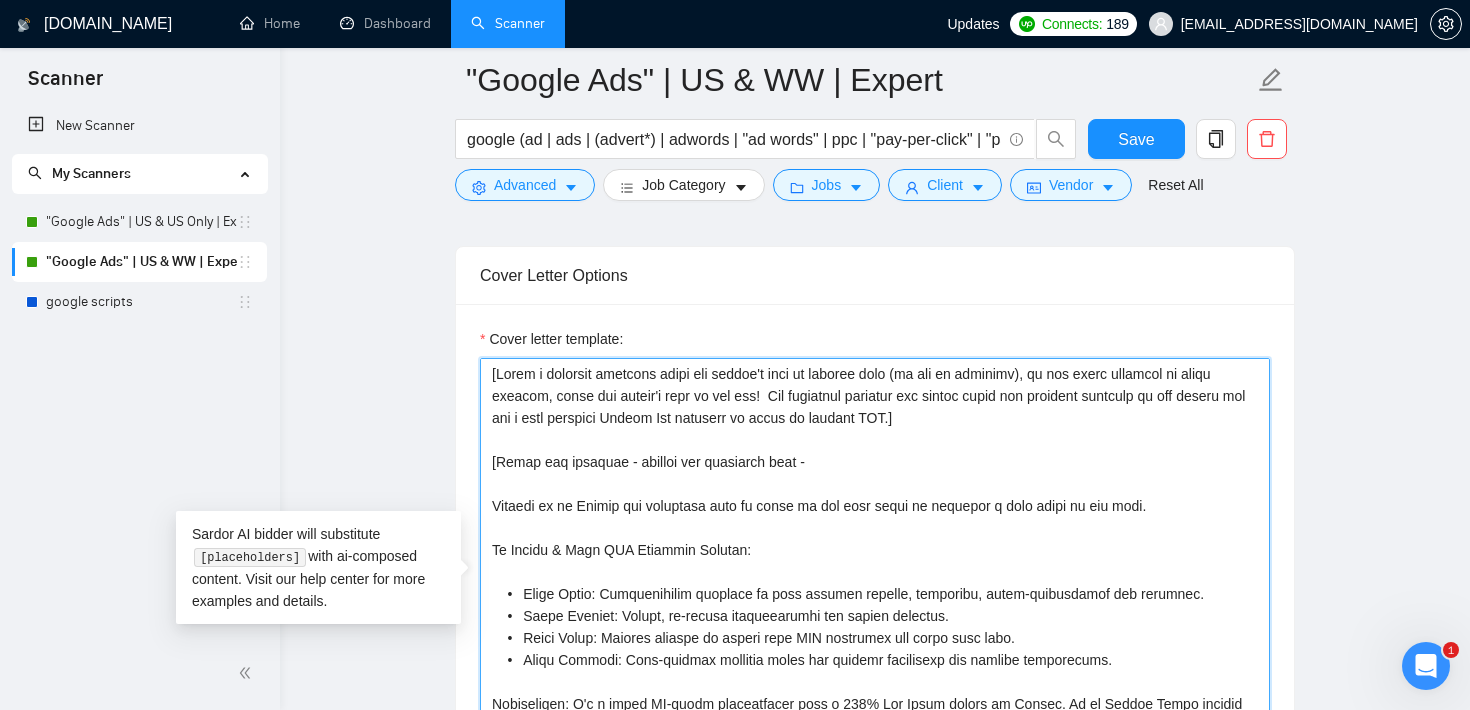 drag, startPoint x: 1004, startPoint y: 423, endPoint x: 463, endPoint y: 374, distance: 543.2145 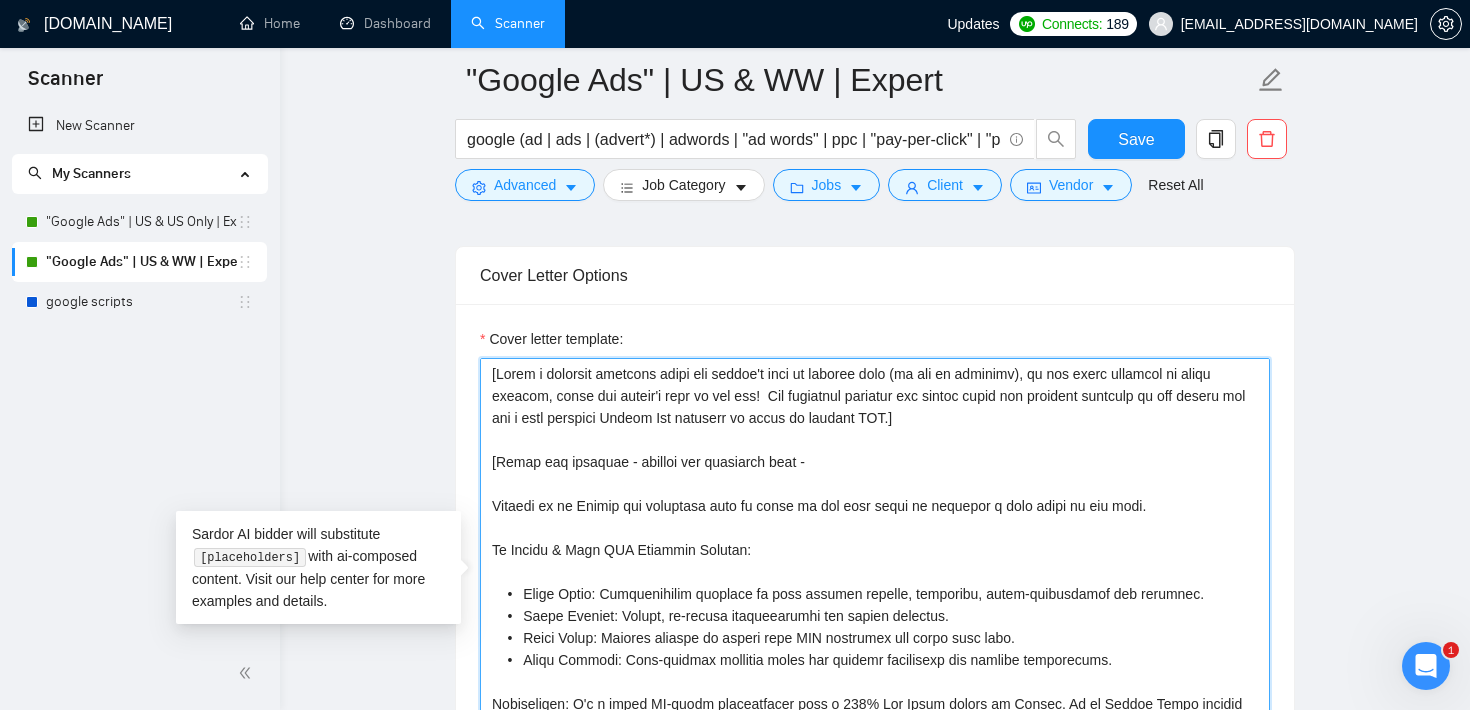 click on "Cover letter template:" at bounding box center (875, 583) 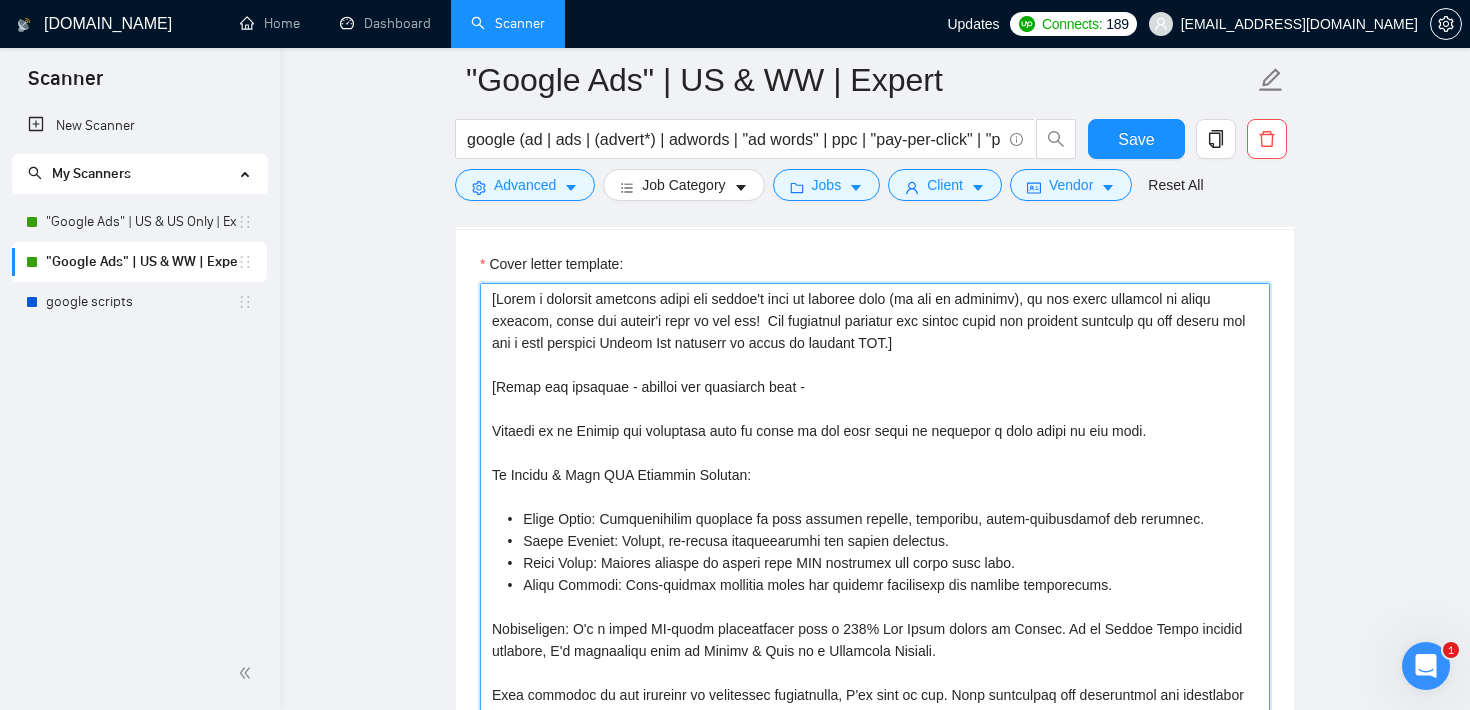 scroll, scrollTop: 1379, scrollLeft: 0, axis: vertical 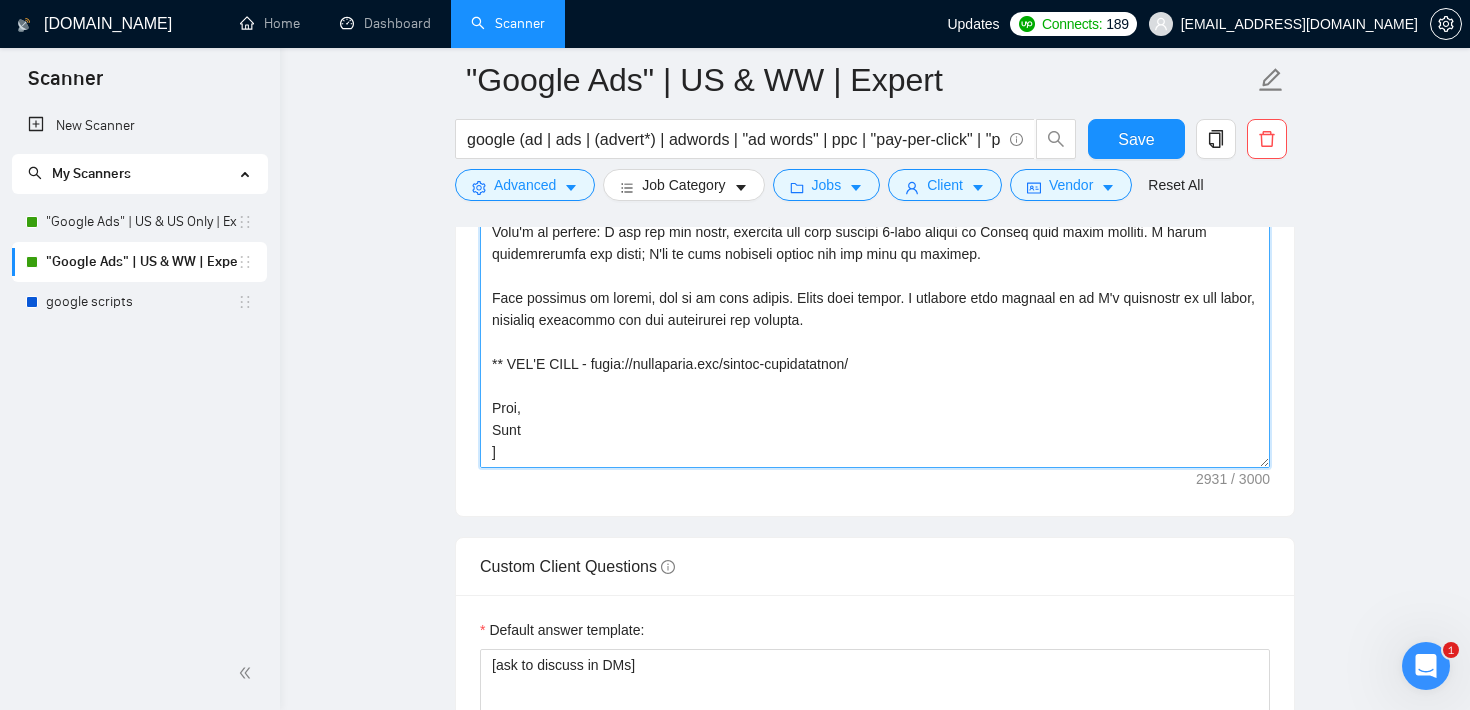 drag, startPoint x: 730, startPoint y: 487, endPoint x: 948, endPoint y: 446, distance: 221.822 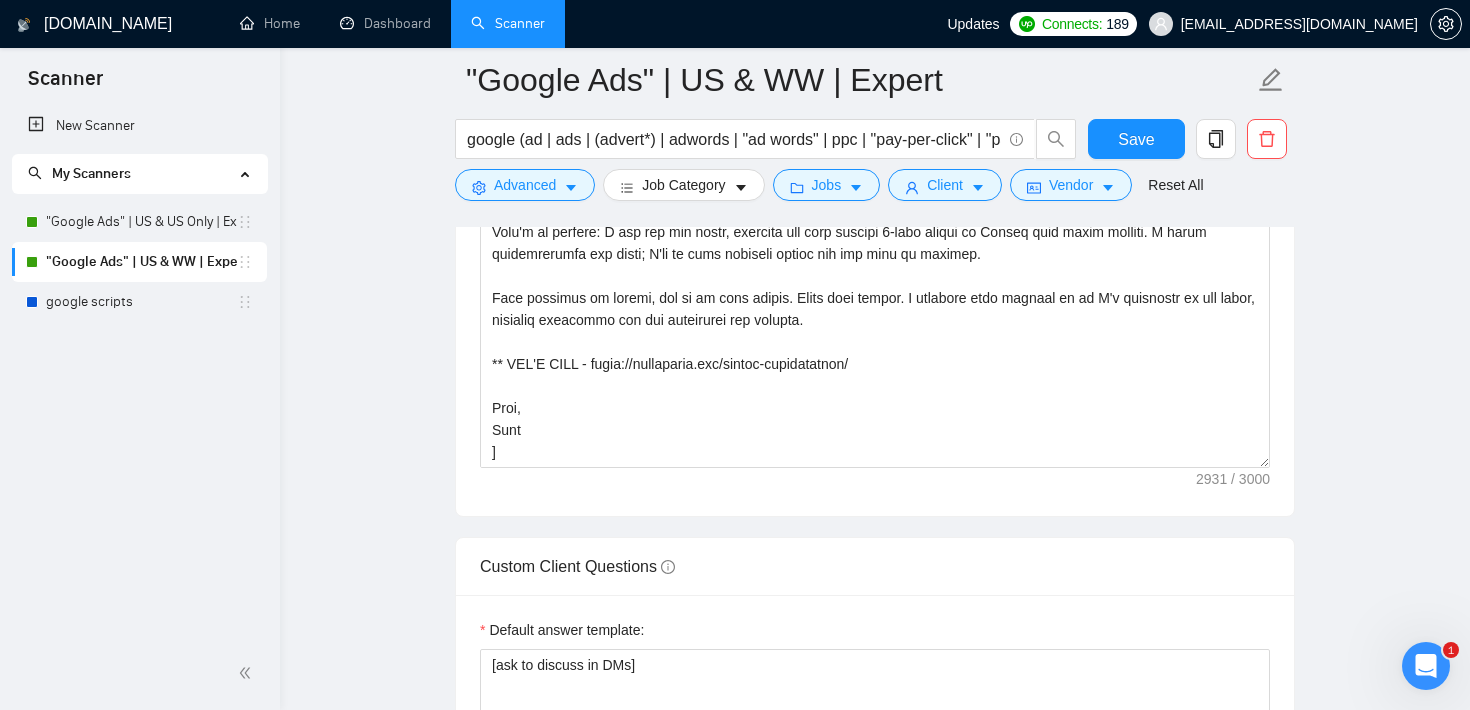 click on "Cover letter template:" at bounding box center (875, 240) 